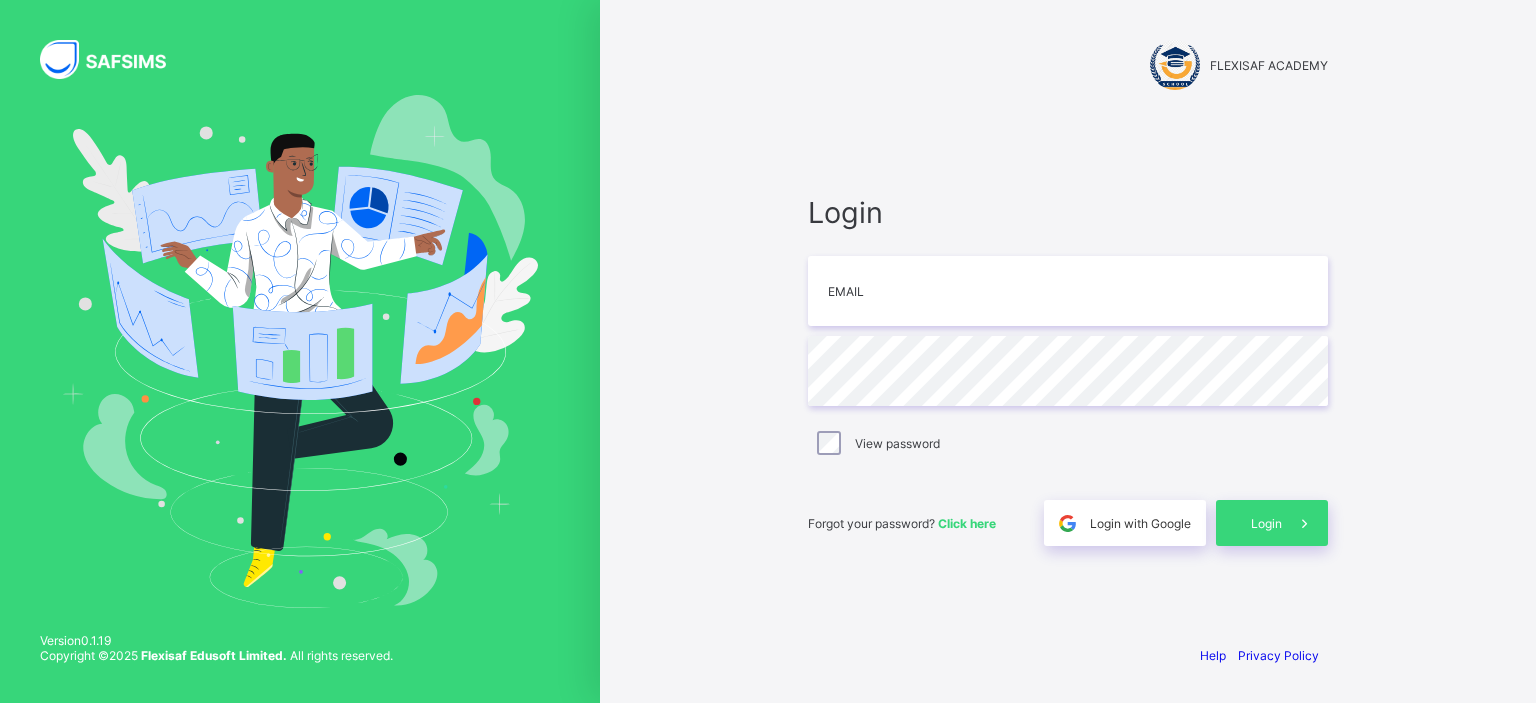 scroll, scrollTop: 0, scrollLeft: 0, axis: both 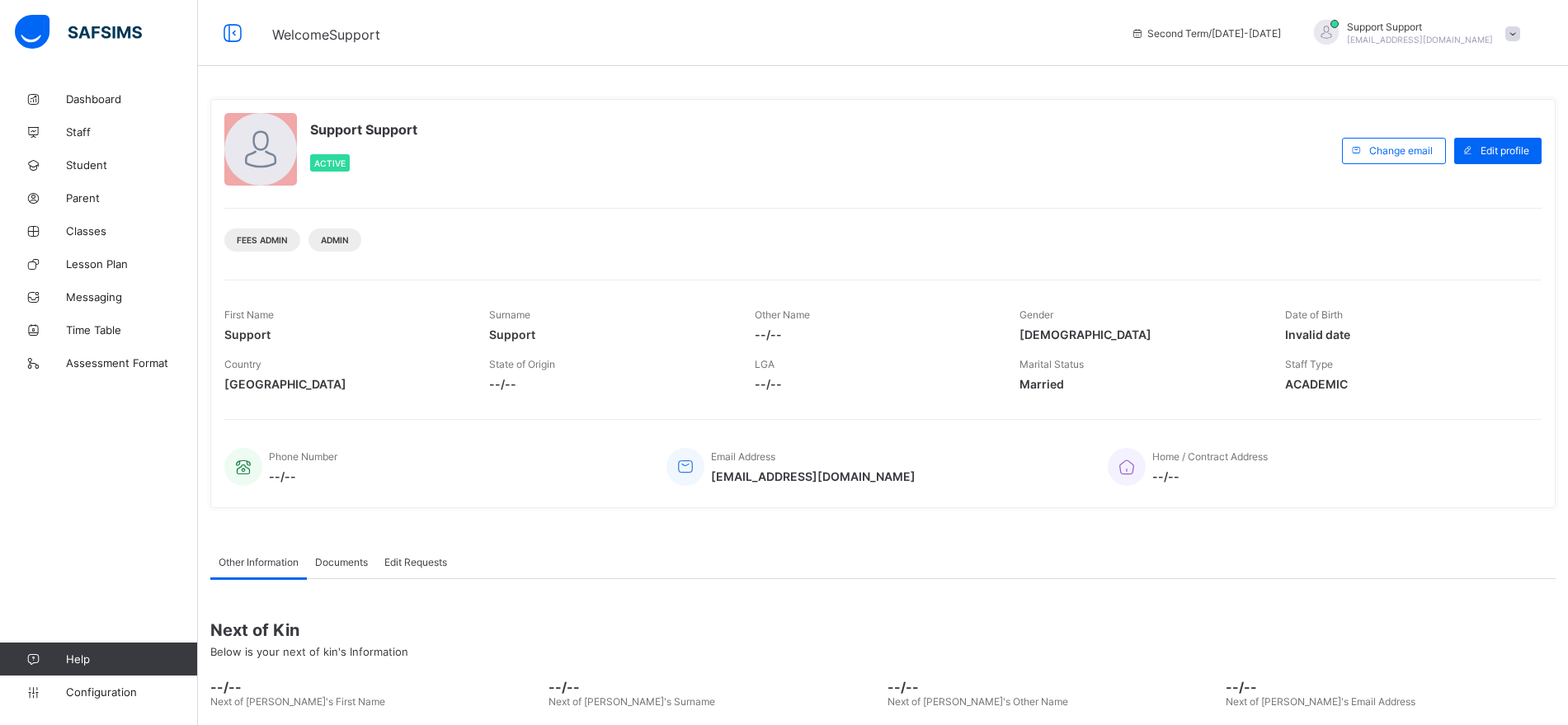 click on "Support   Support [EMAIL_ADDRESS][DOMAIN_NAME]" at bounding box center (1413, 33) 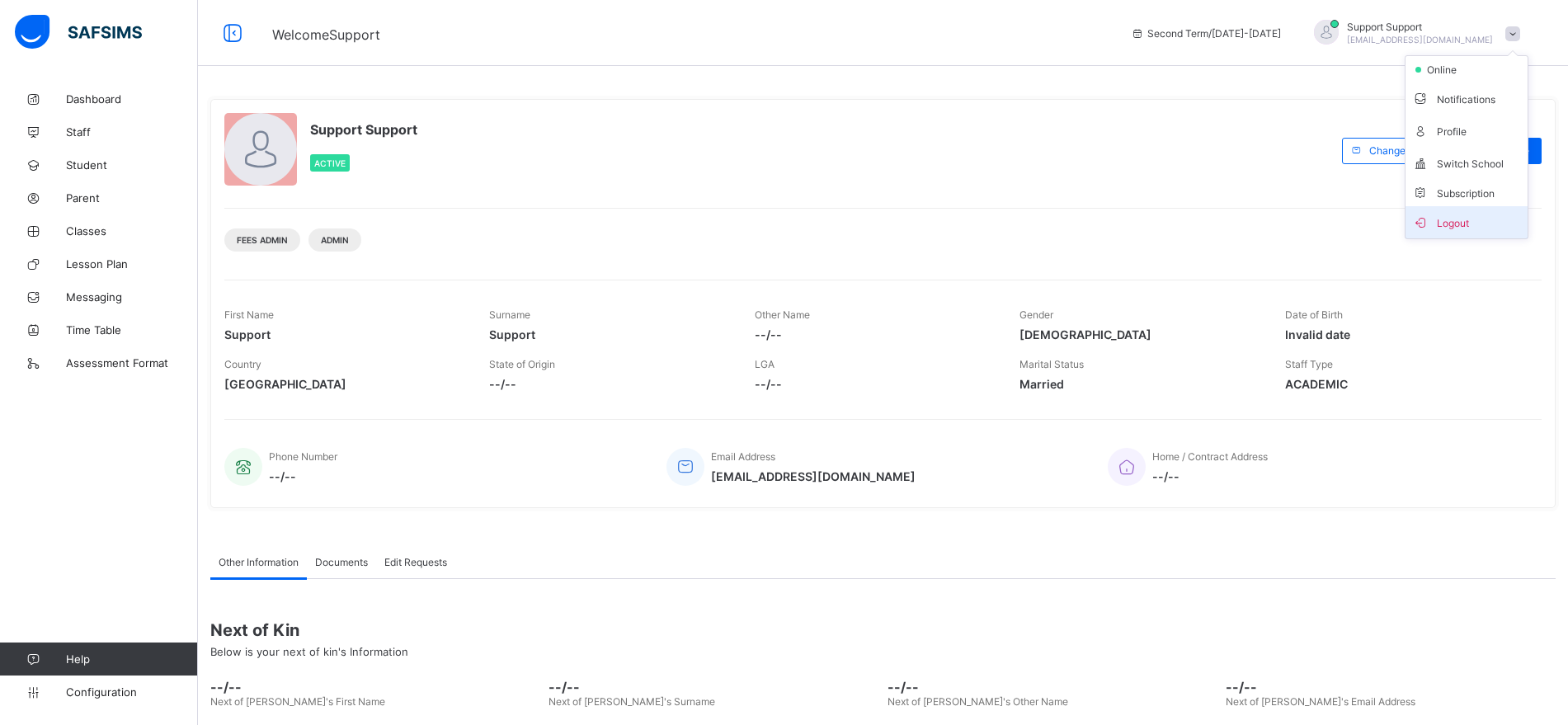 click on "Logout" at bounding box center (1467, 222) 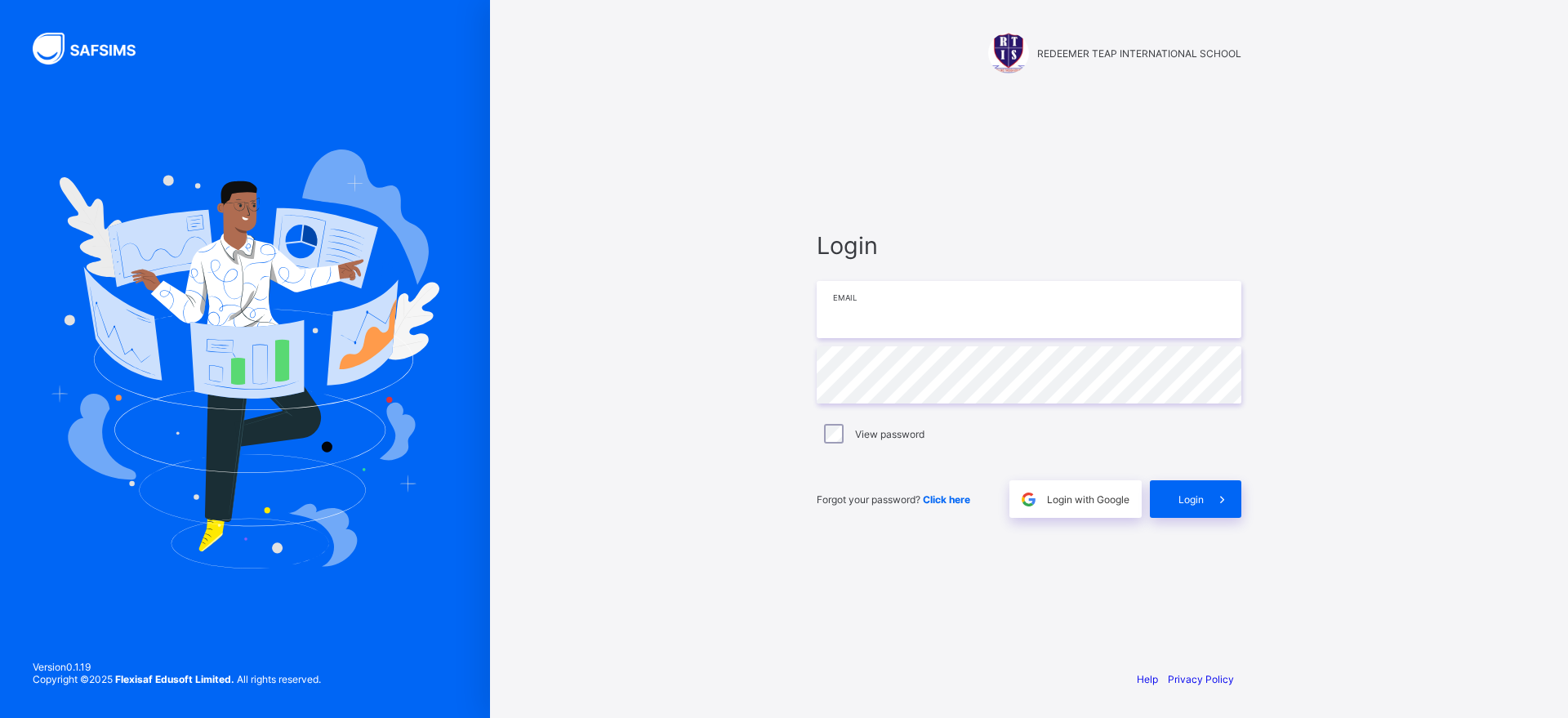 type on "**********" 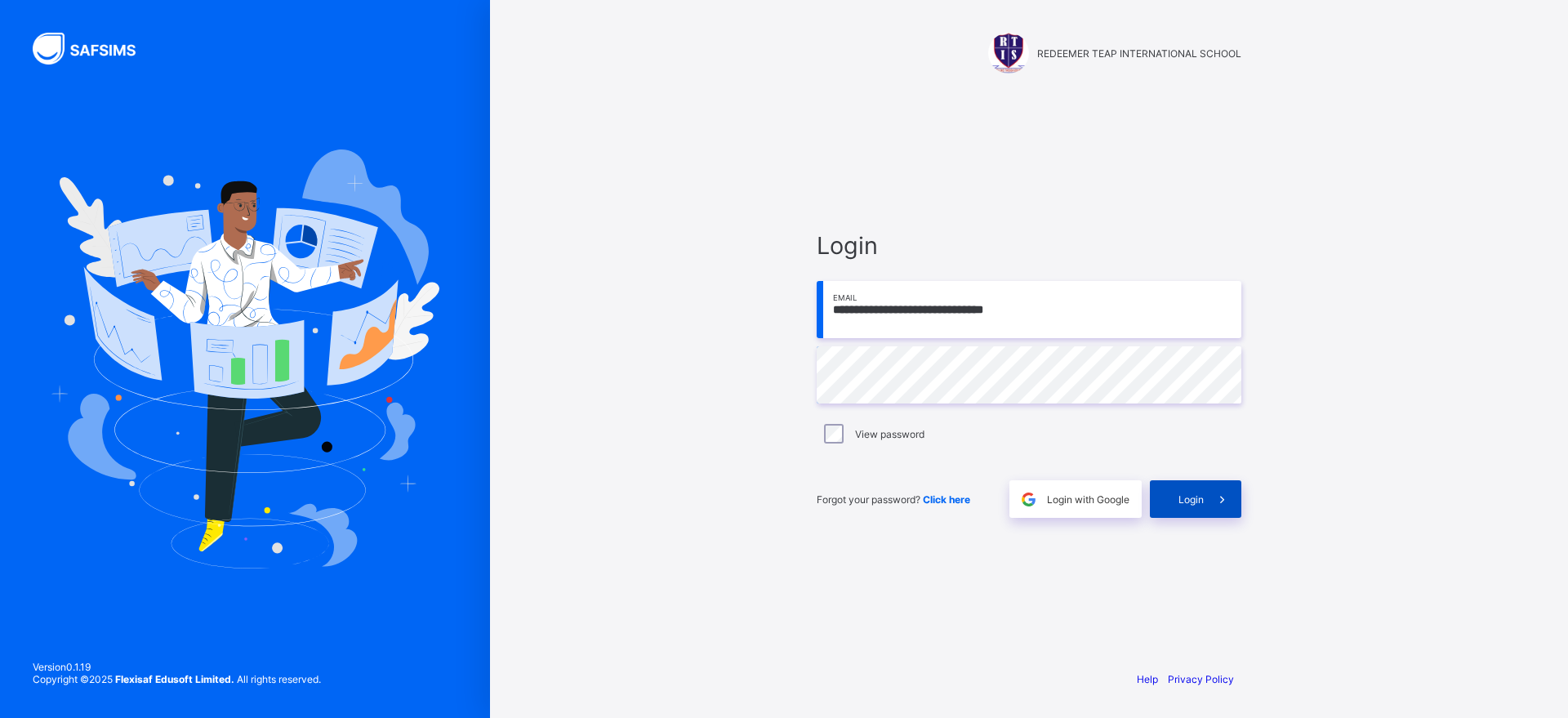 click on "Login" at bounding box center (1191, 499) 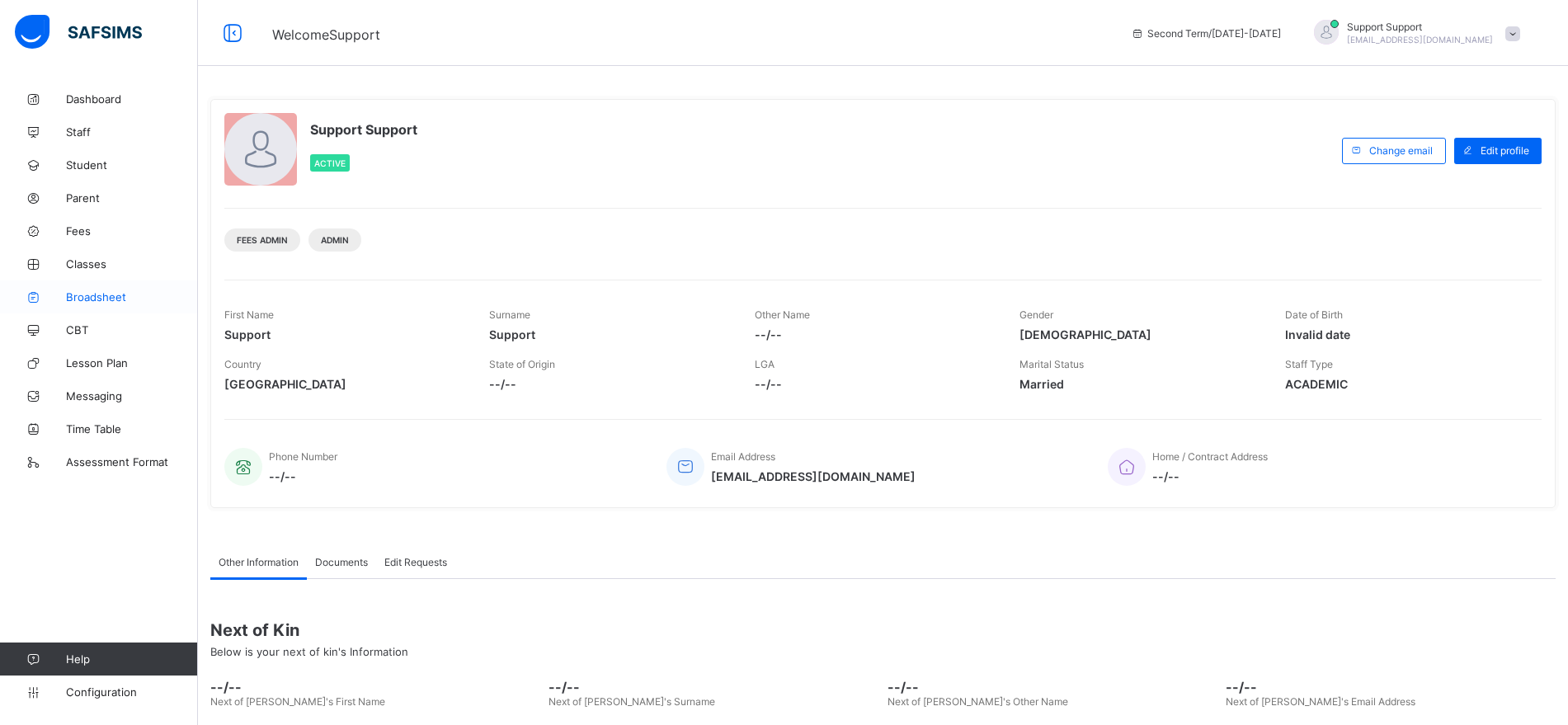 click on "Broadsheet" at bounding box center (132, 297) 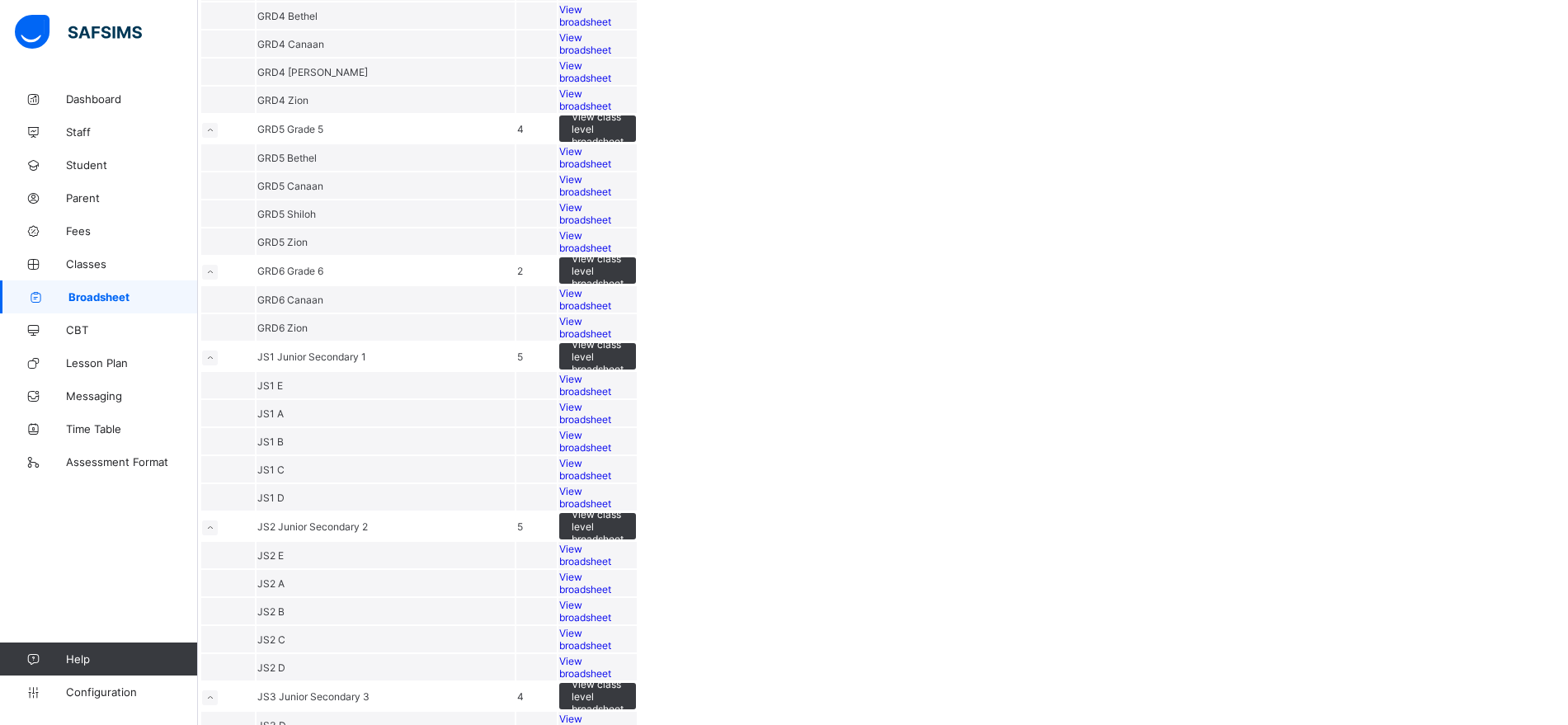 scroll, scrollTop: 1114, scrollLeft: 0, axis: vertical 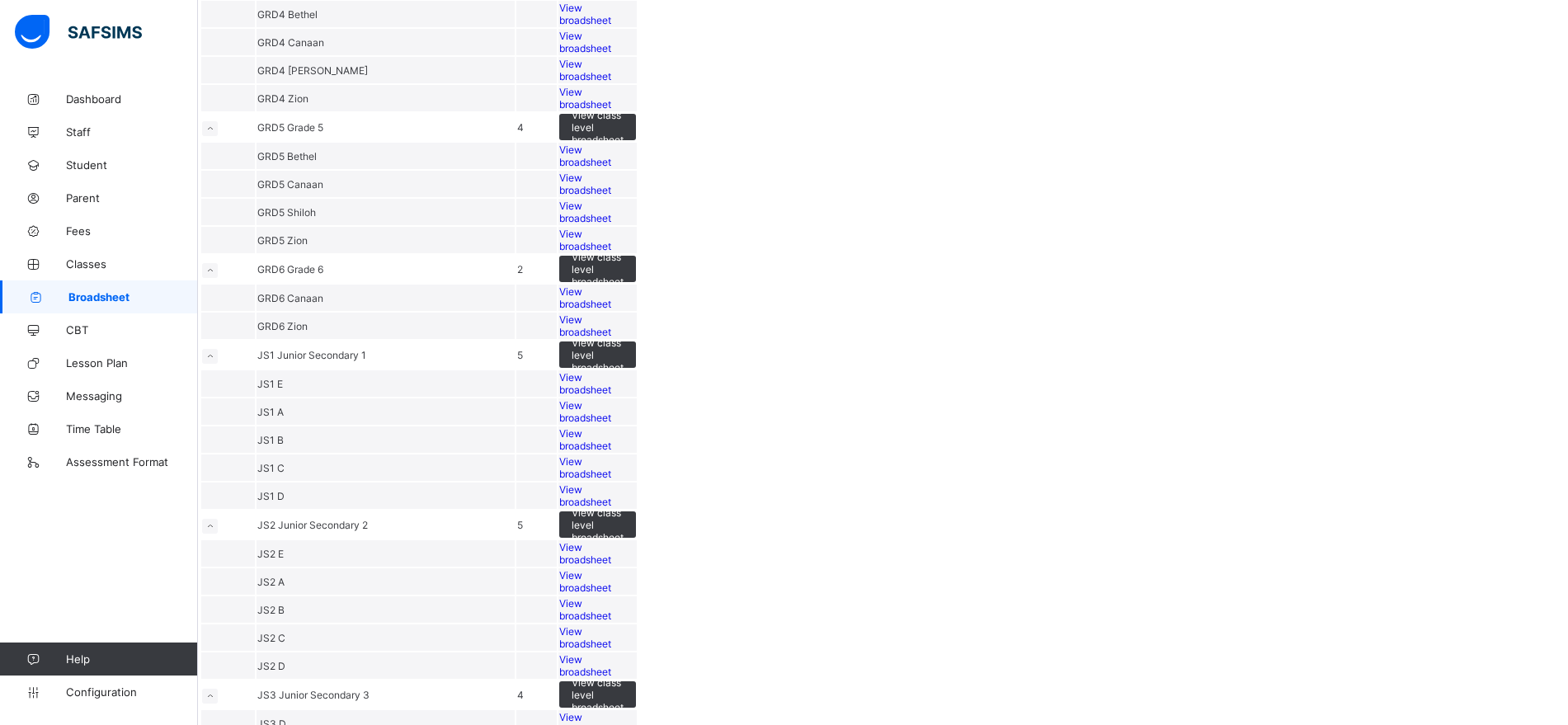 click on "View broadsheet" at bounding box center [585, -298] 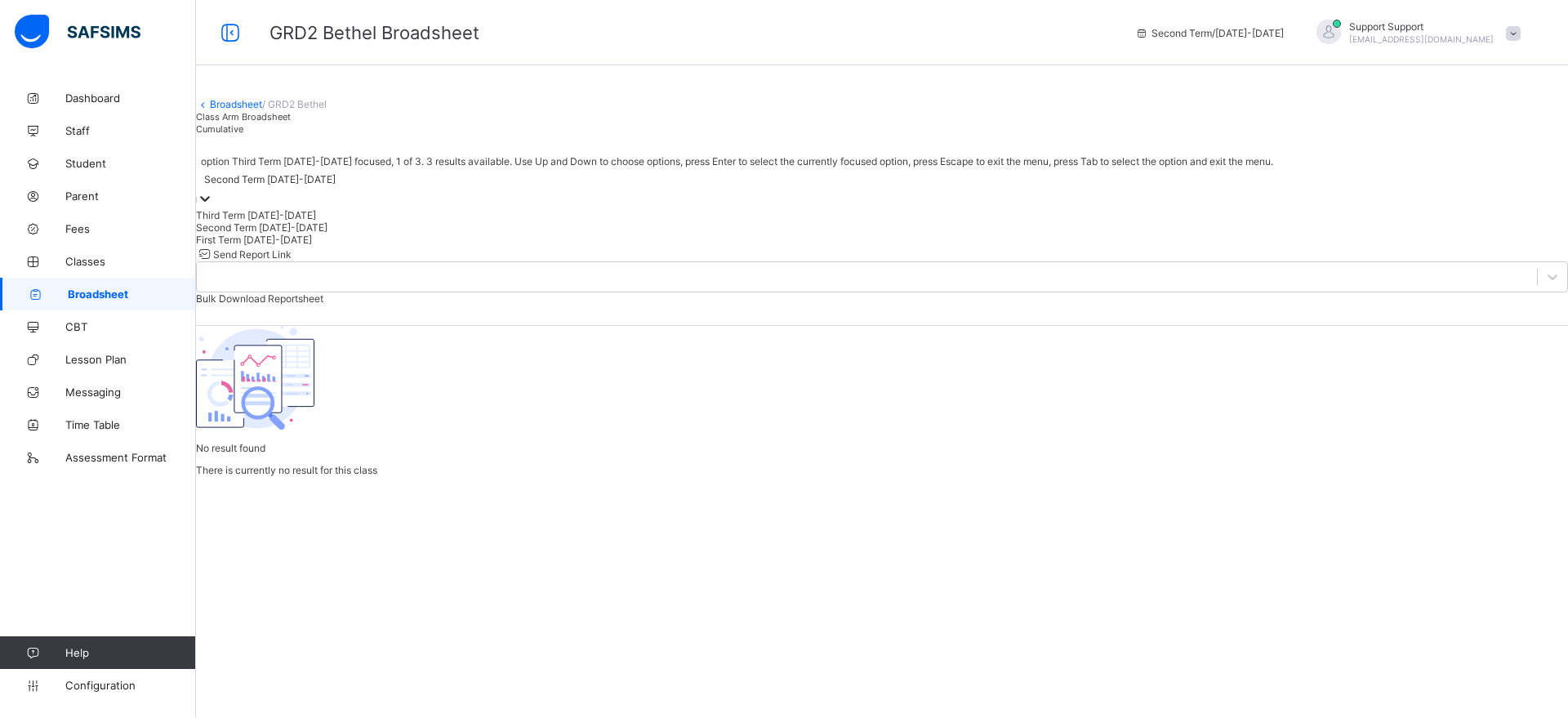 click at bounding box center (205, 199) 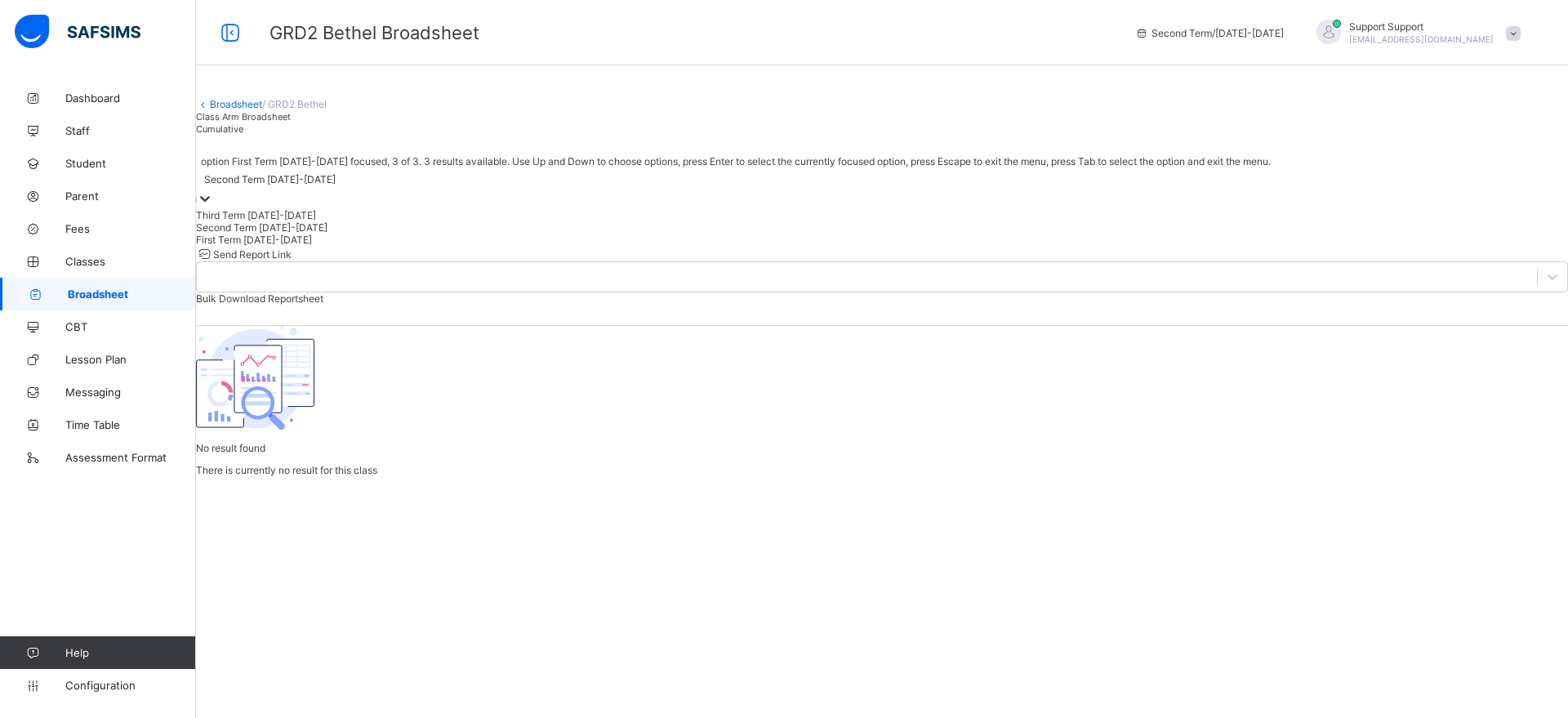 click on "First Term [DATE]-[DATE]" at bounding box center [882, 239] 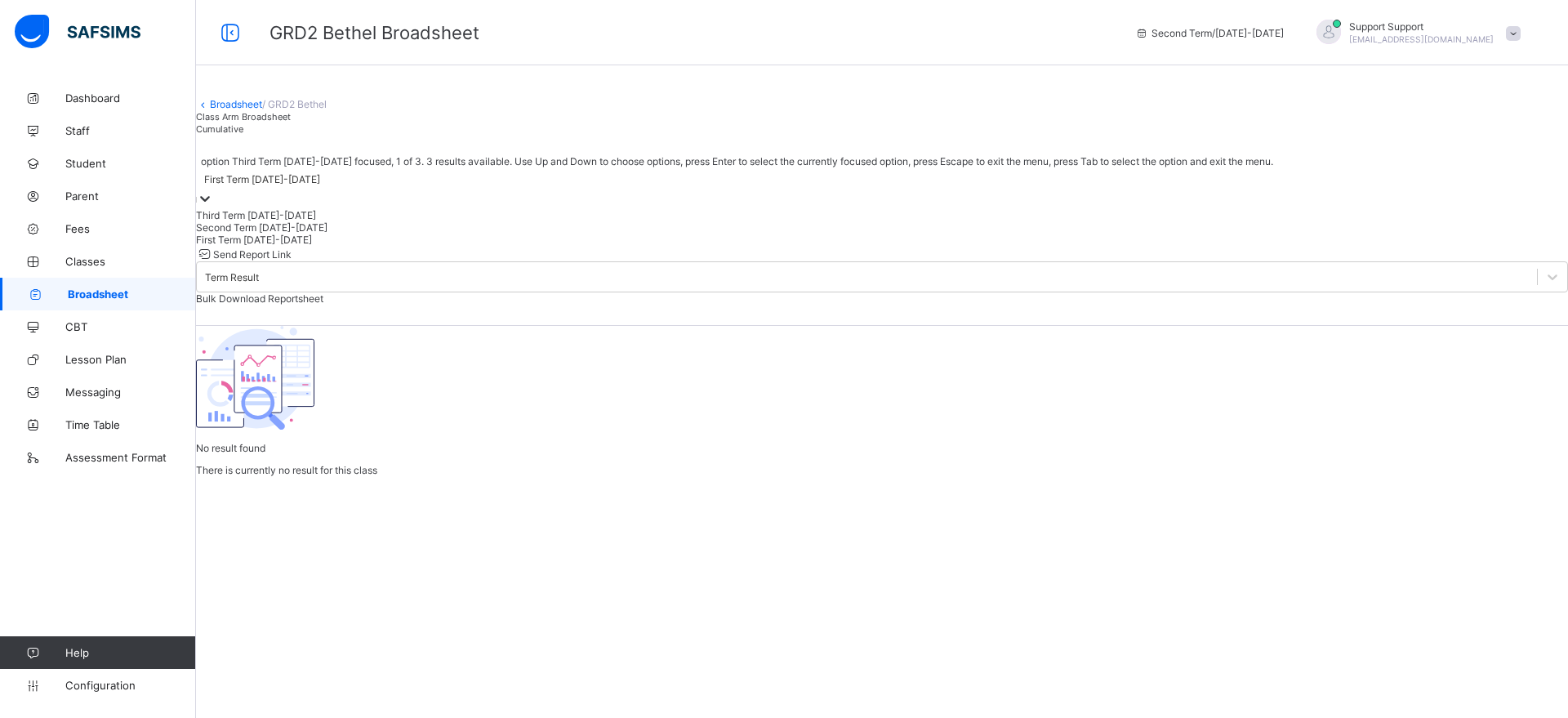 click at bounding box center [882, 199] 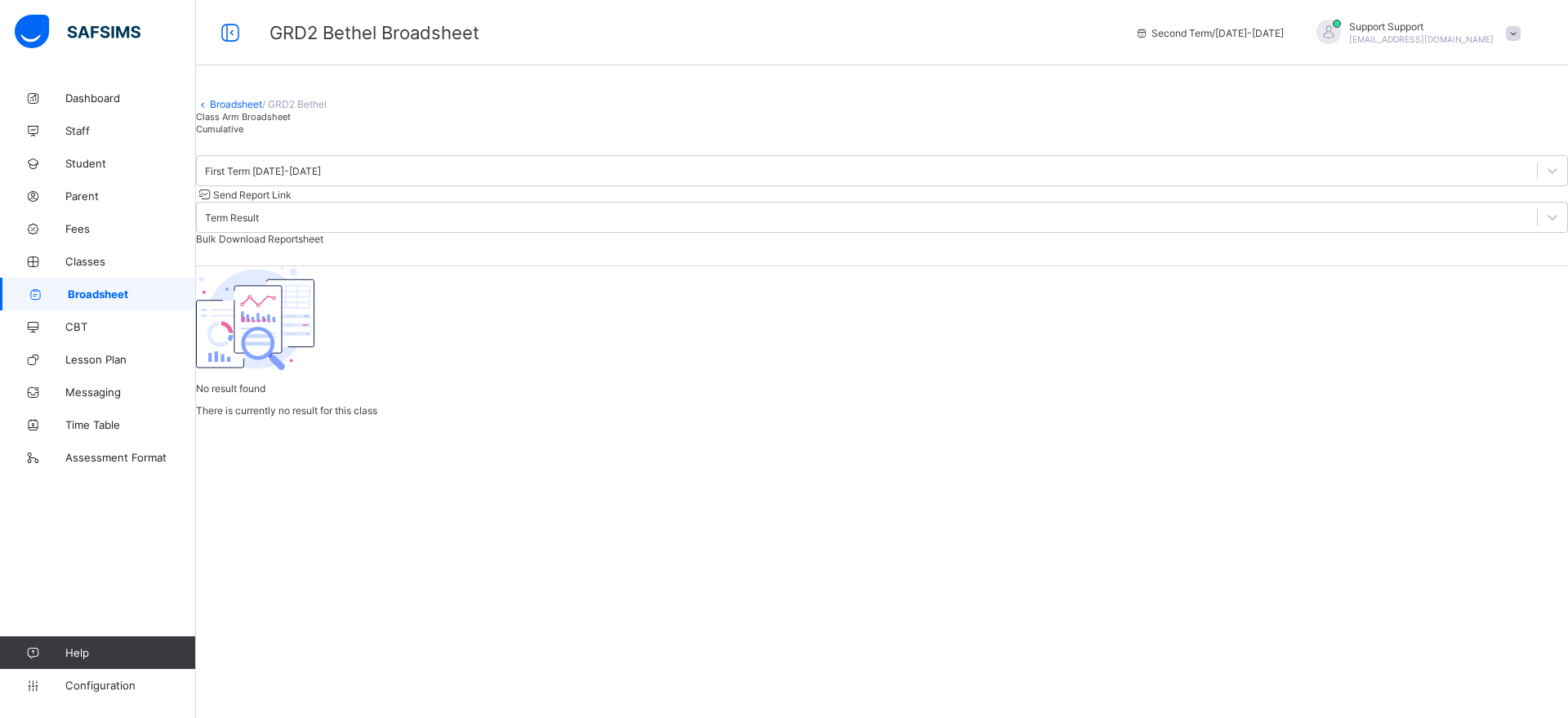 click on "Broadsheet" at bounding box center (236, 104) 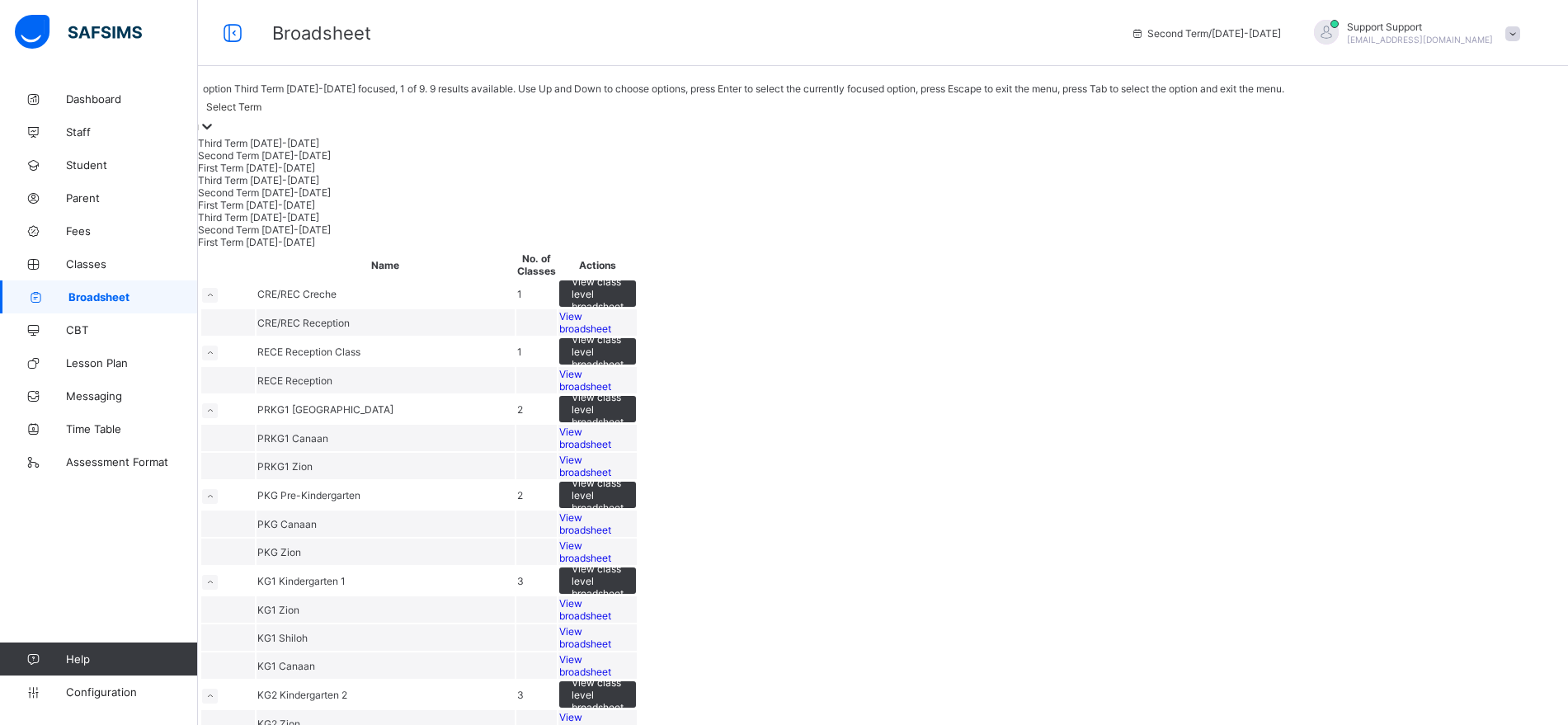 click at bounding box center (207, 127) 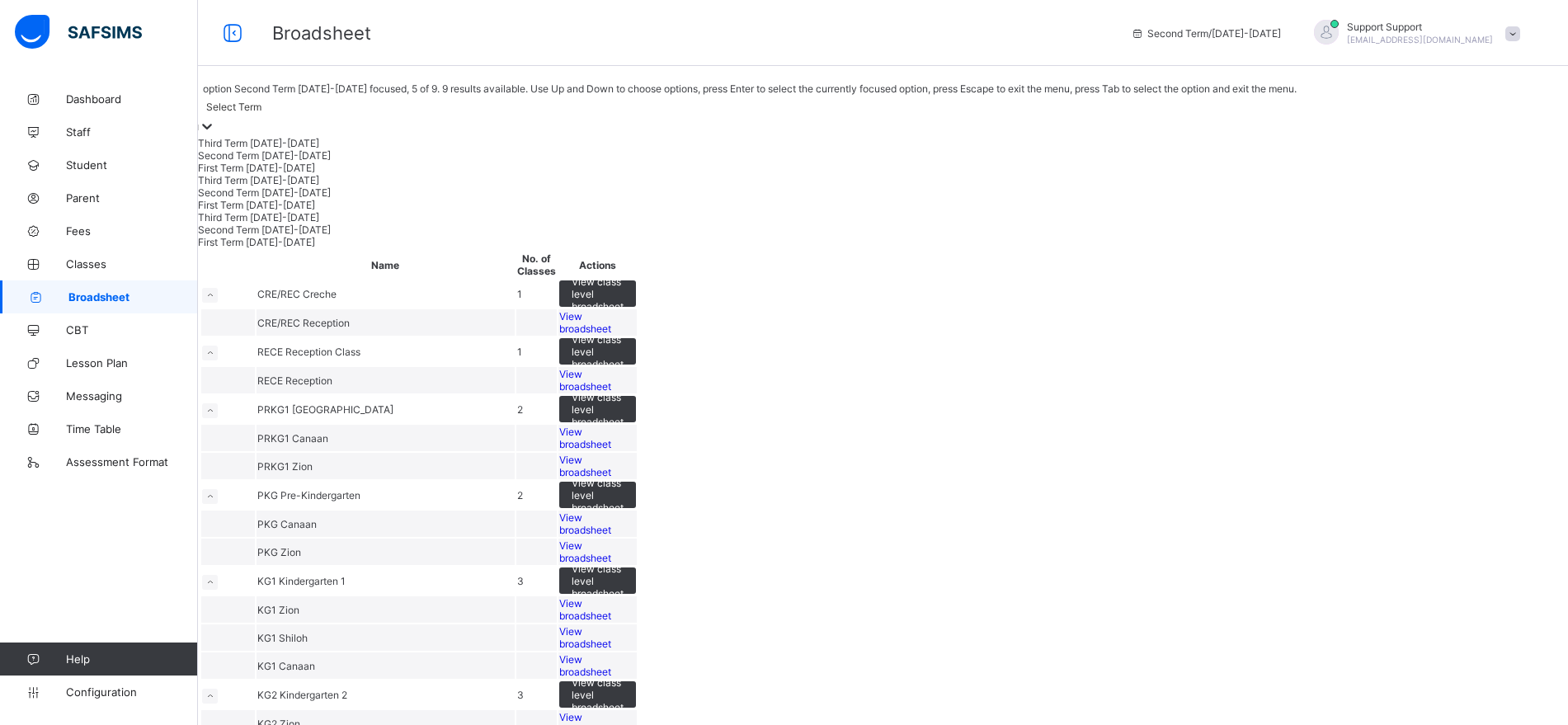 click on "Second Term [DATE]-[DATE]" at bounding box center [747, 192] 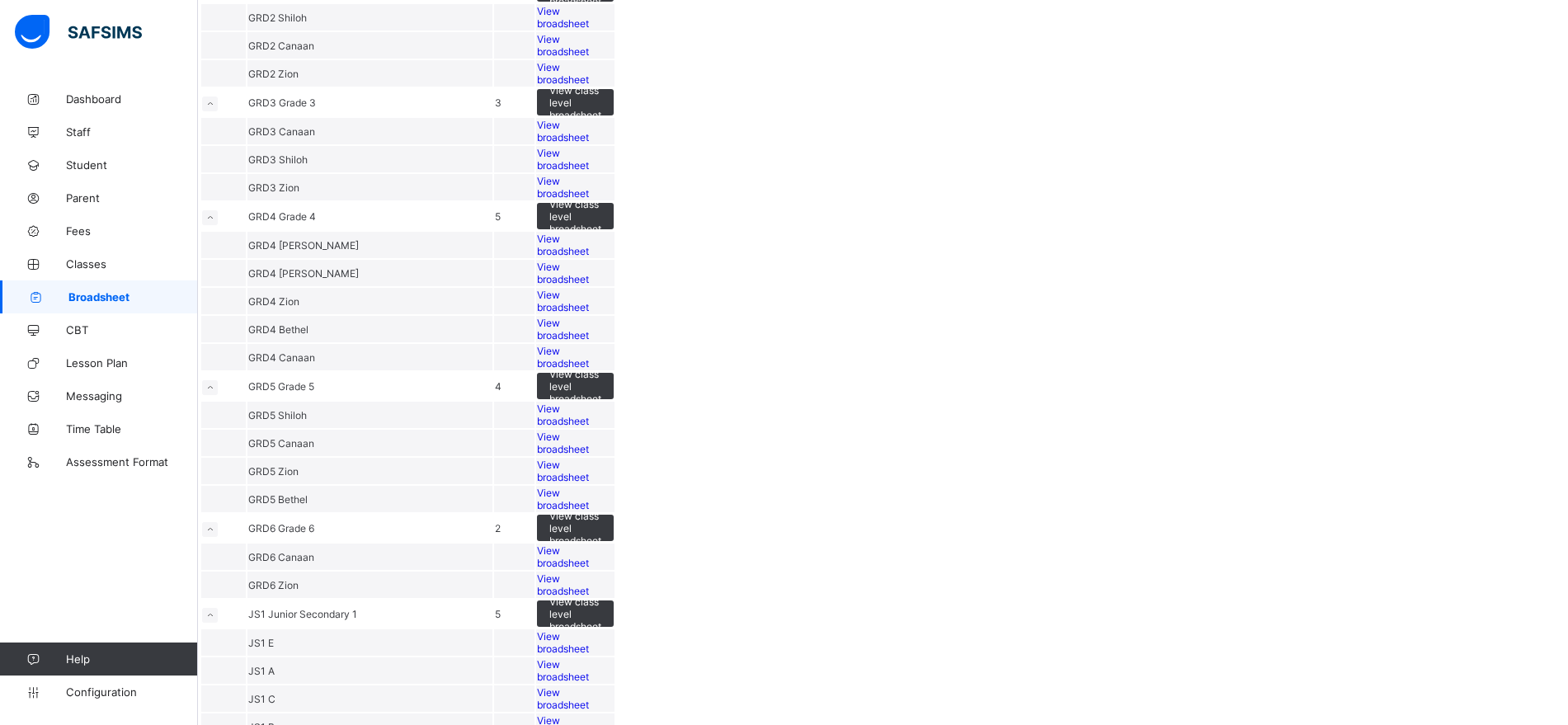 scroll, scrollTop: 704, scrollLeft: 0, axis: vertical 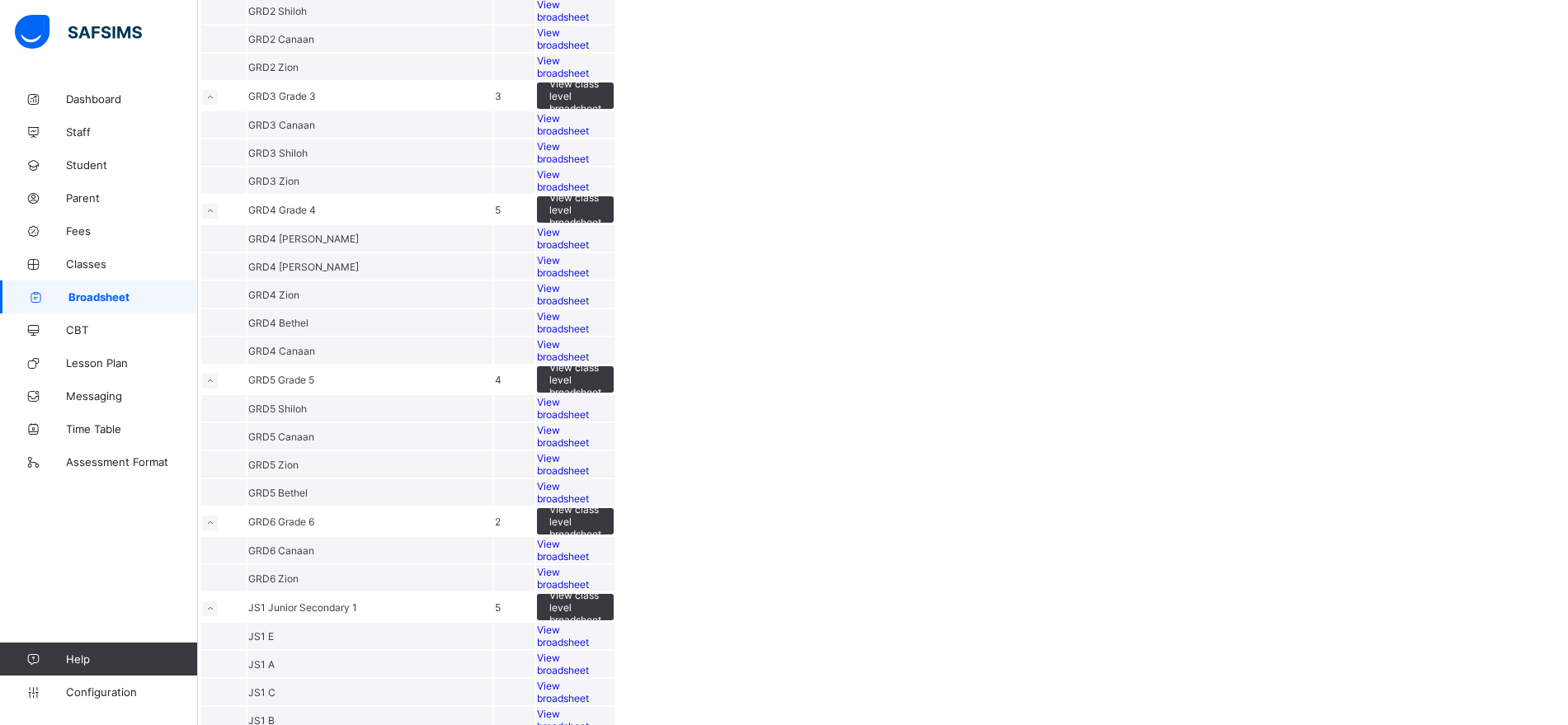 click on "View broadsheet" at bounding box center [563, -103] 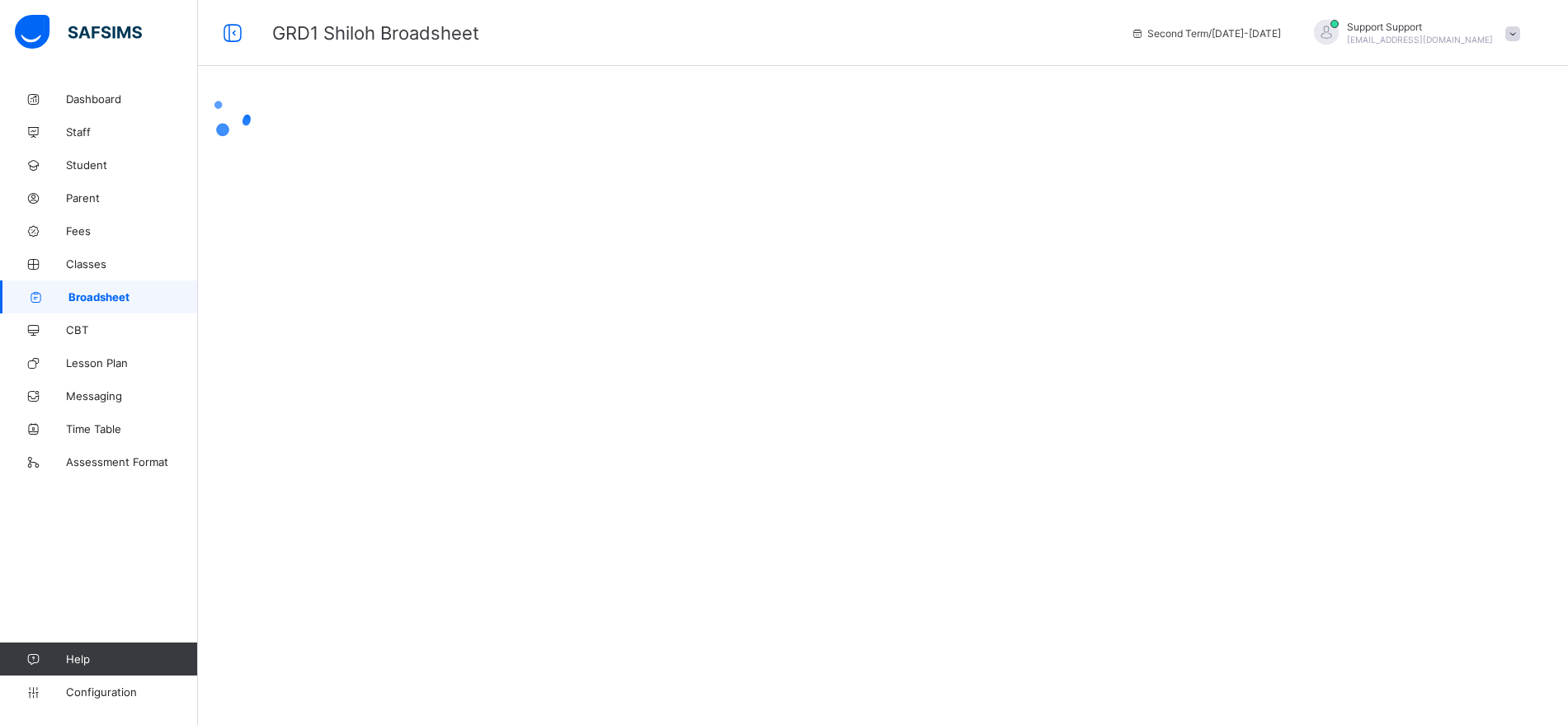 scroll, scrollTop: 0, scrollLeft: 0, axis: both 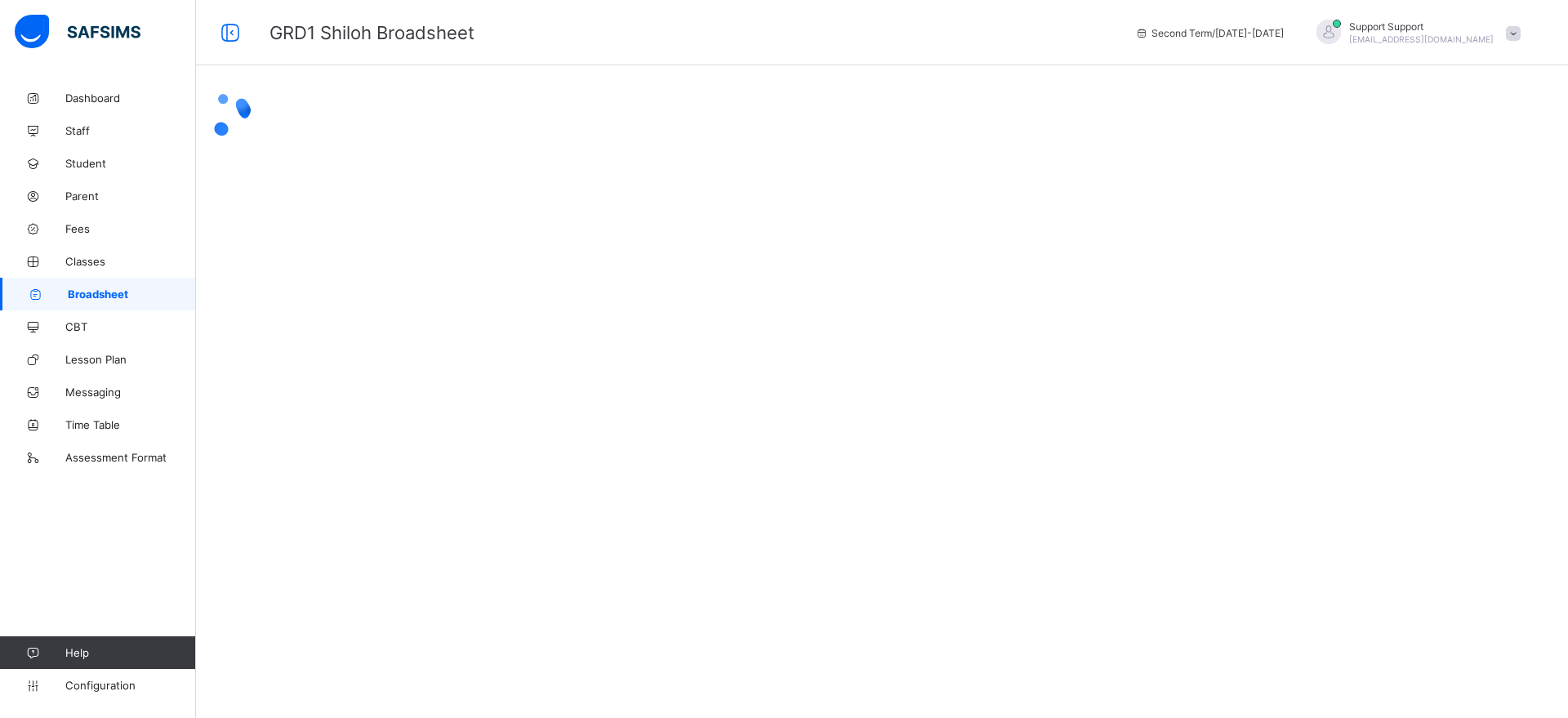 click at bounding box center [882, 115] 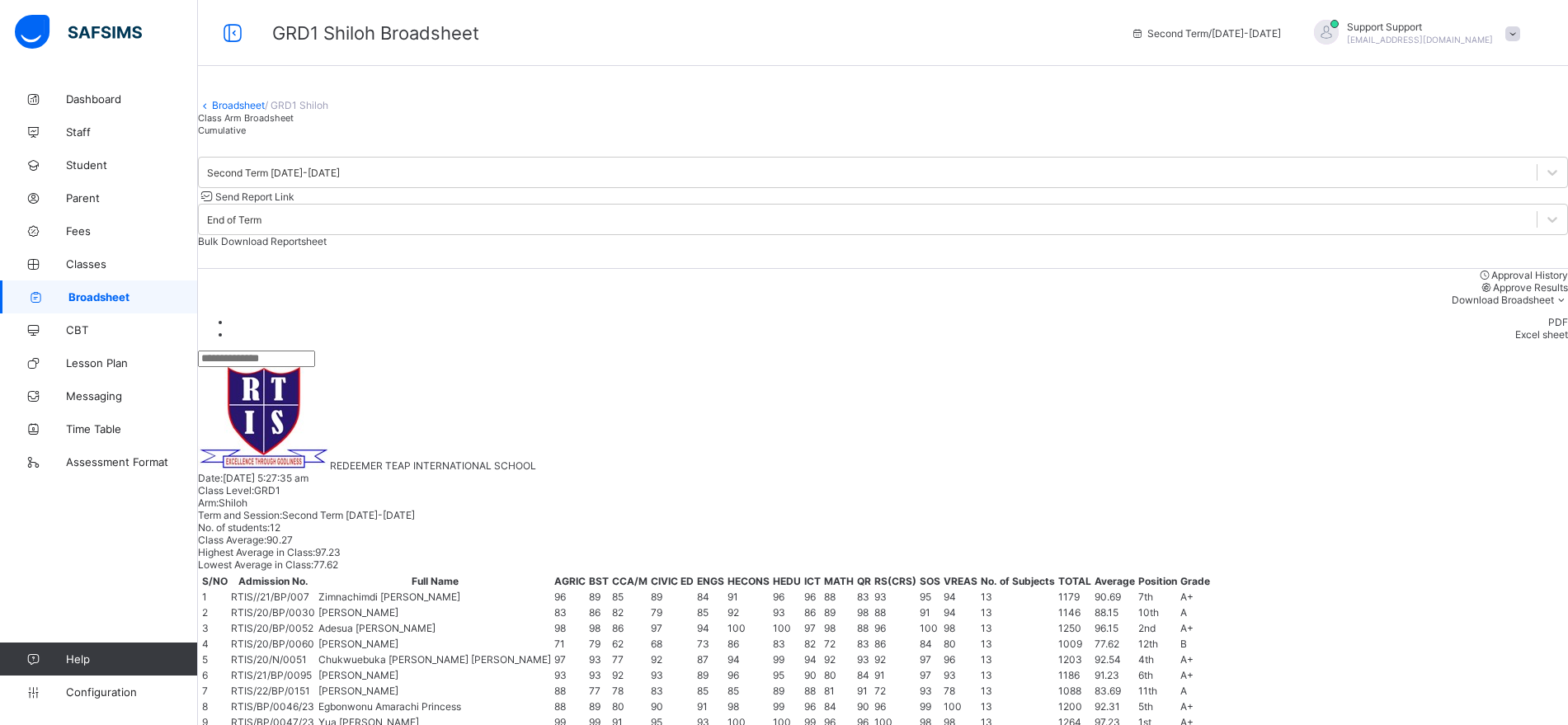 click on "Cumulative" at bounding box center [222, 130] 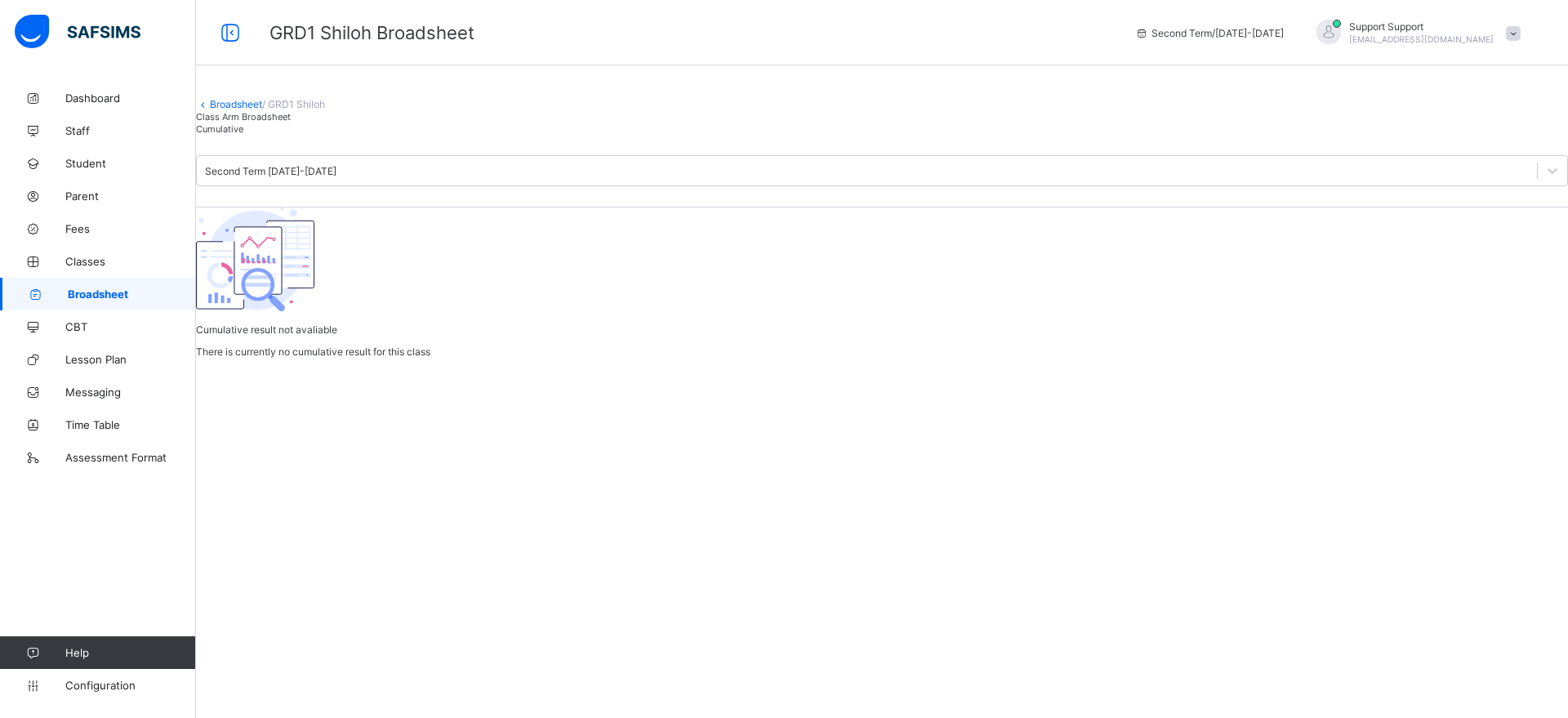 click on "Class Arm Broadsheet" at bounding box center [882, 116] 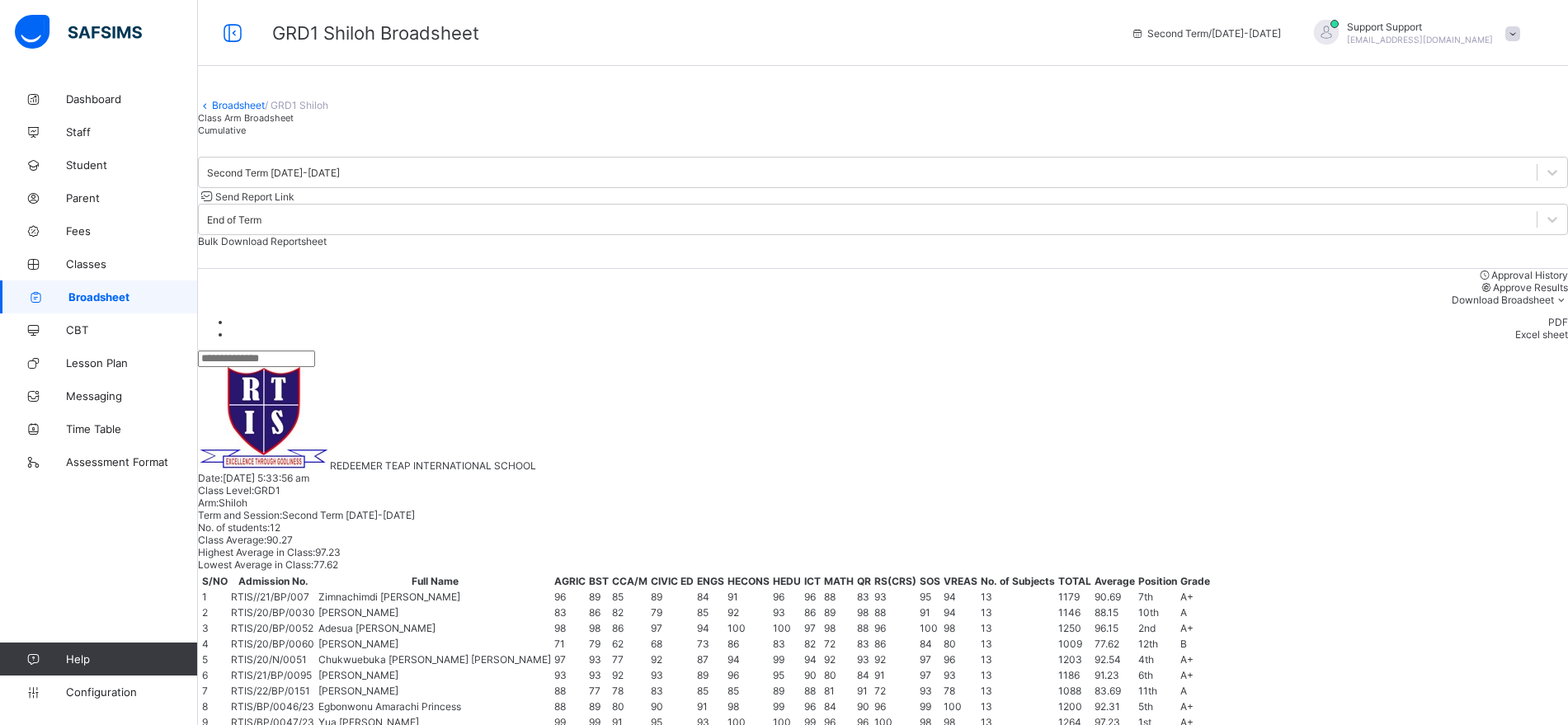 click on "Cumulative" at bounding box center (222, 130) 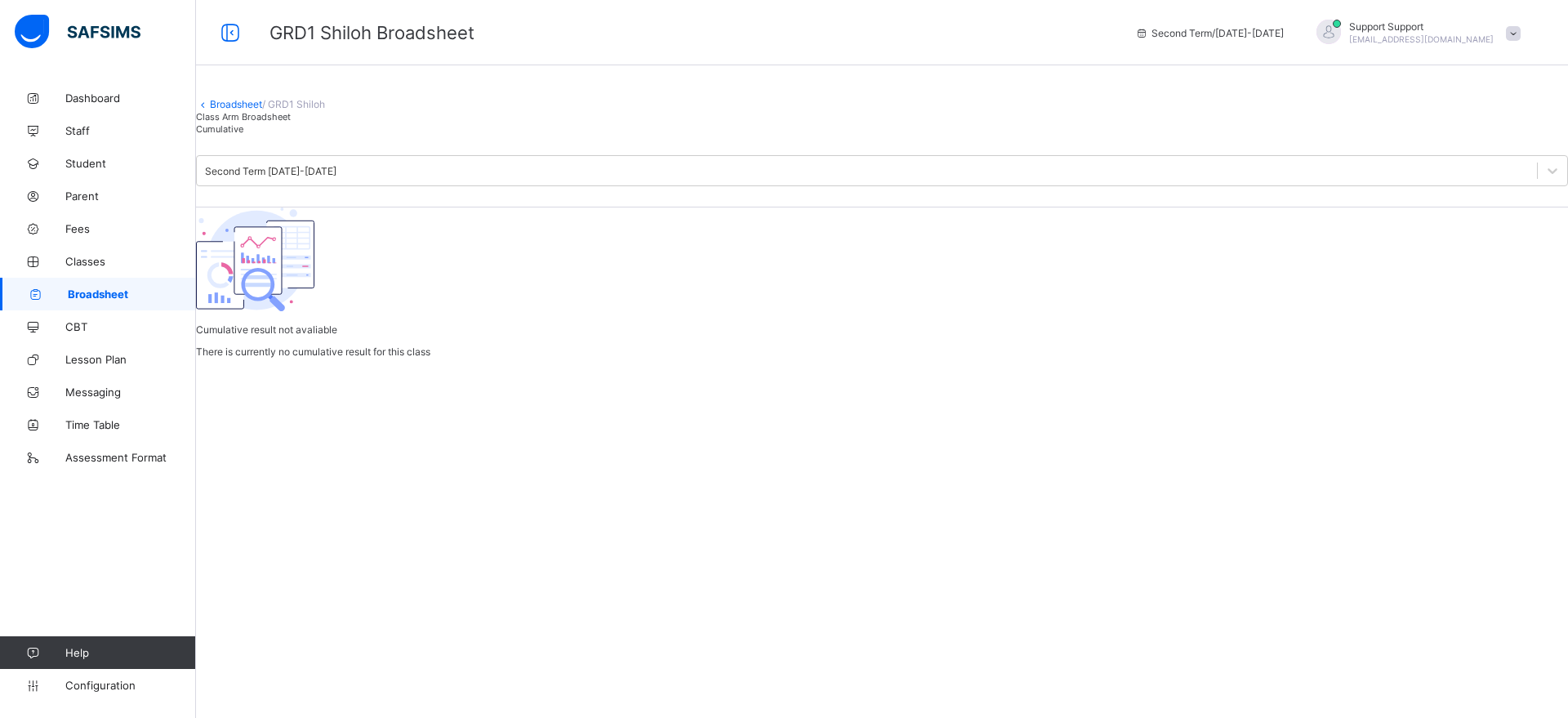 click on "Class Arm Broadsheet" at bounding box center [243, 117] 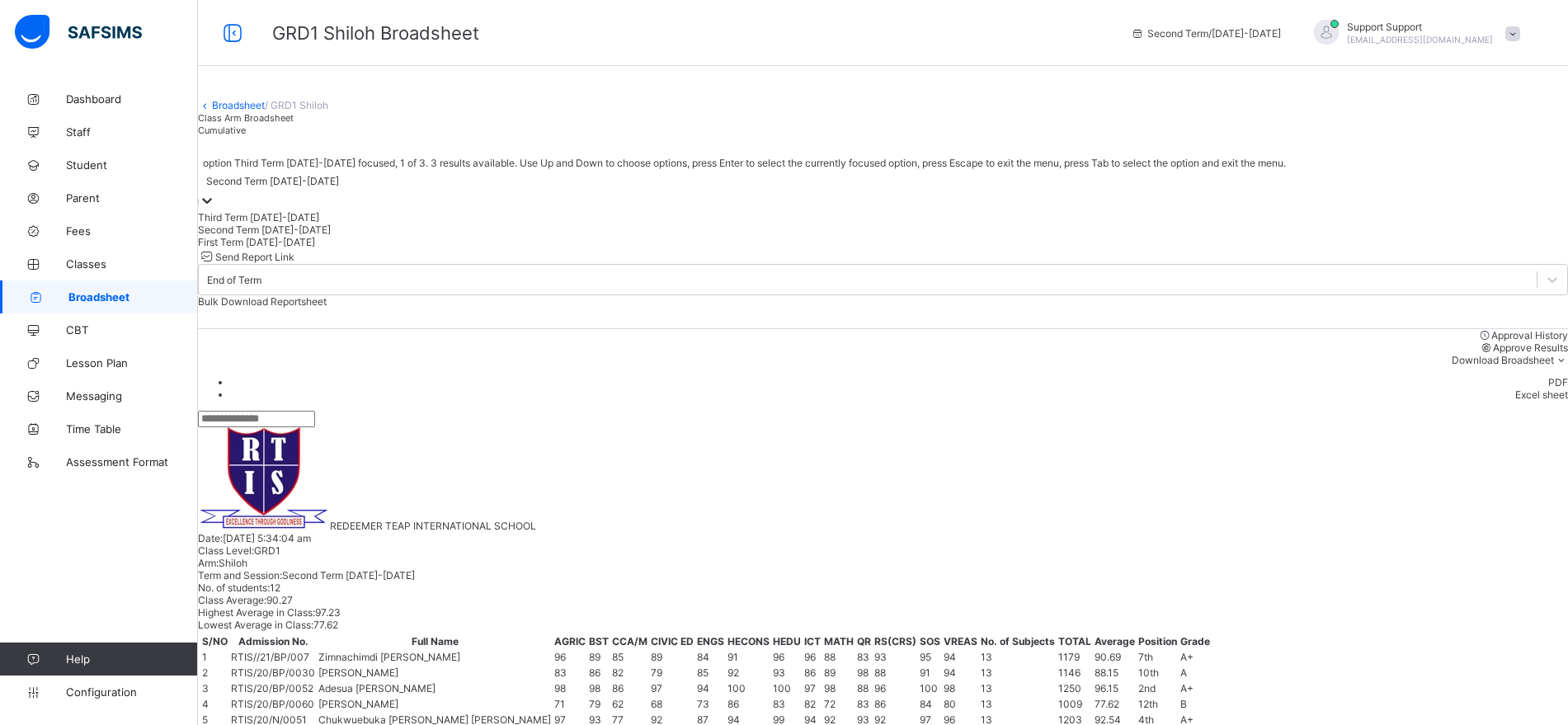 click on "Second Term [DATE]-[DATE]" at bounding box center (883, 181) 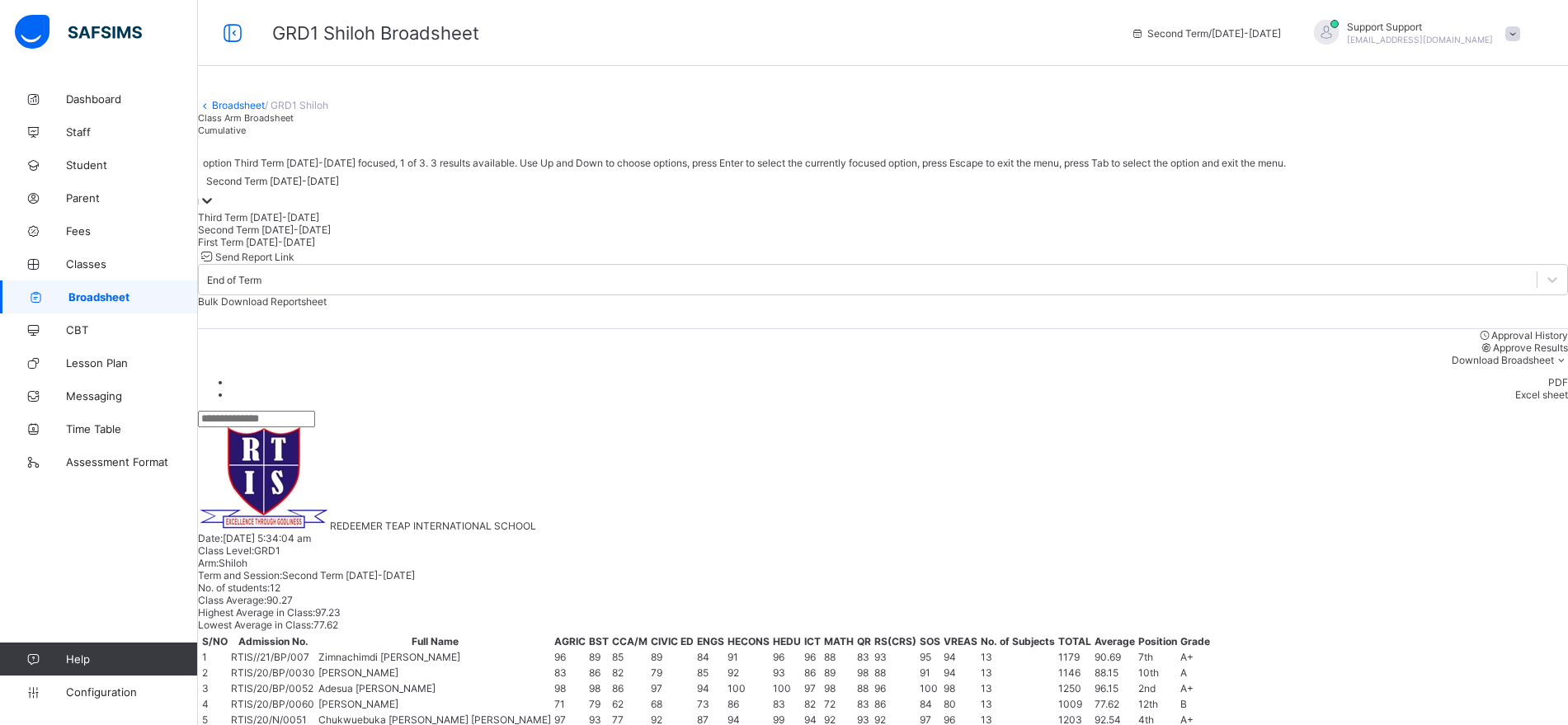 click on "Third Term [DATE]-[DATE]" at bounding box center (883, 217) 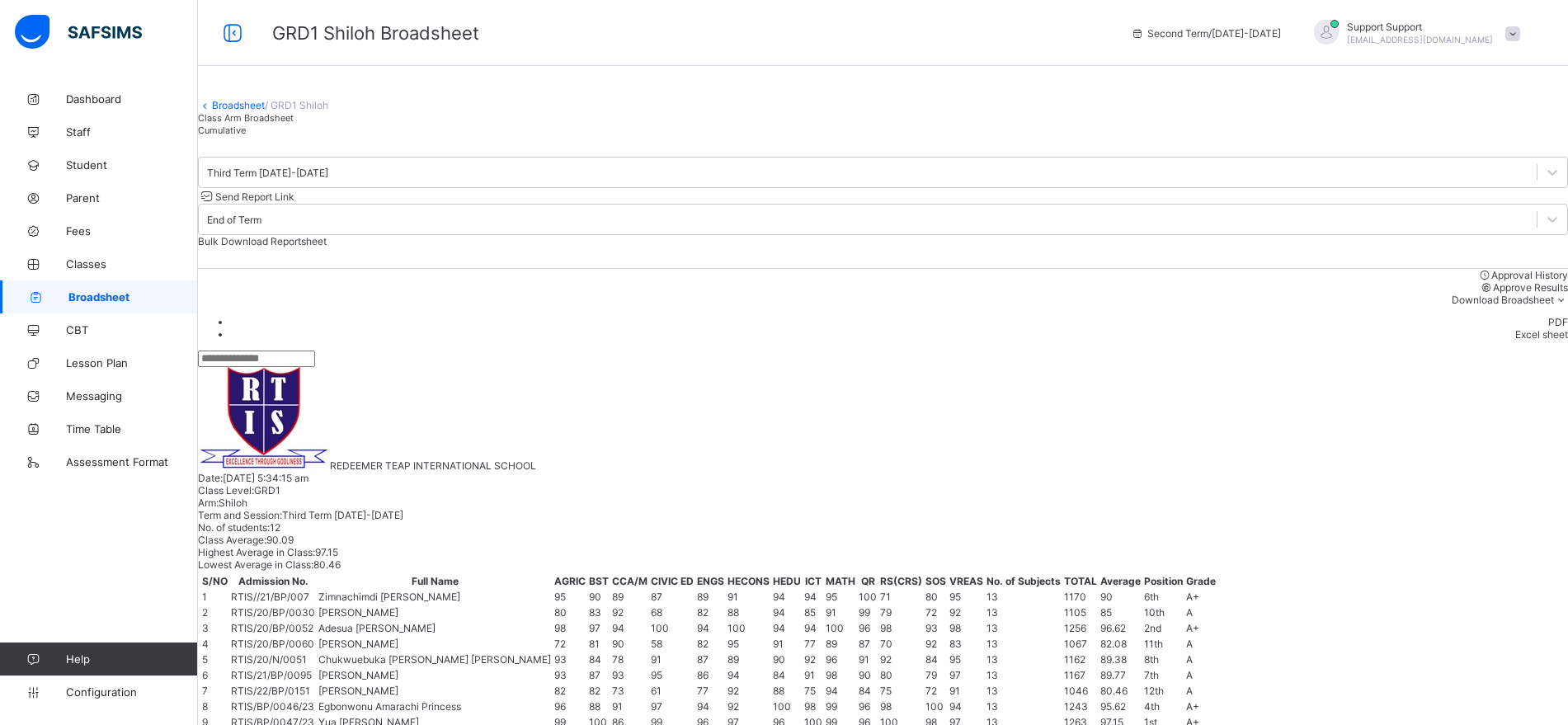 click on "Cumulative" at bounding box center [222, 130] 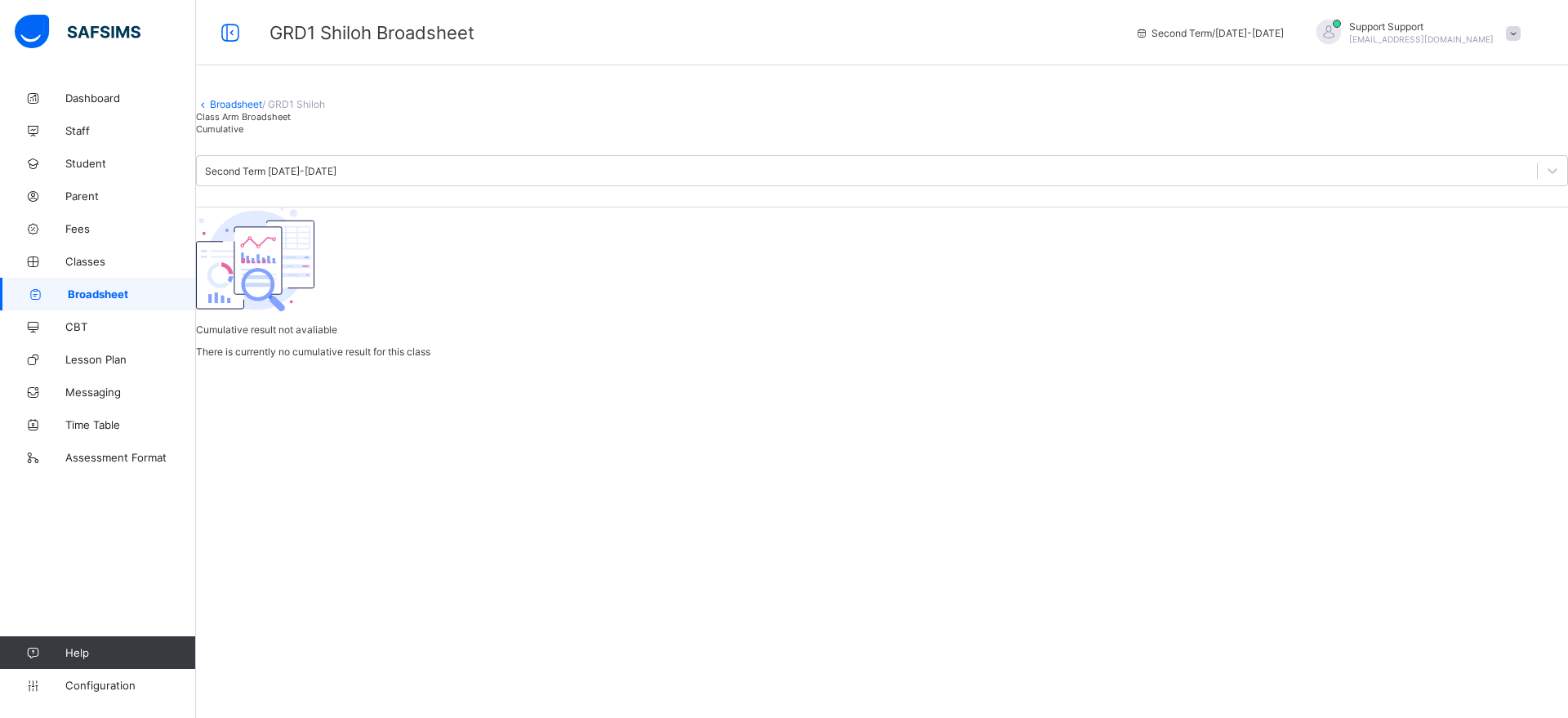 click on "Class Arm Broadsheet" at bounding box center (243, 117) 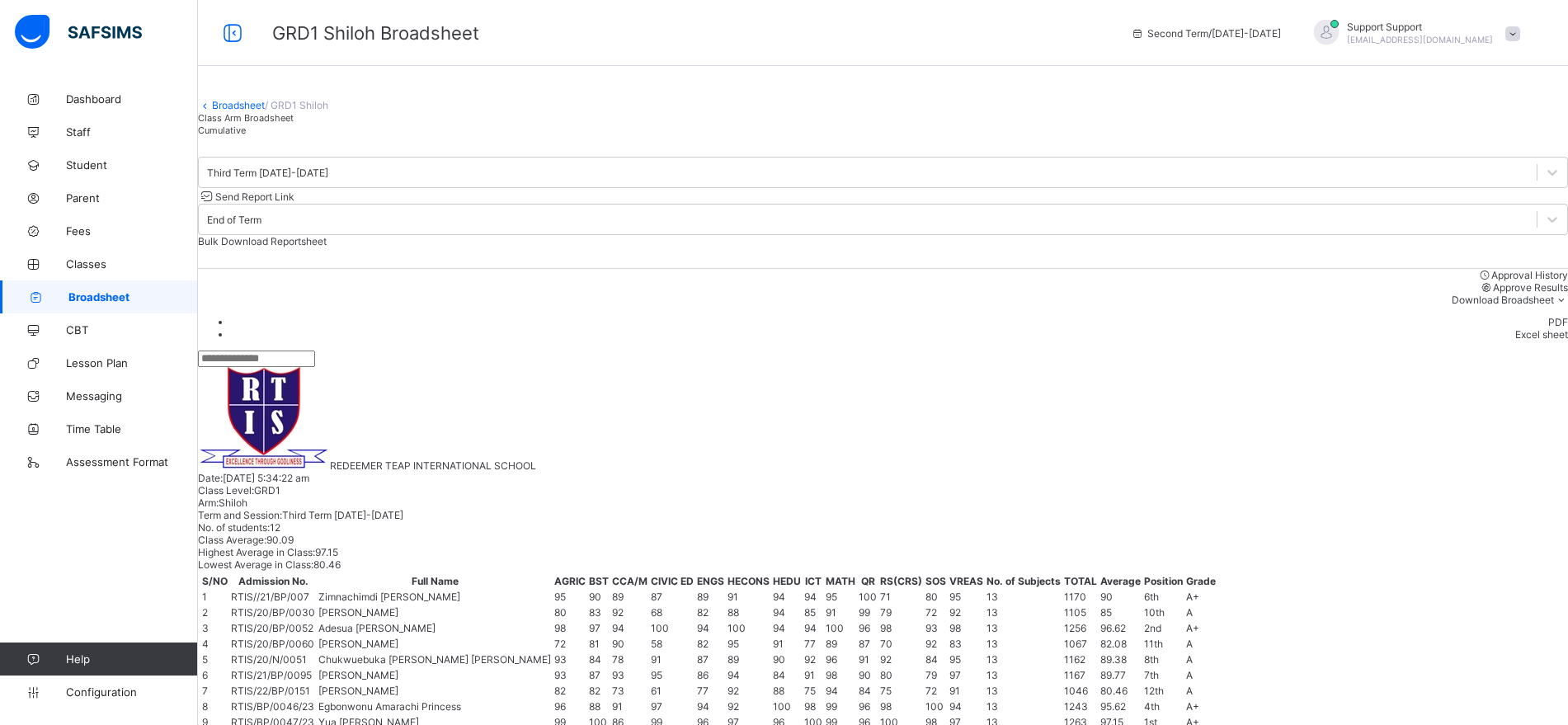 click on "Cumulative" at bounding box center [222, 130] 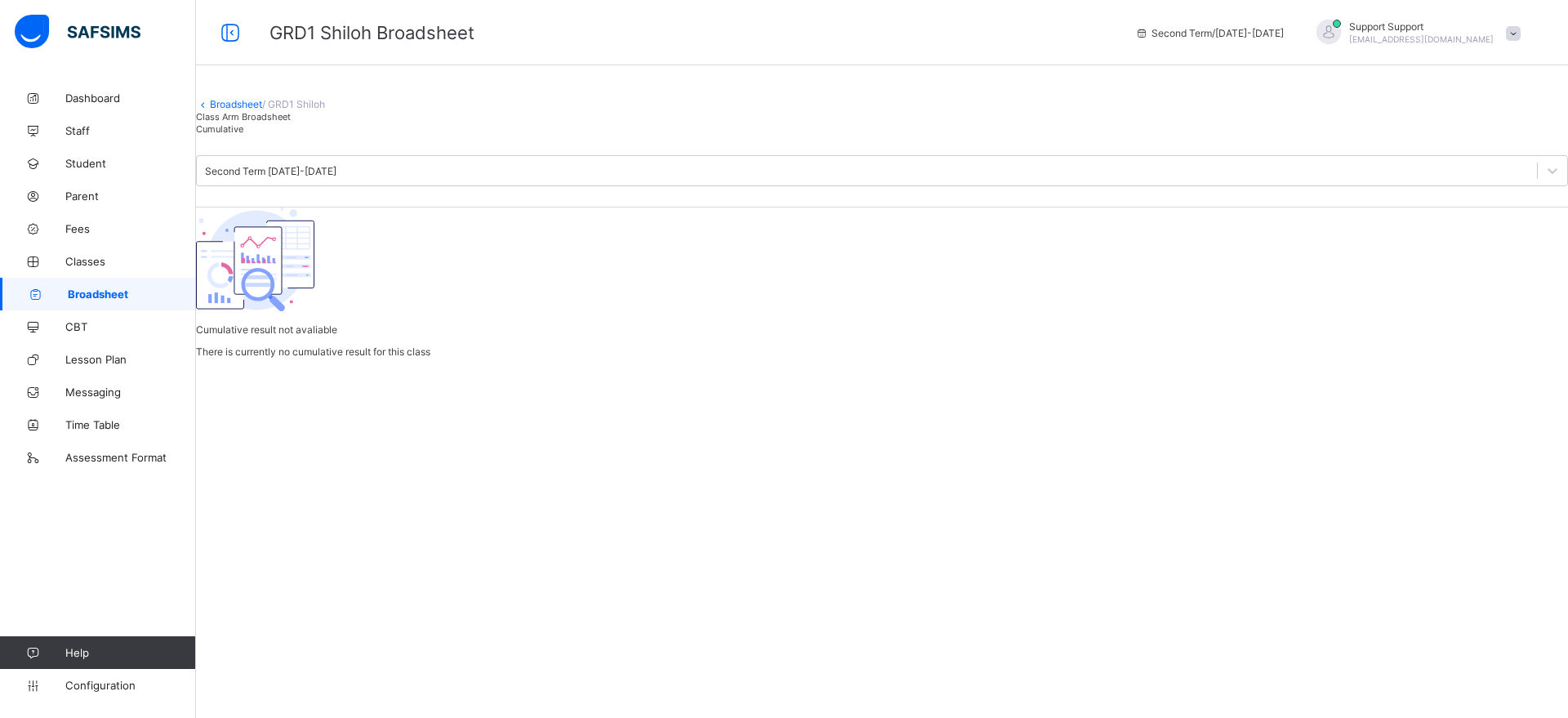 click on "Class Arm Broadsheet" at bounding box center [243, 117] 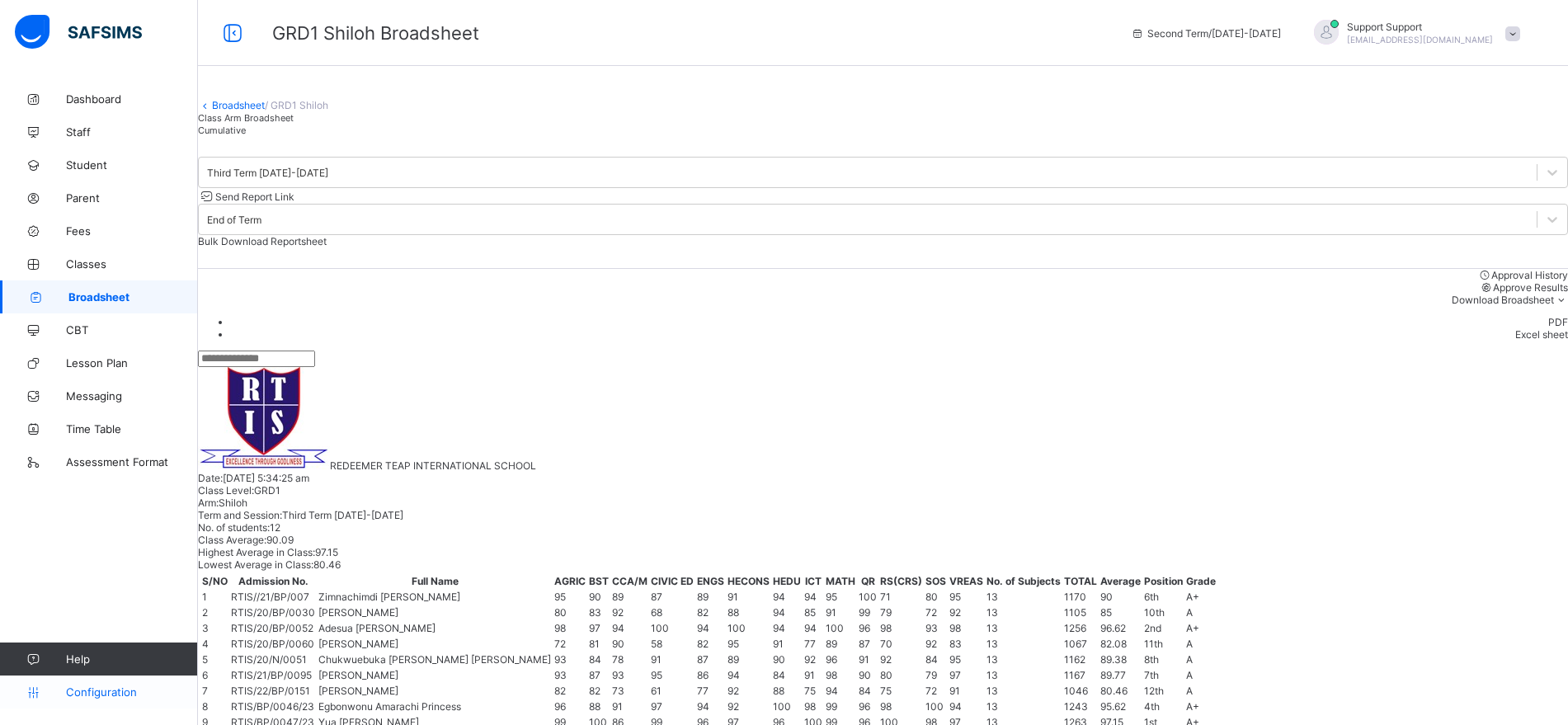 click on "Configuration" at bounding box center [131, 692] 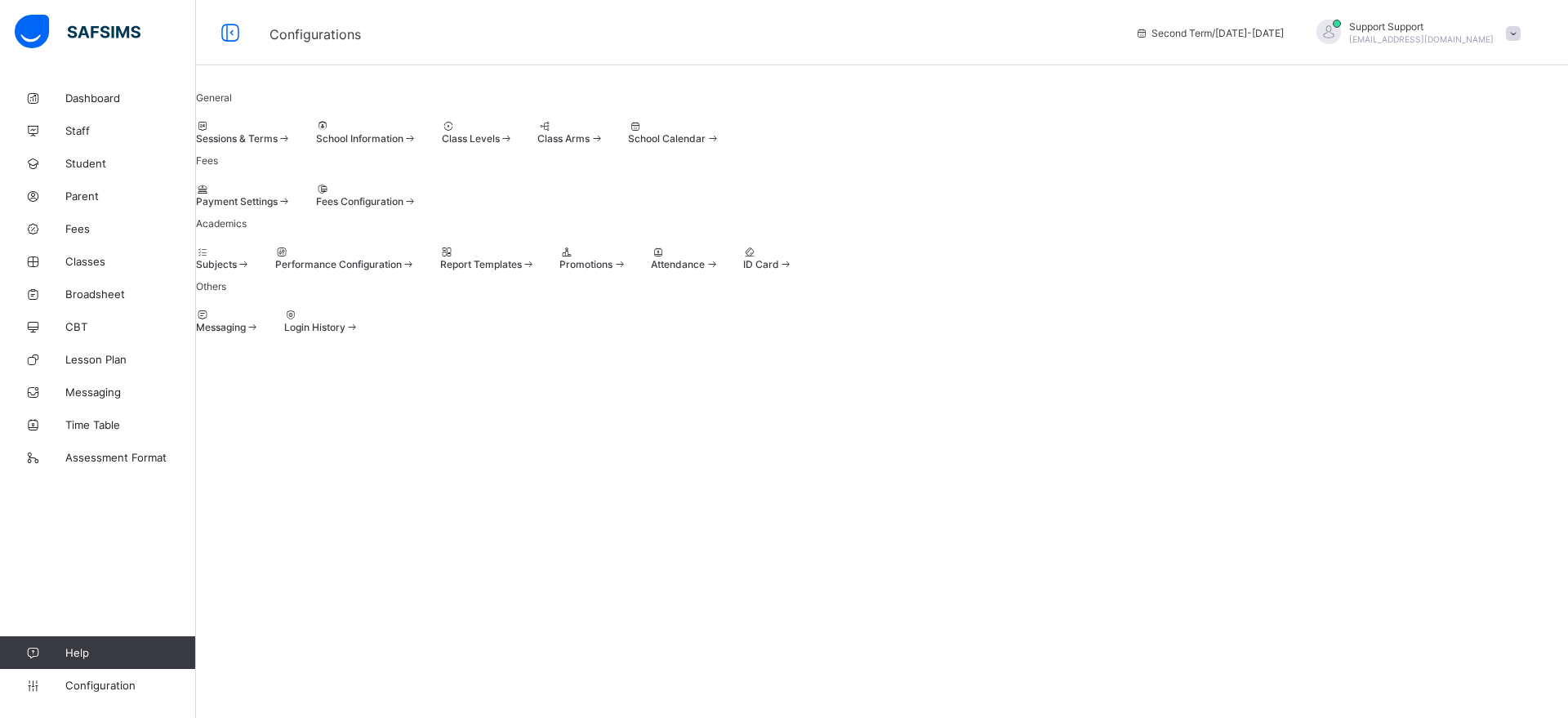 click on "Class Levels" at bounding box center [478, 138] 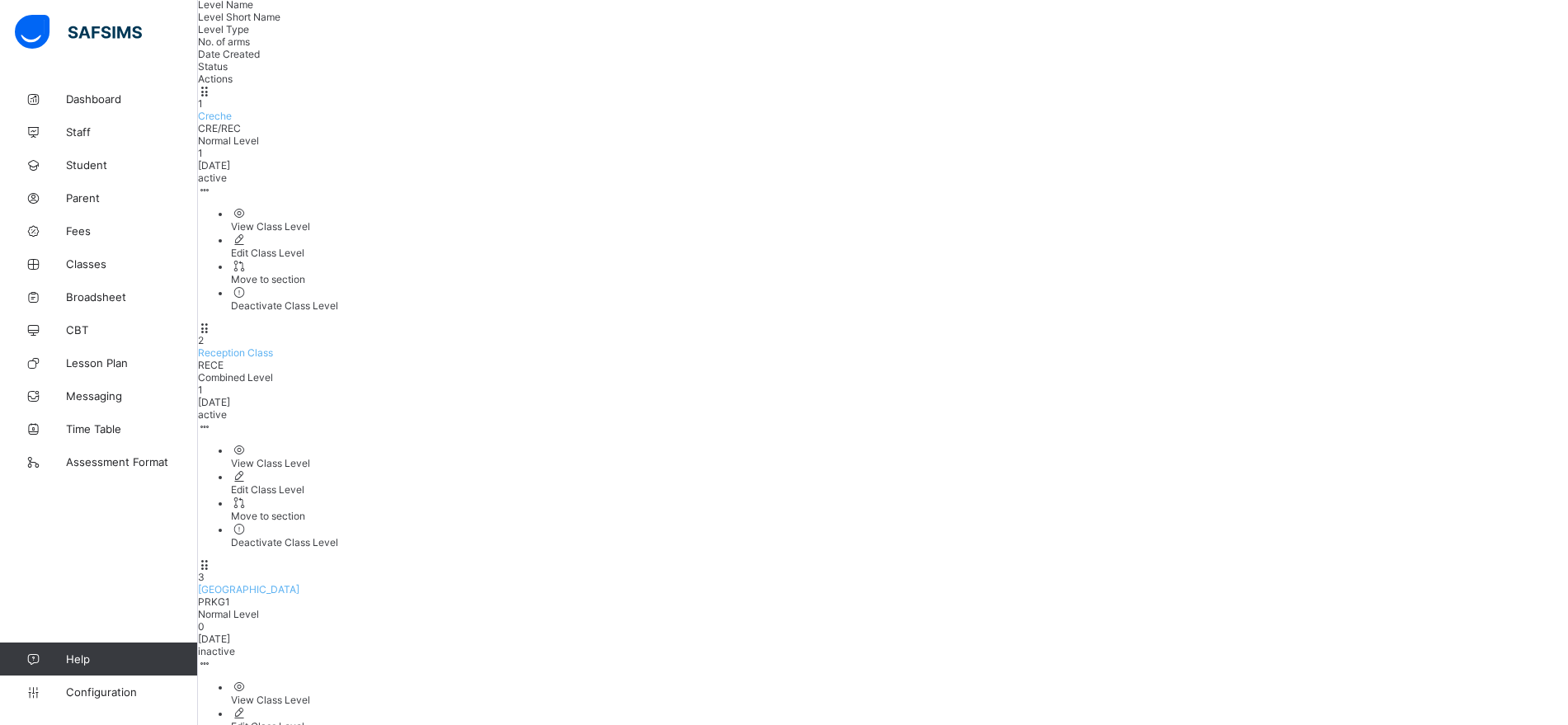scroll, scrollTop: 136, scrollLeft: 0, axis: vertical 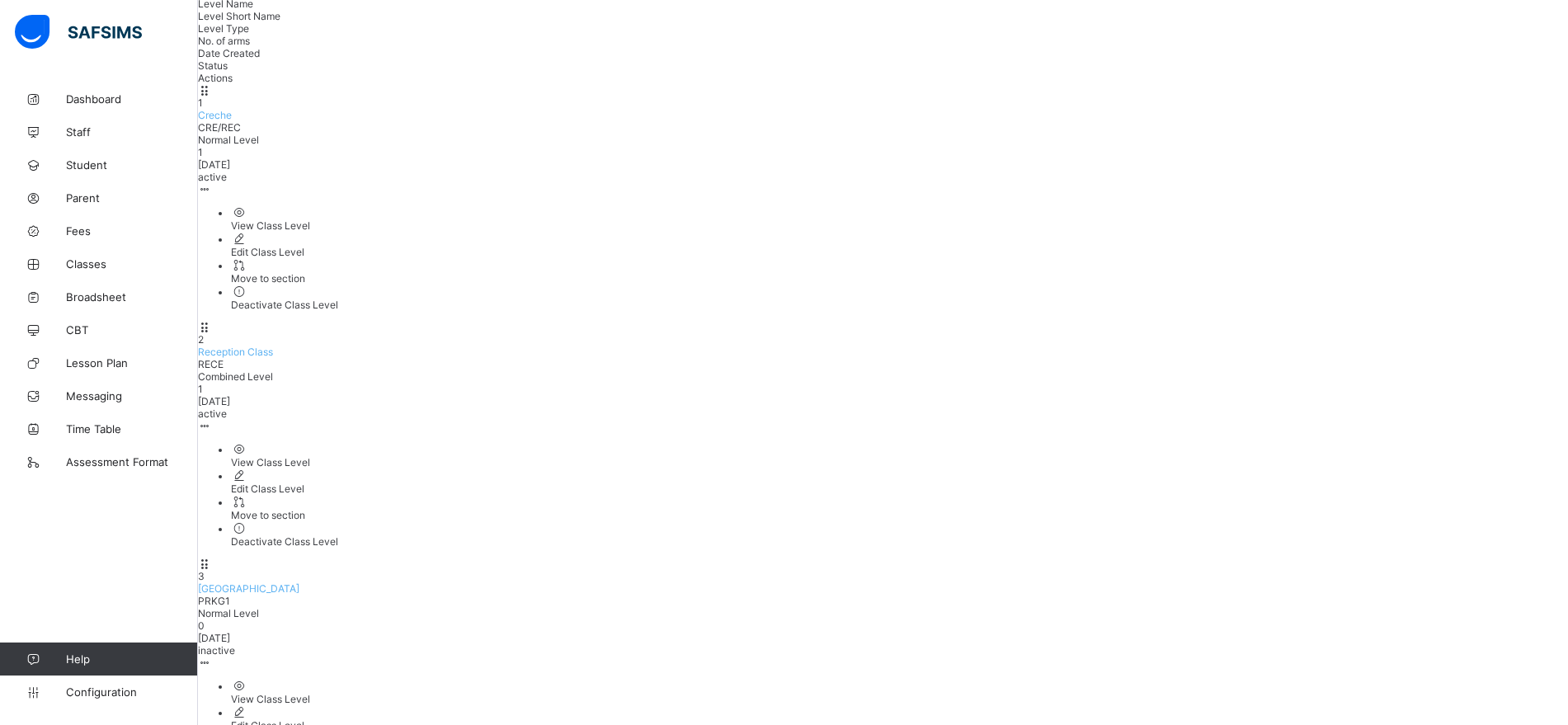 click on "Grade 2" at bounding box center [216, 1772] 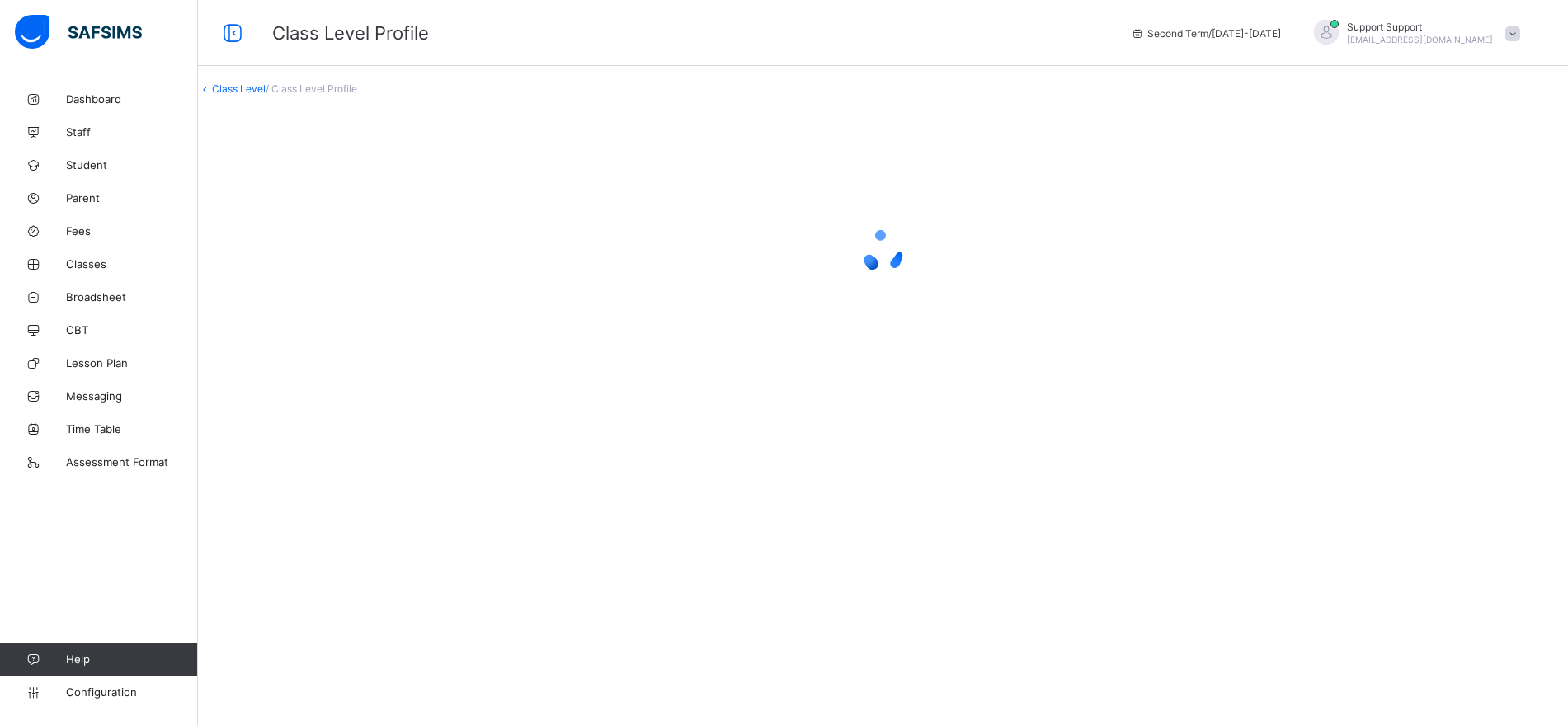 scroll, scrollTop: 0, scrollLeft: 0, axis: both 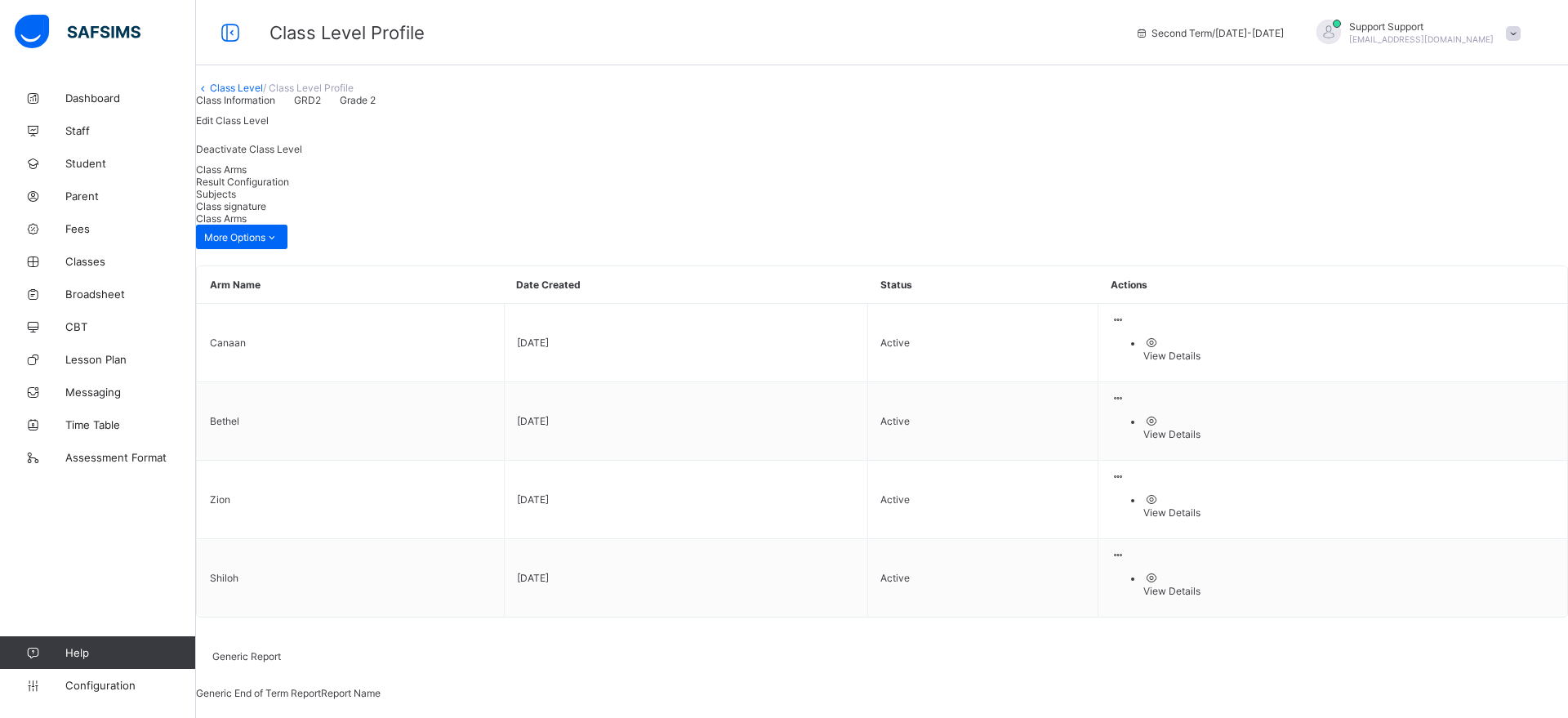 click on "Result Configuration" at bounding box center (243, 181) 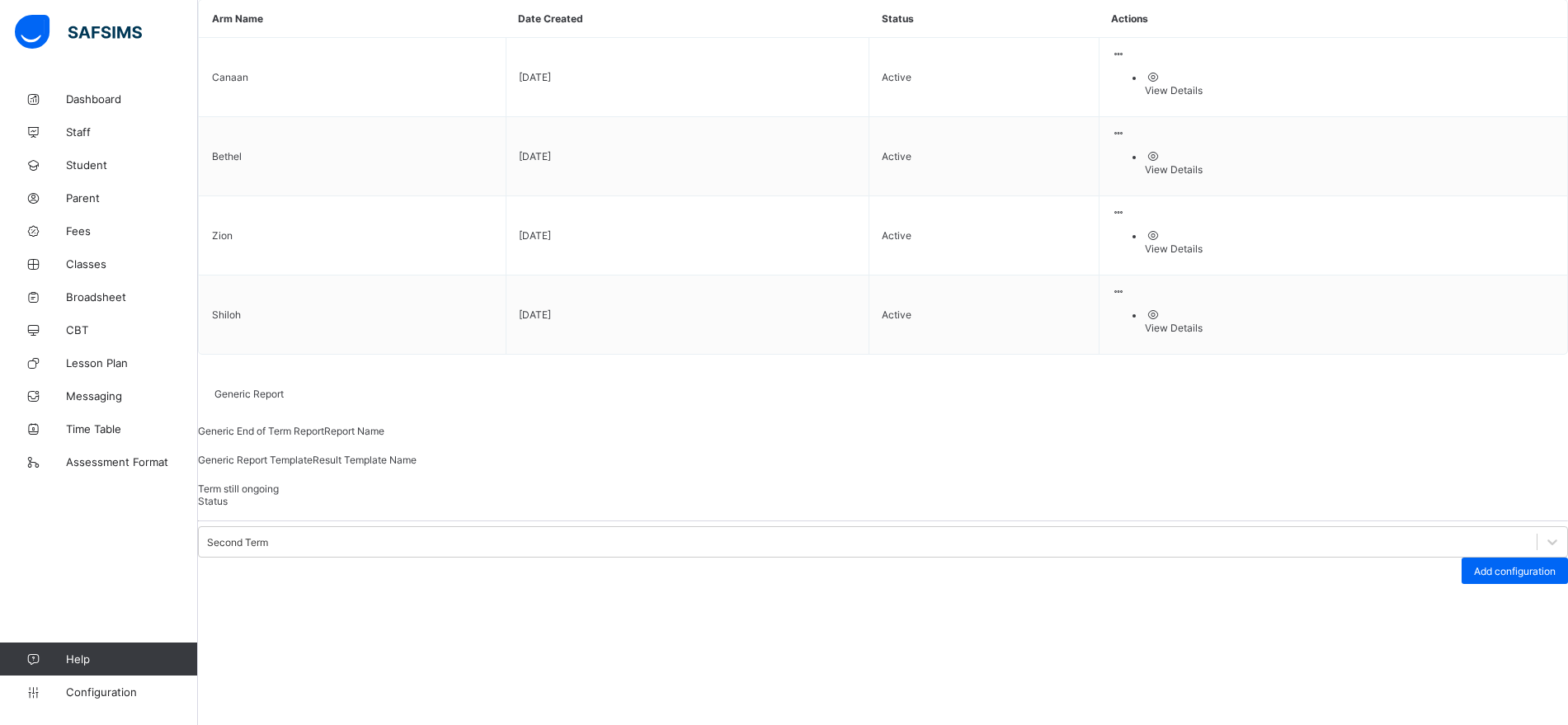 scroll, scrollTop: 299, scrollLeft: 0, axis: vertical 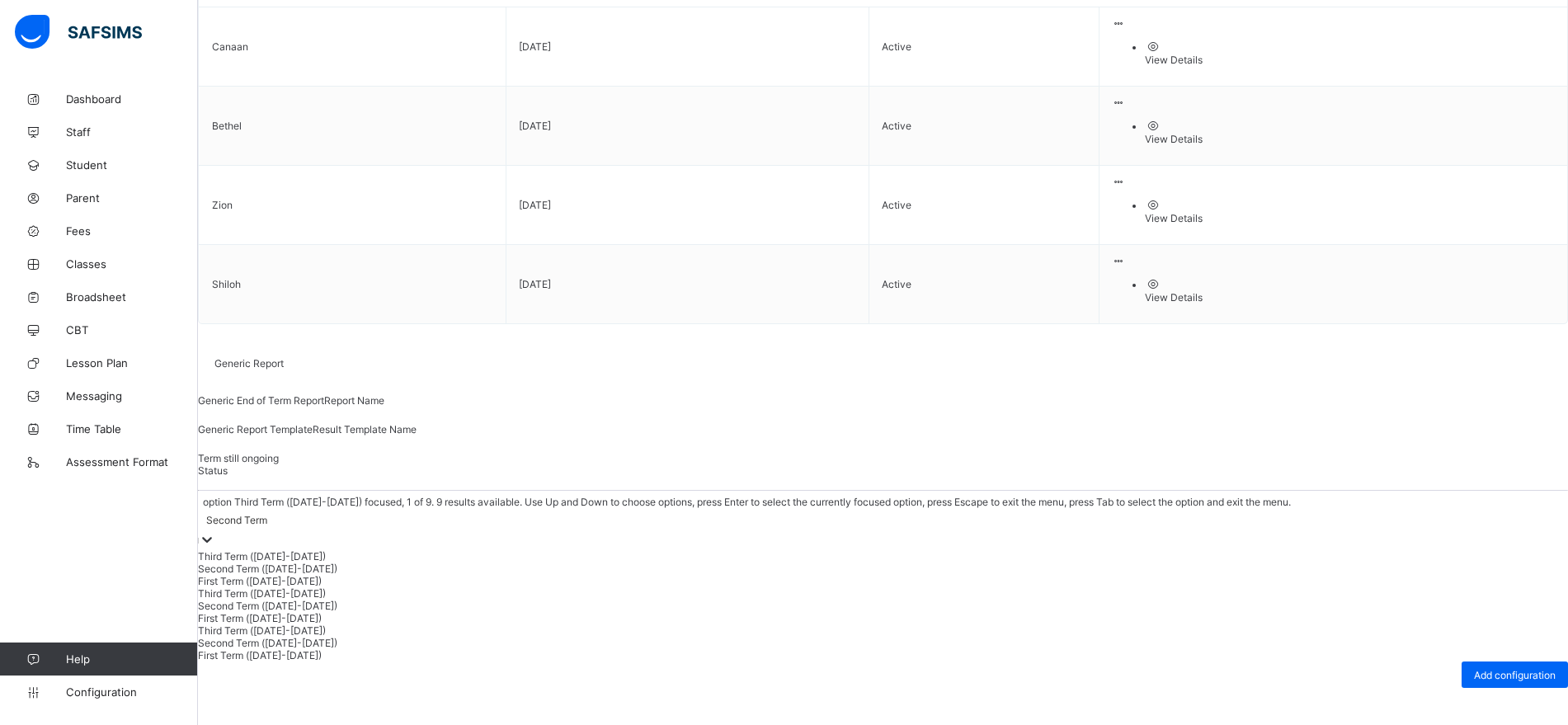 click at bounding box center [207, 540] 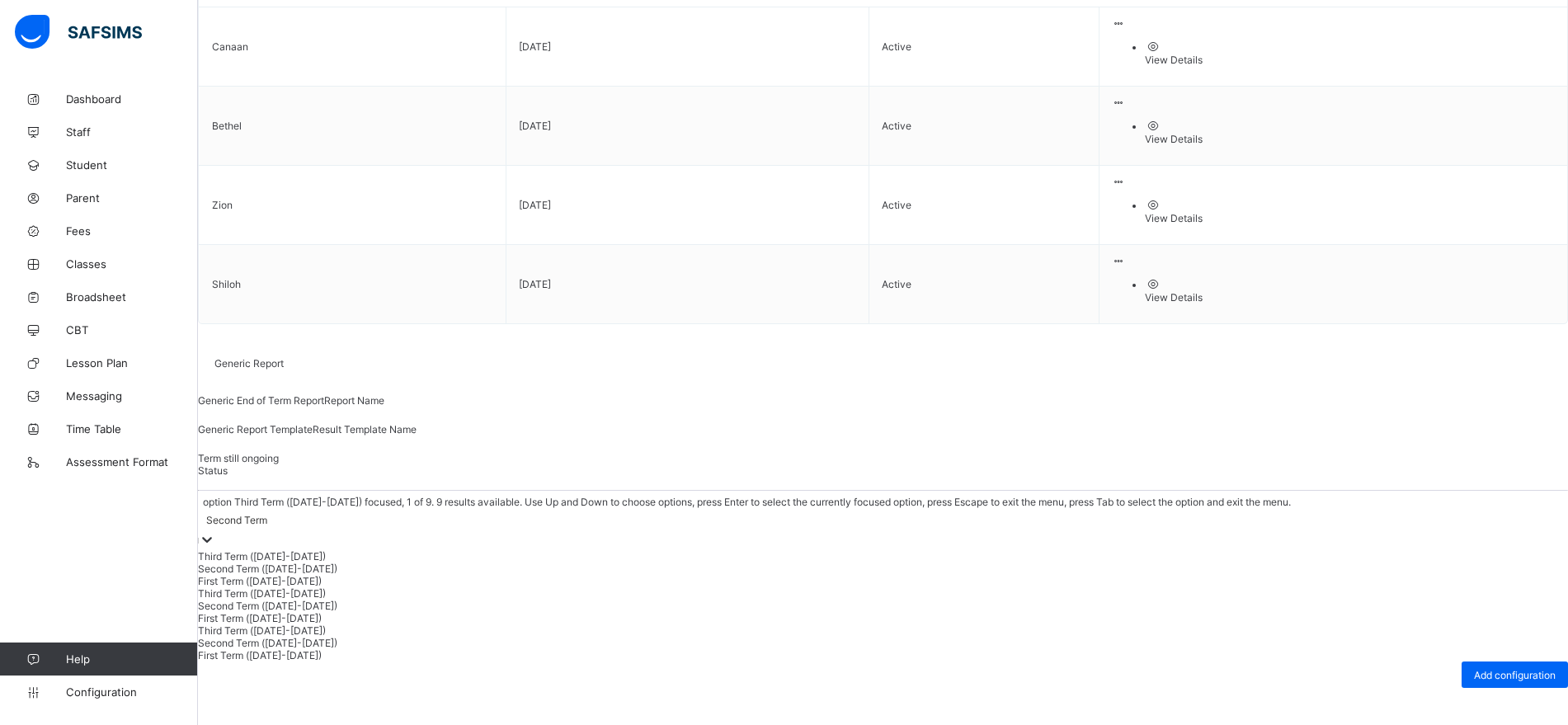 click on "Third Term ([DATE]-[DATE])" at bounding box center [883, 556] 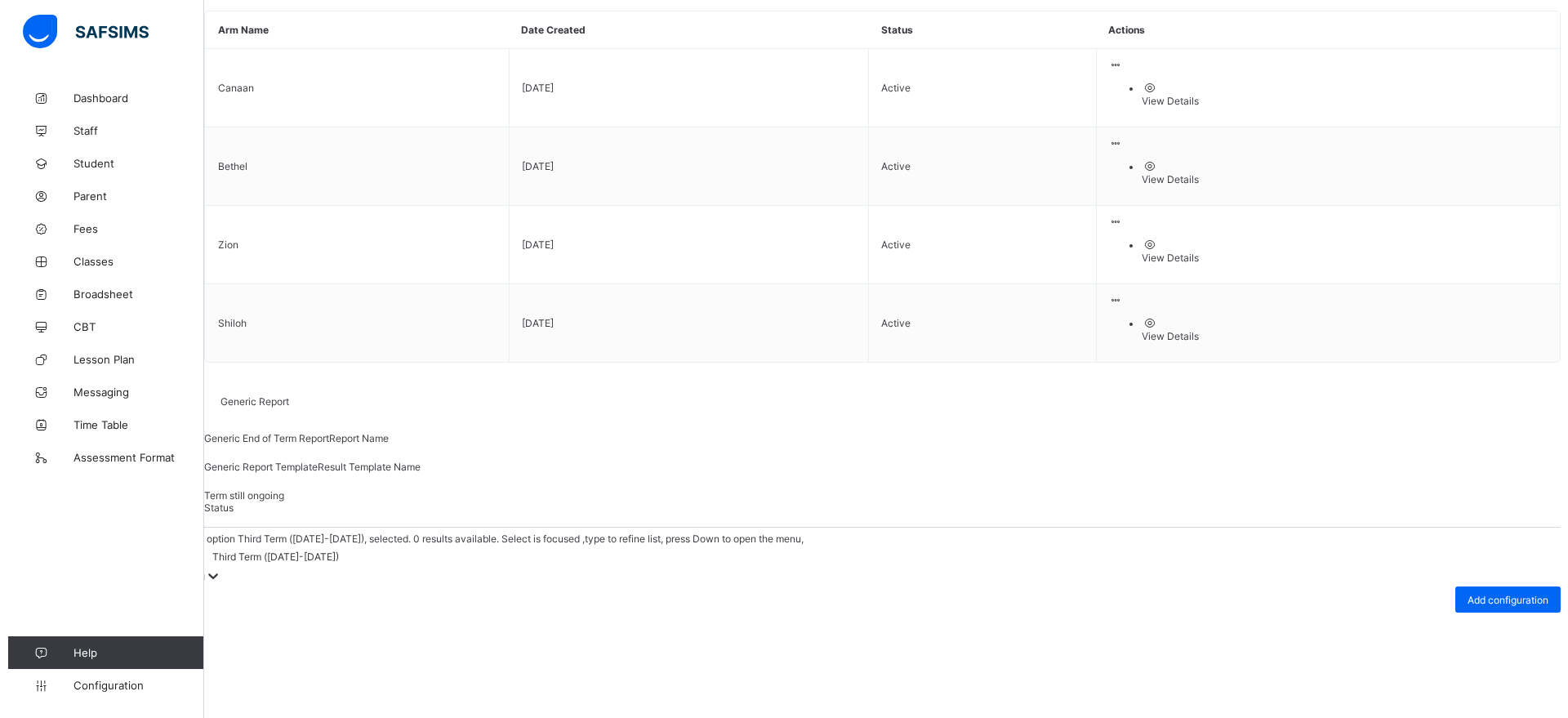 scroll, scrollTop: 297, scrollLeft: 0, axis: vertical 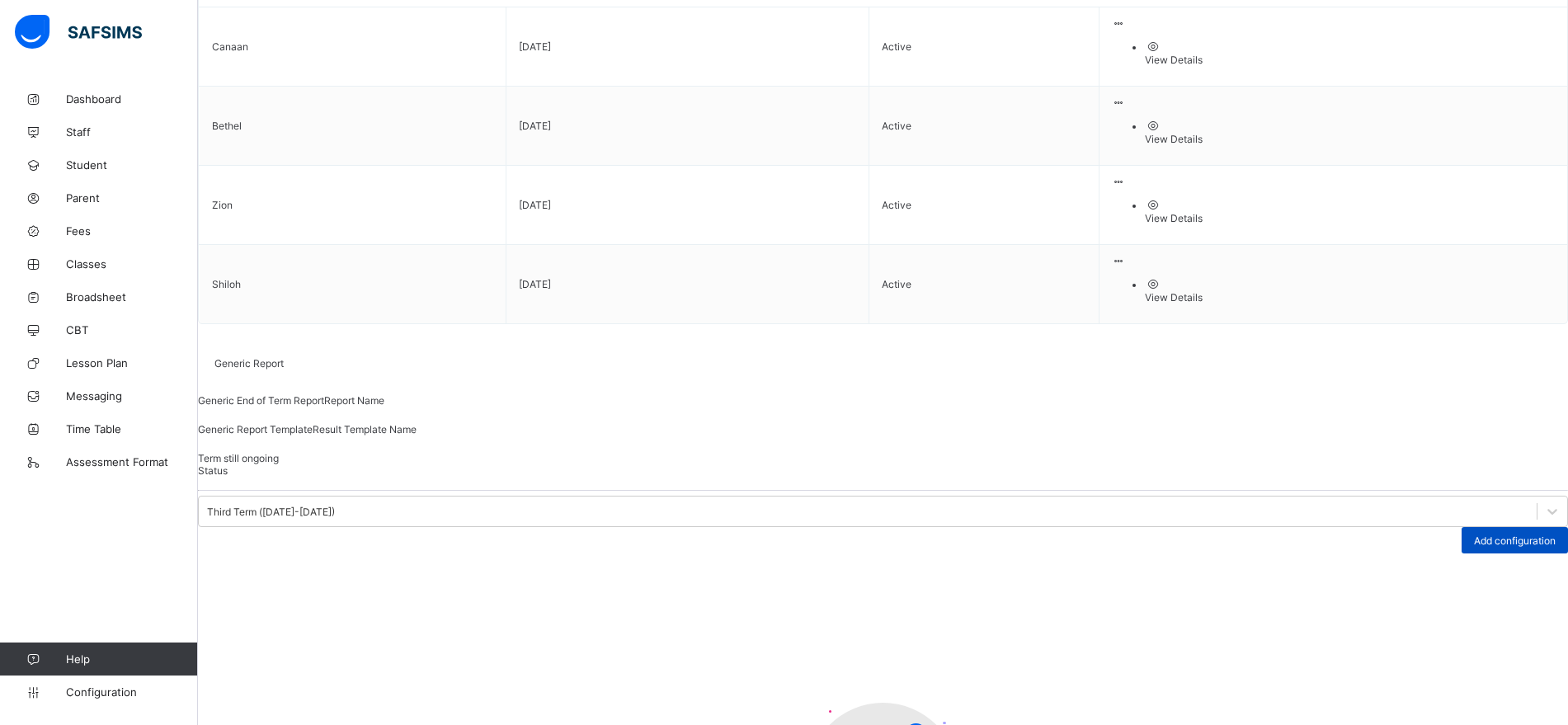 click on "Add configuration" at bounding box center (1514, 540) 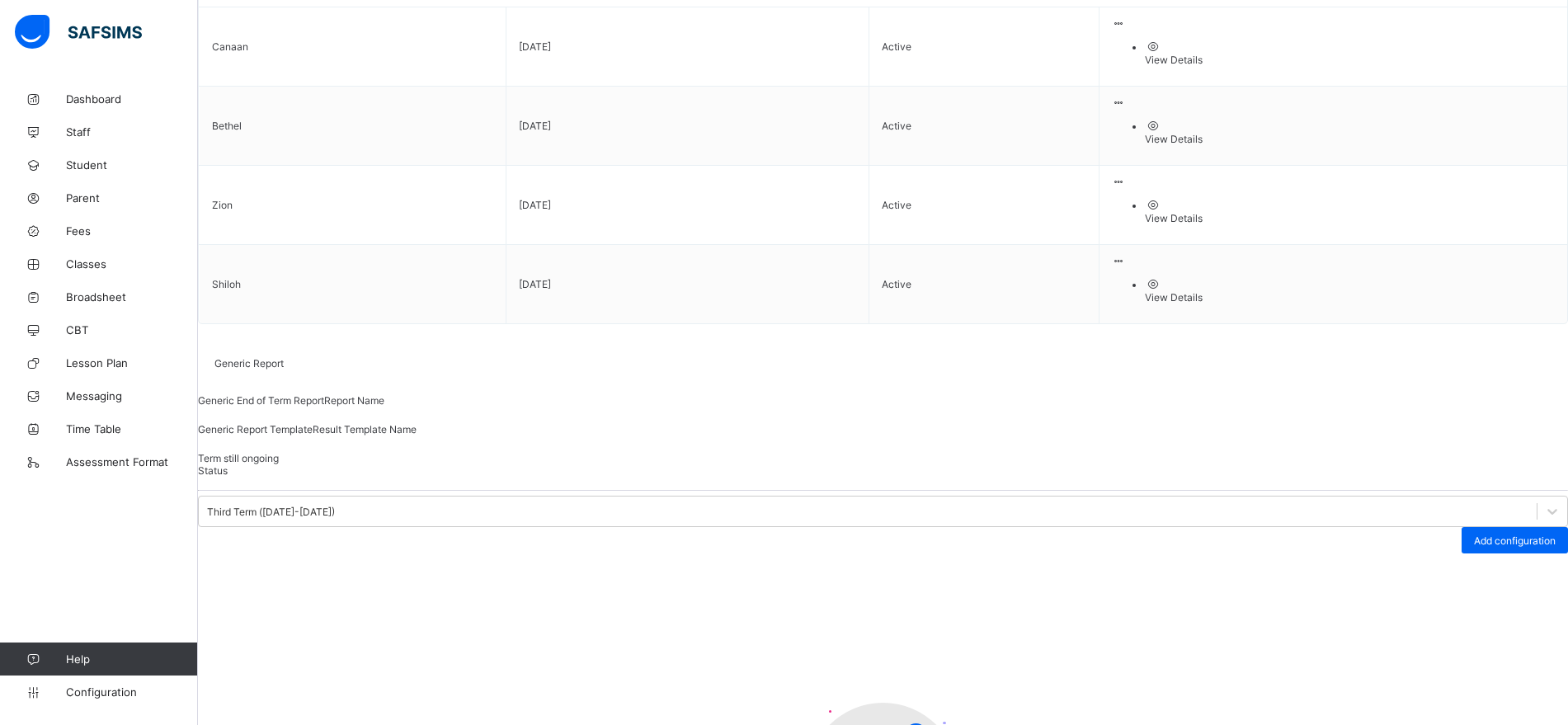 click at bounding box center (257, 967) 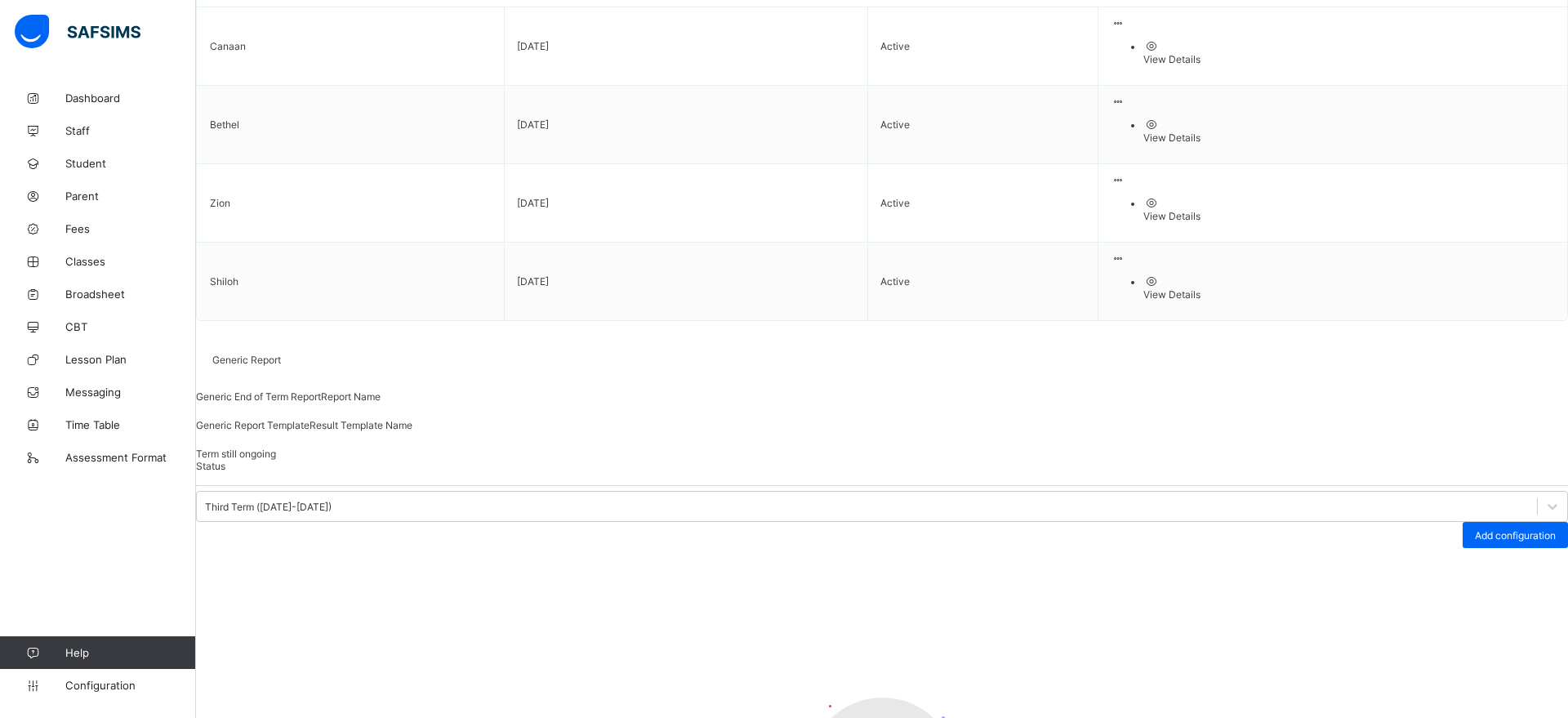 type on "**********" 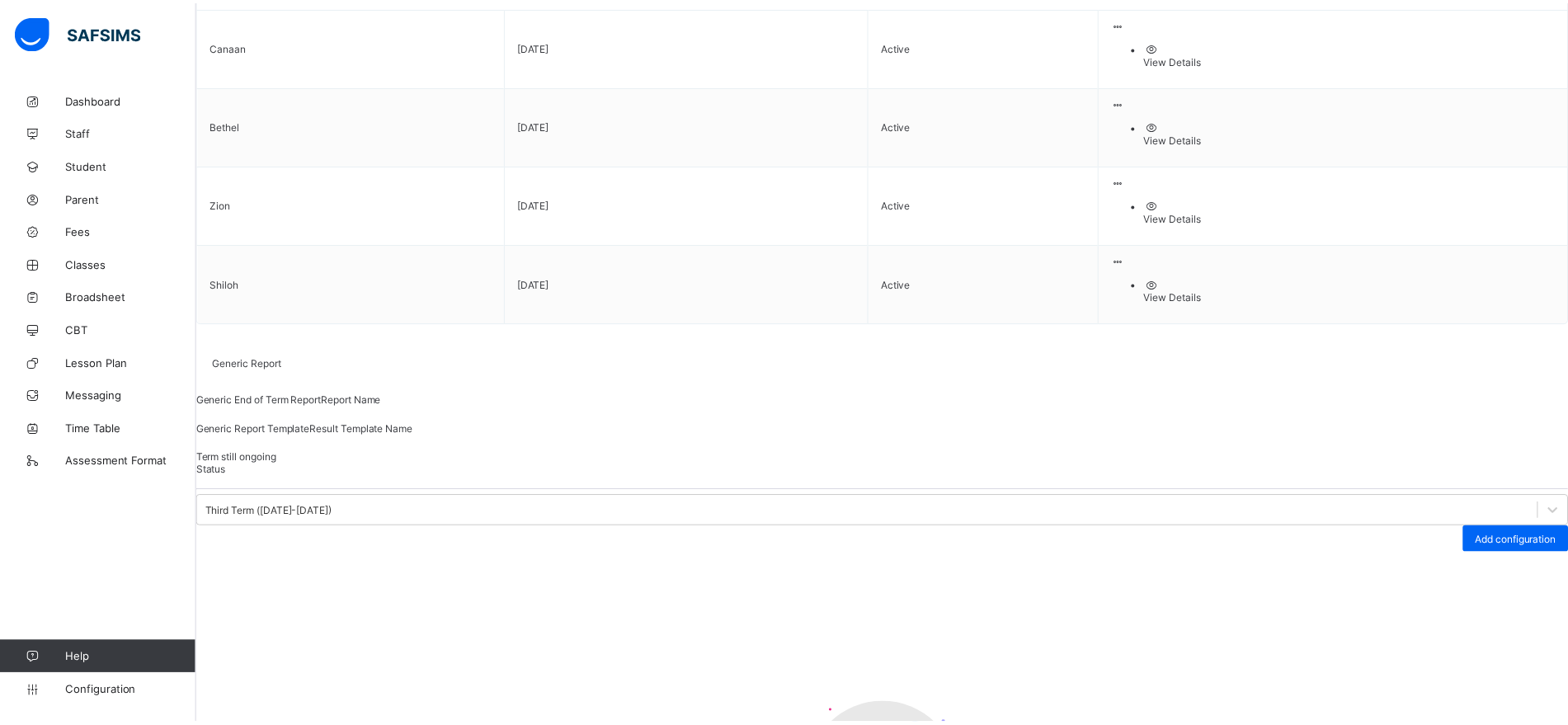 scroll, scrollTop: 0, scrollLeft: 0, axis: both 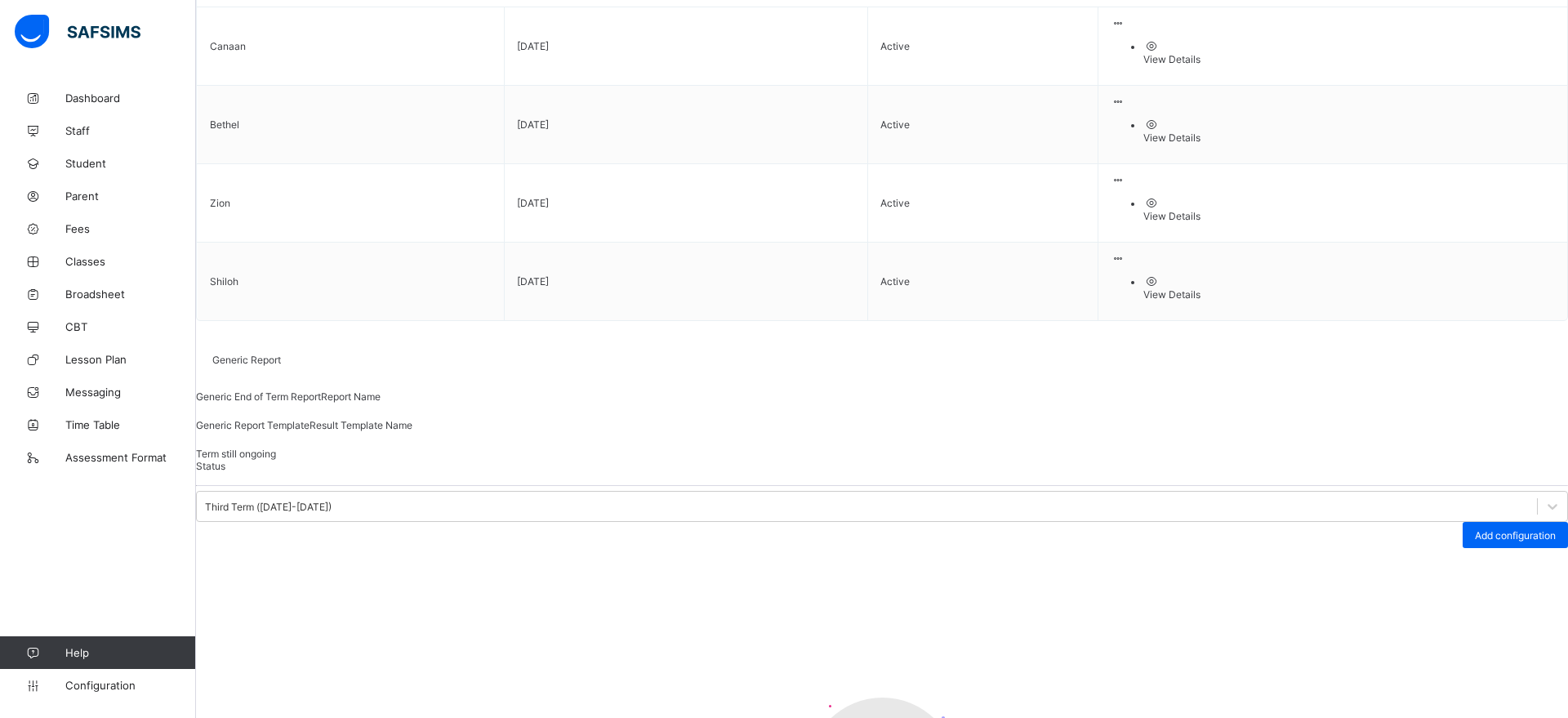 click at bounding box center [205, 1154] 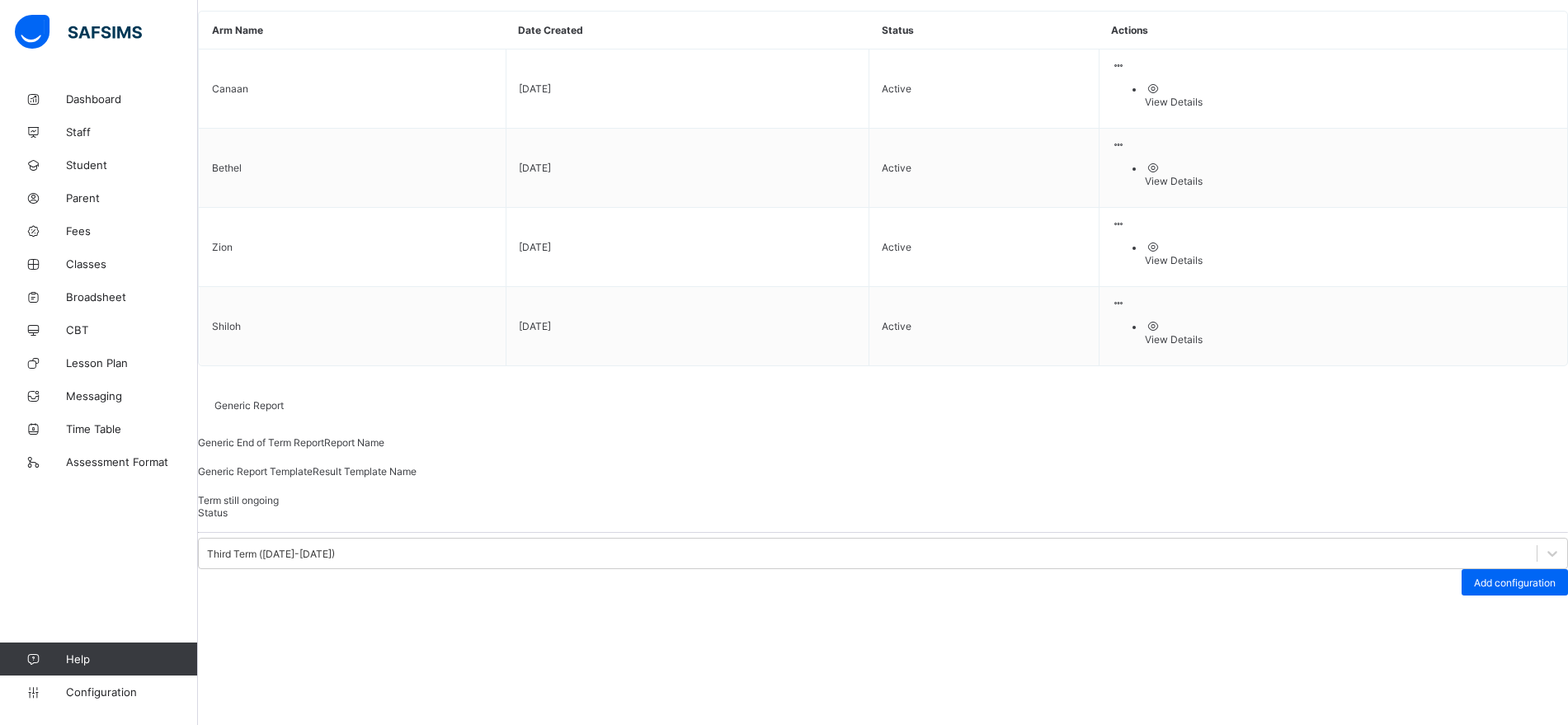 scroll, scrollTop: 50, scrollLeft: 0, axis: vertical 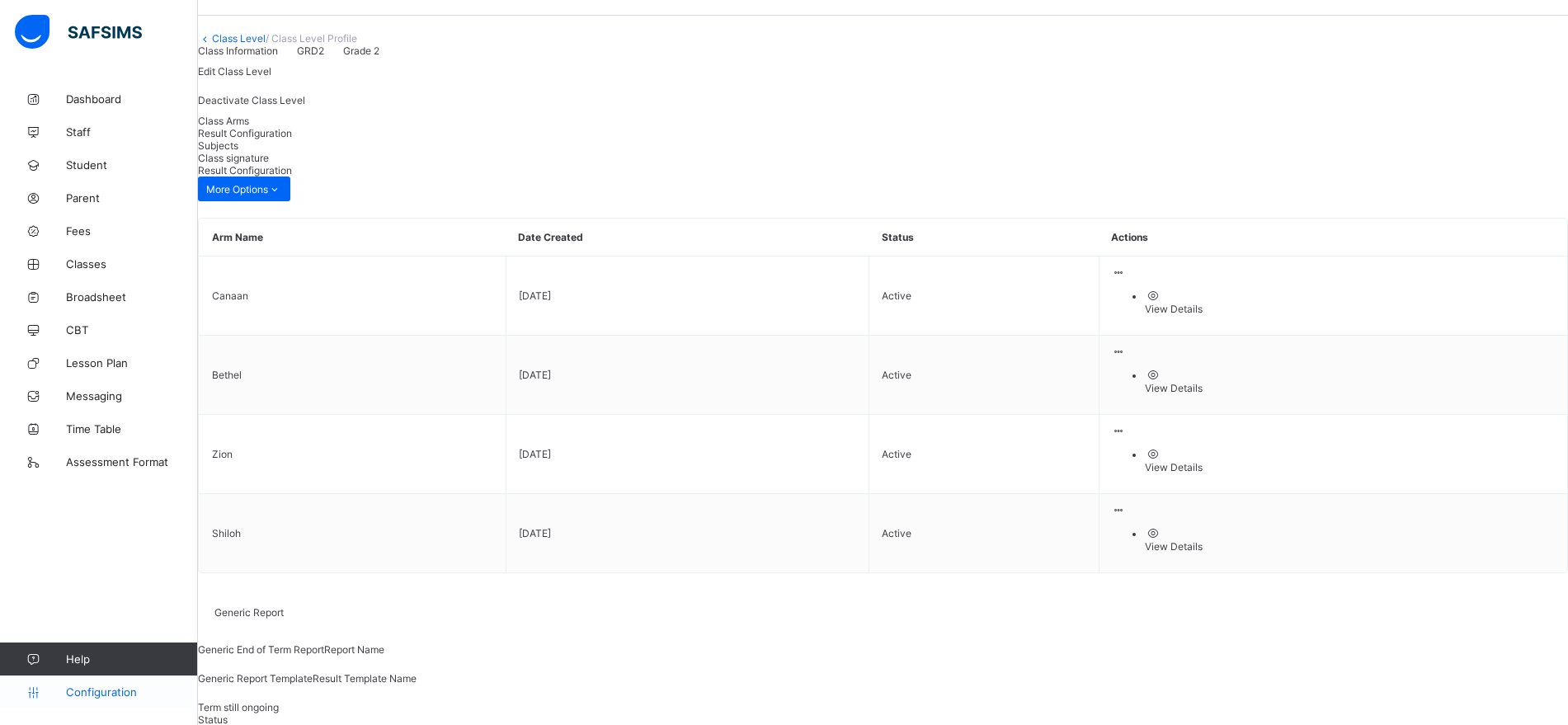 click on "Configuration" at bounding box center [131, 692] 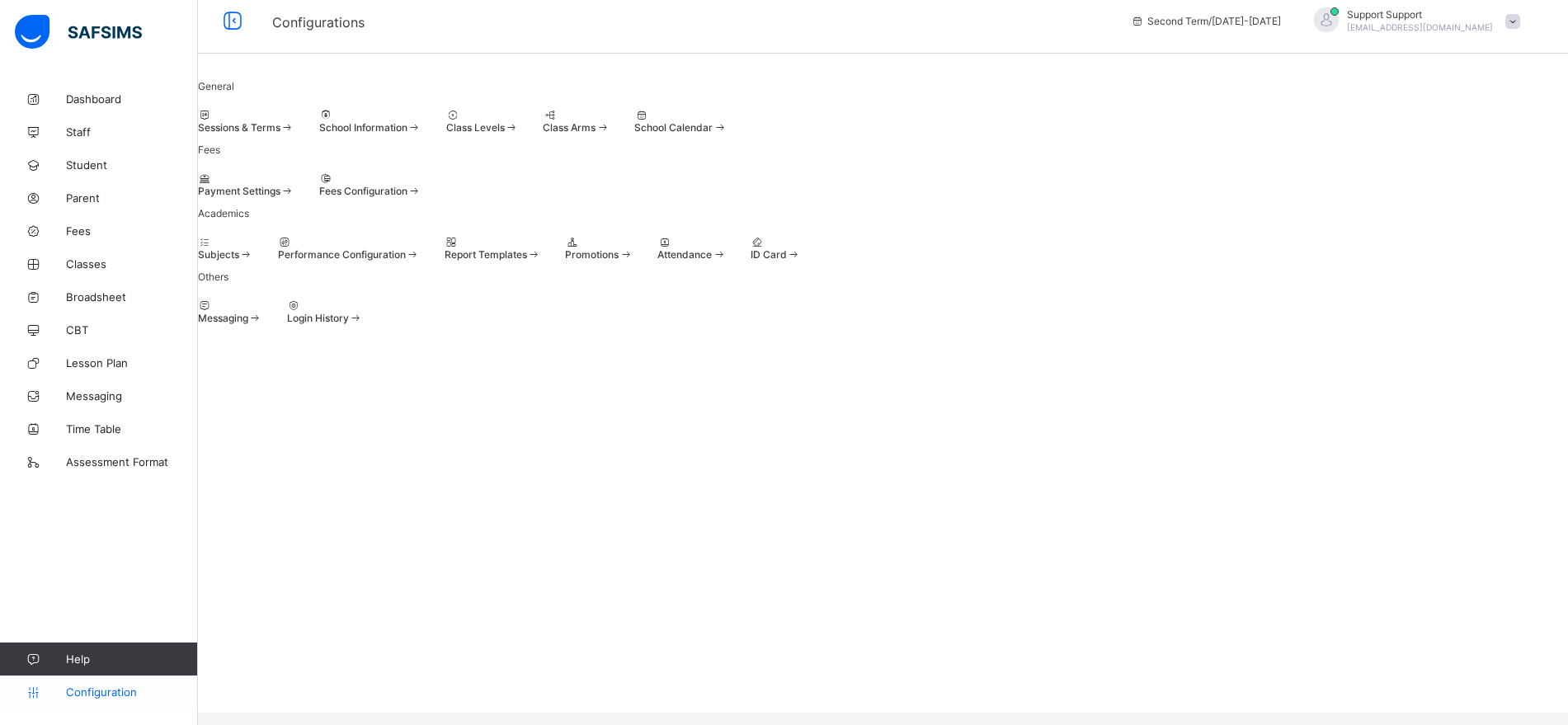 scroll, scrollTop: 0, scrollLeft: 0, axis: both 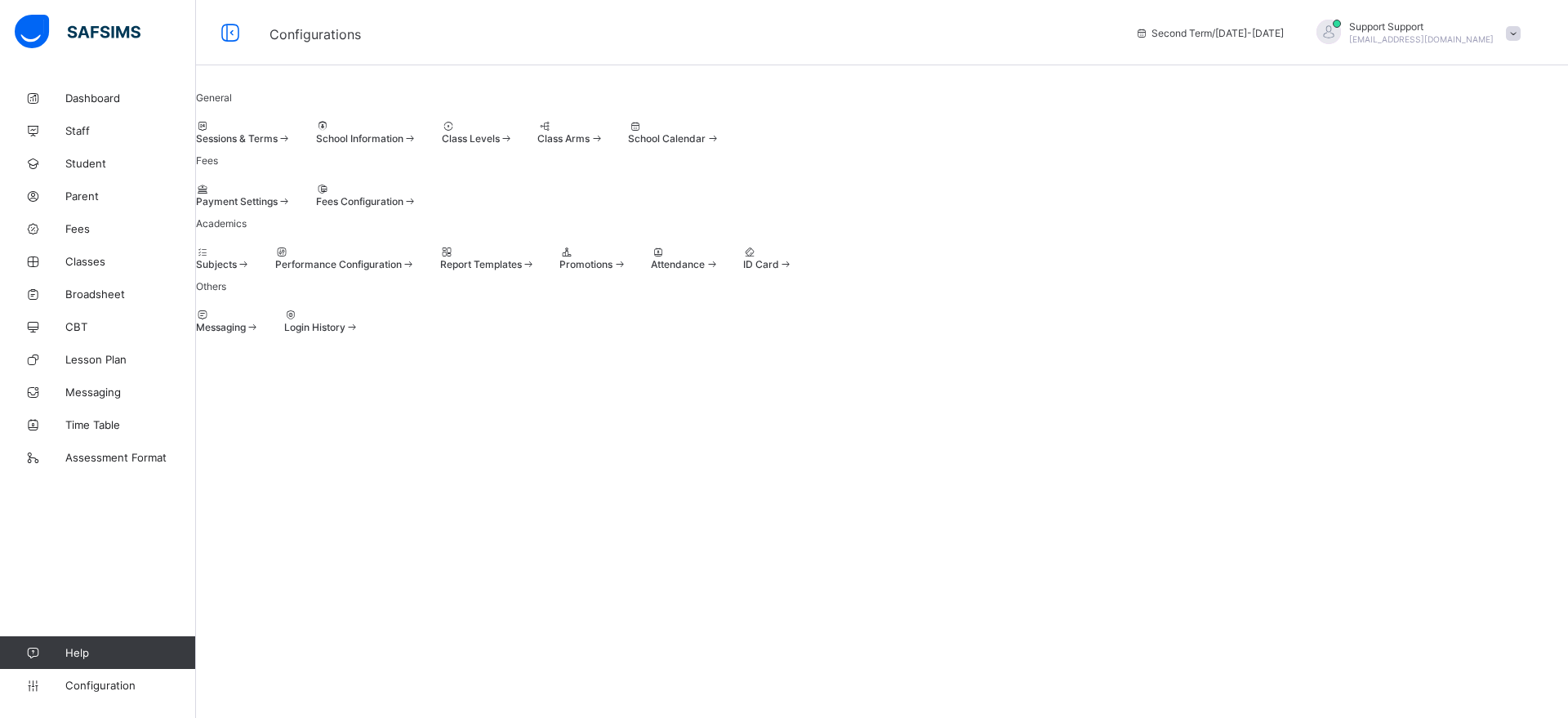 click at bounding box center (488, 252) 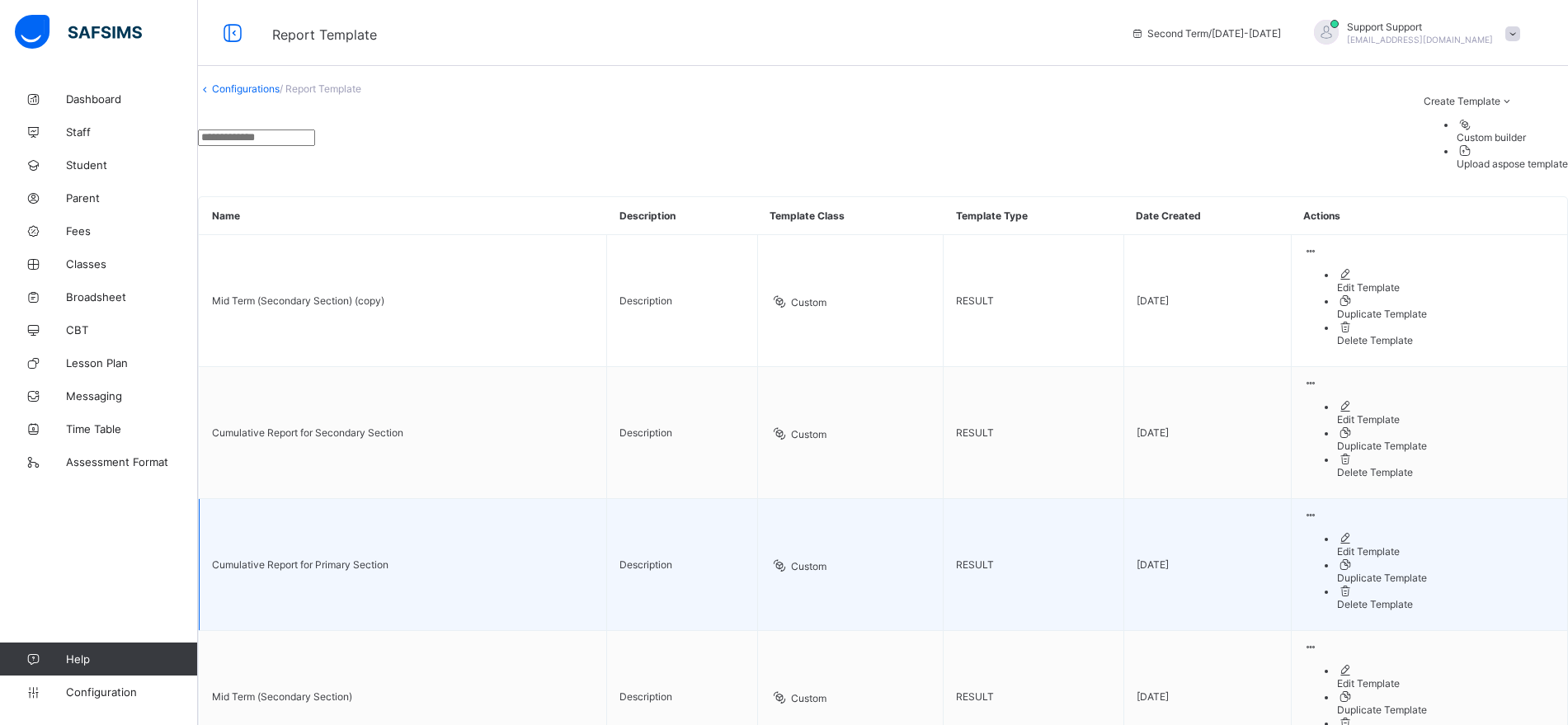 click on "Edit Template" at bounding box center (1446, 551) 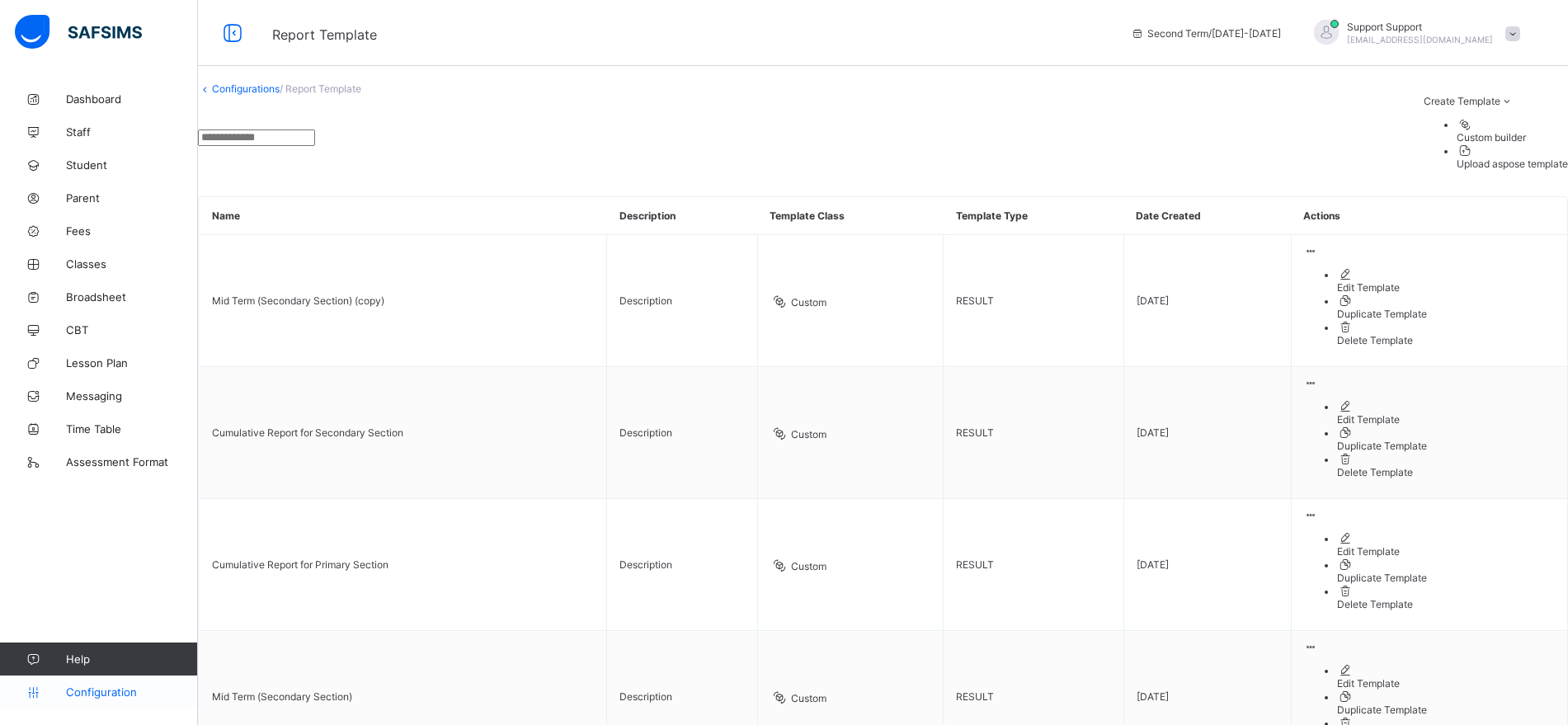 click on "Configuration" at bounding box center (131, 692) 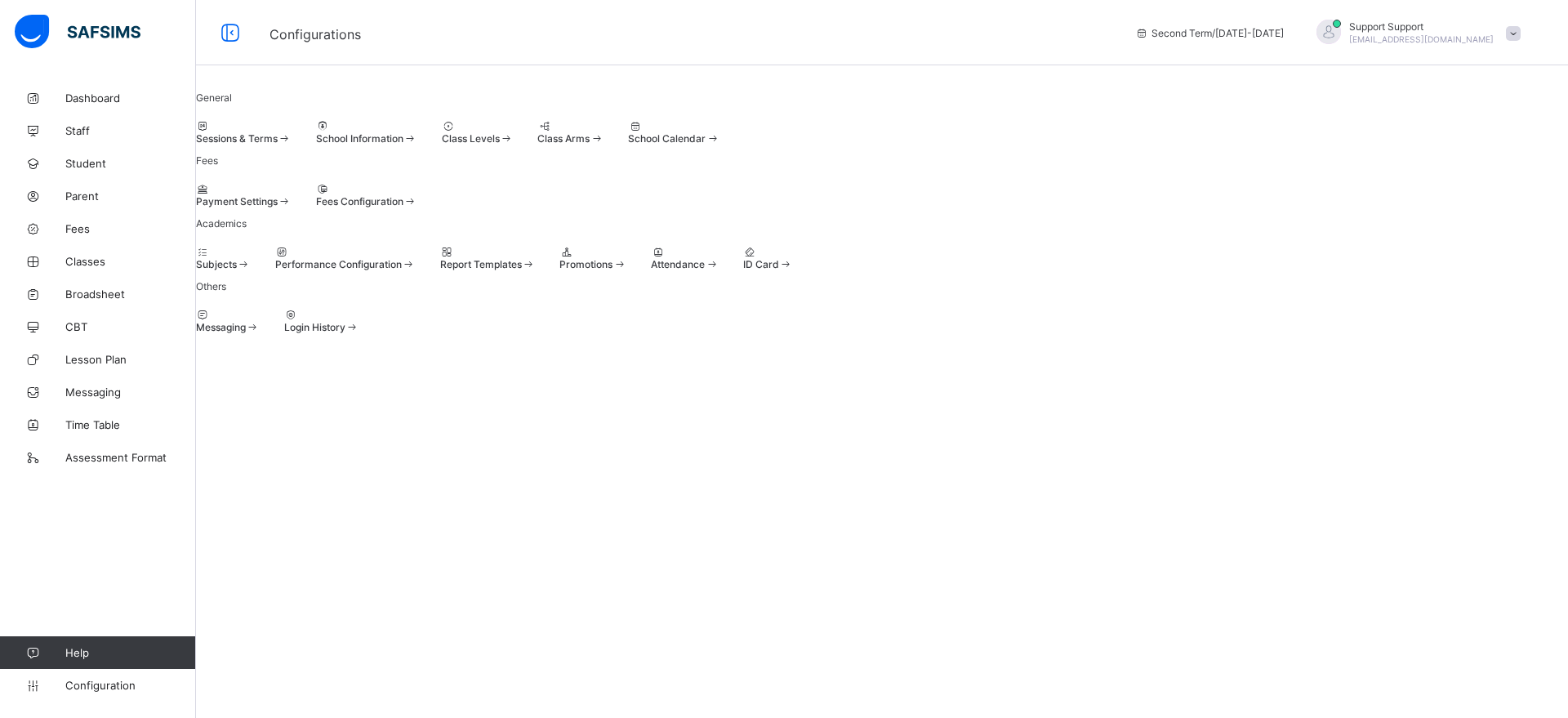 click at bounding box center (442, 132) 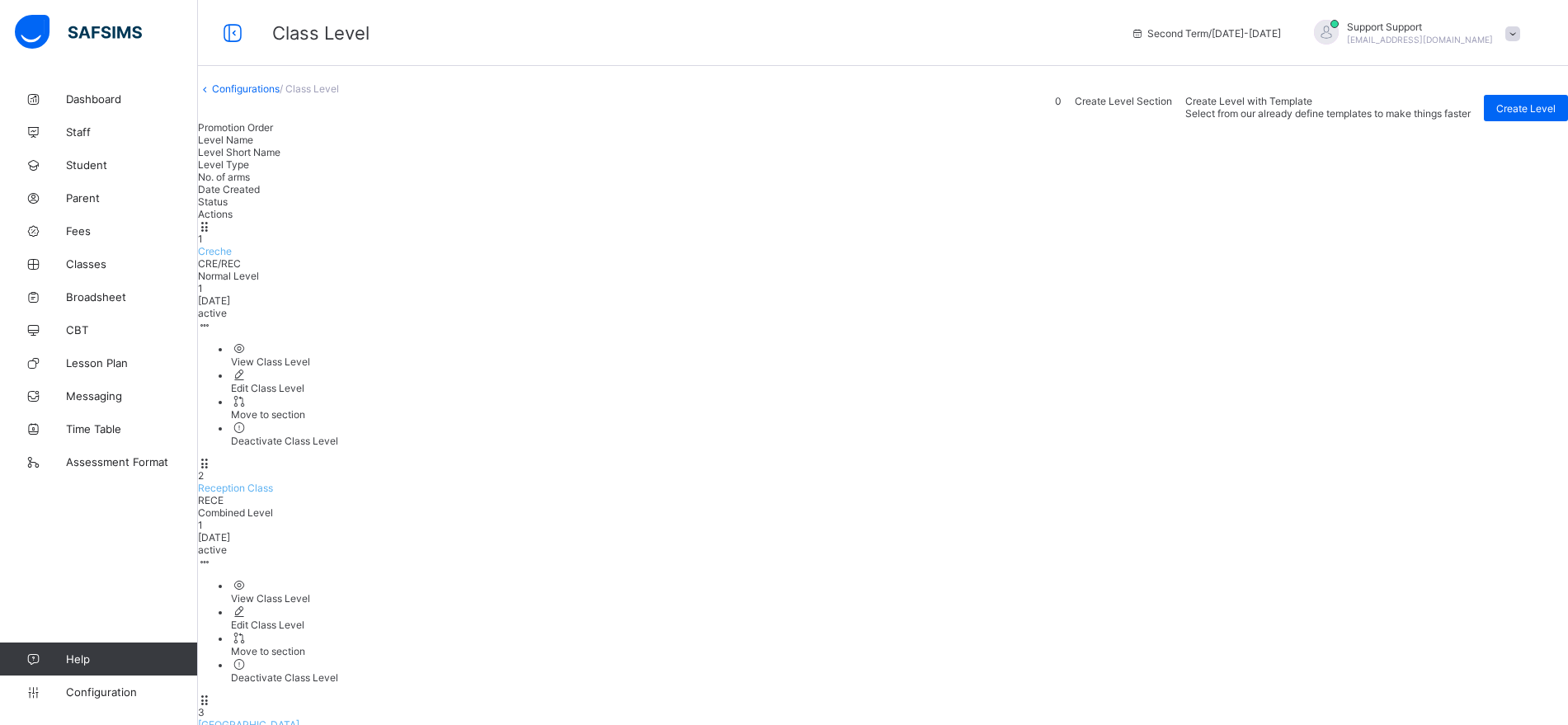 click on "Grade 1" at bounding box center (215, 1671) 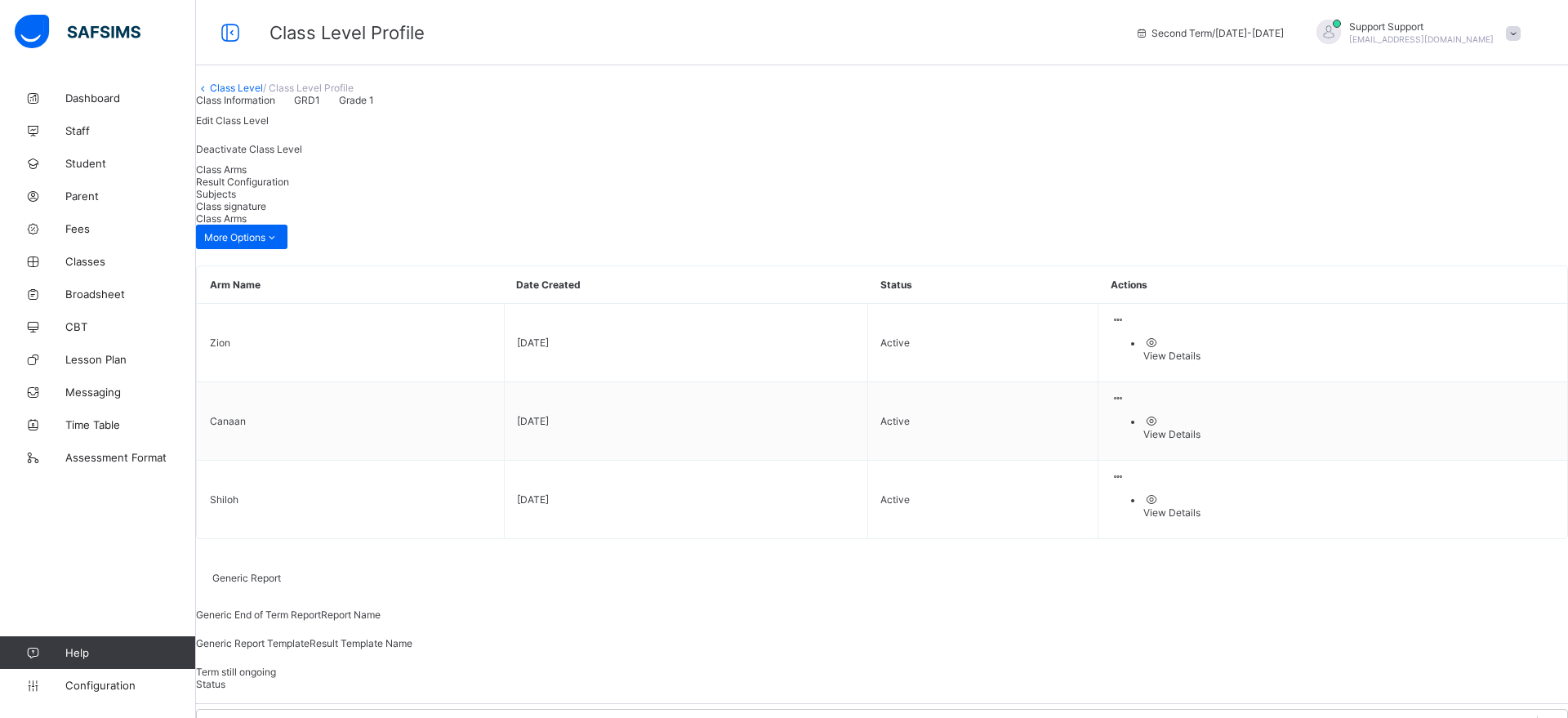 click on "Result Configuration" at bounding box center [243, 181] 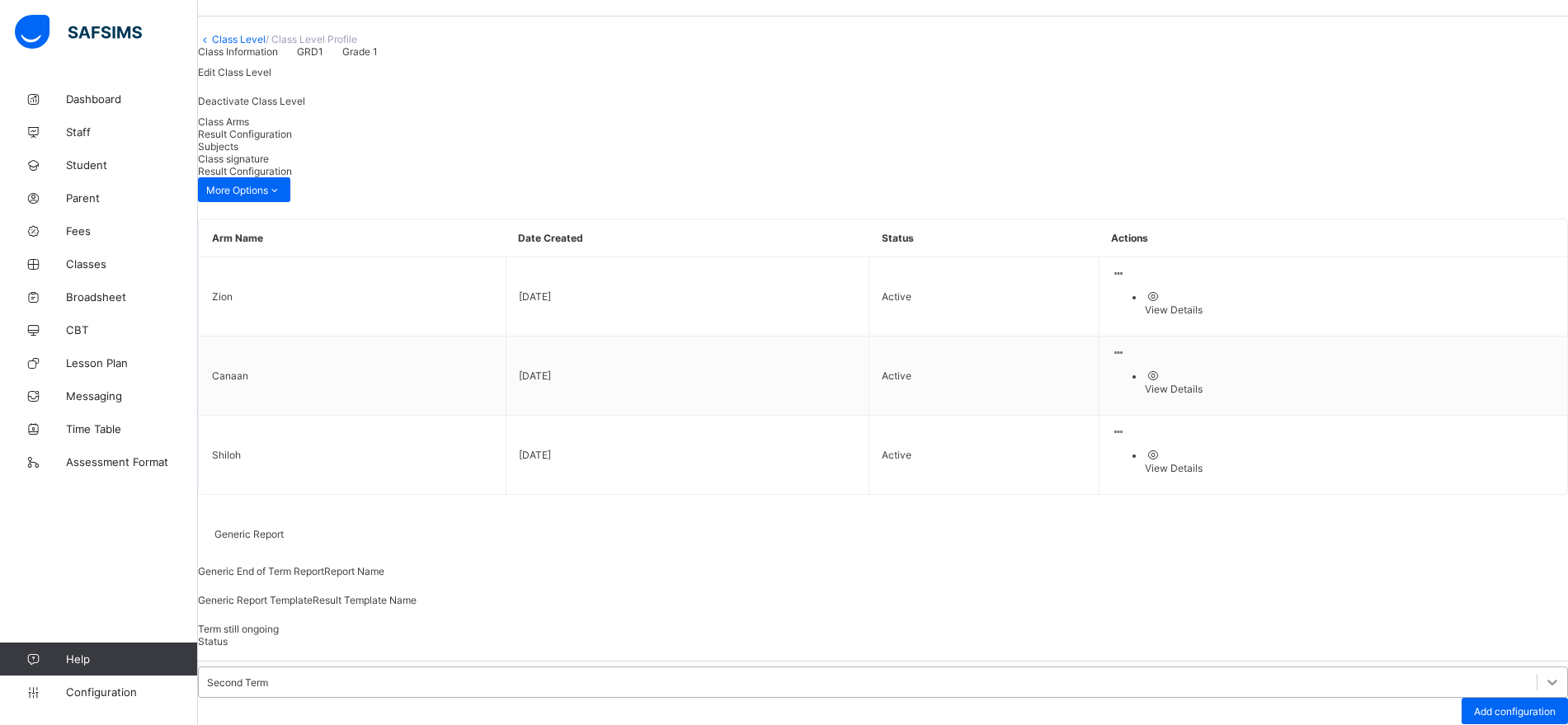 scroll, scrollTop: 50, scrollLeft: 0, axis: vertical 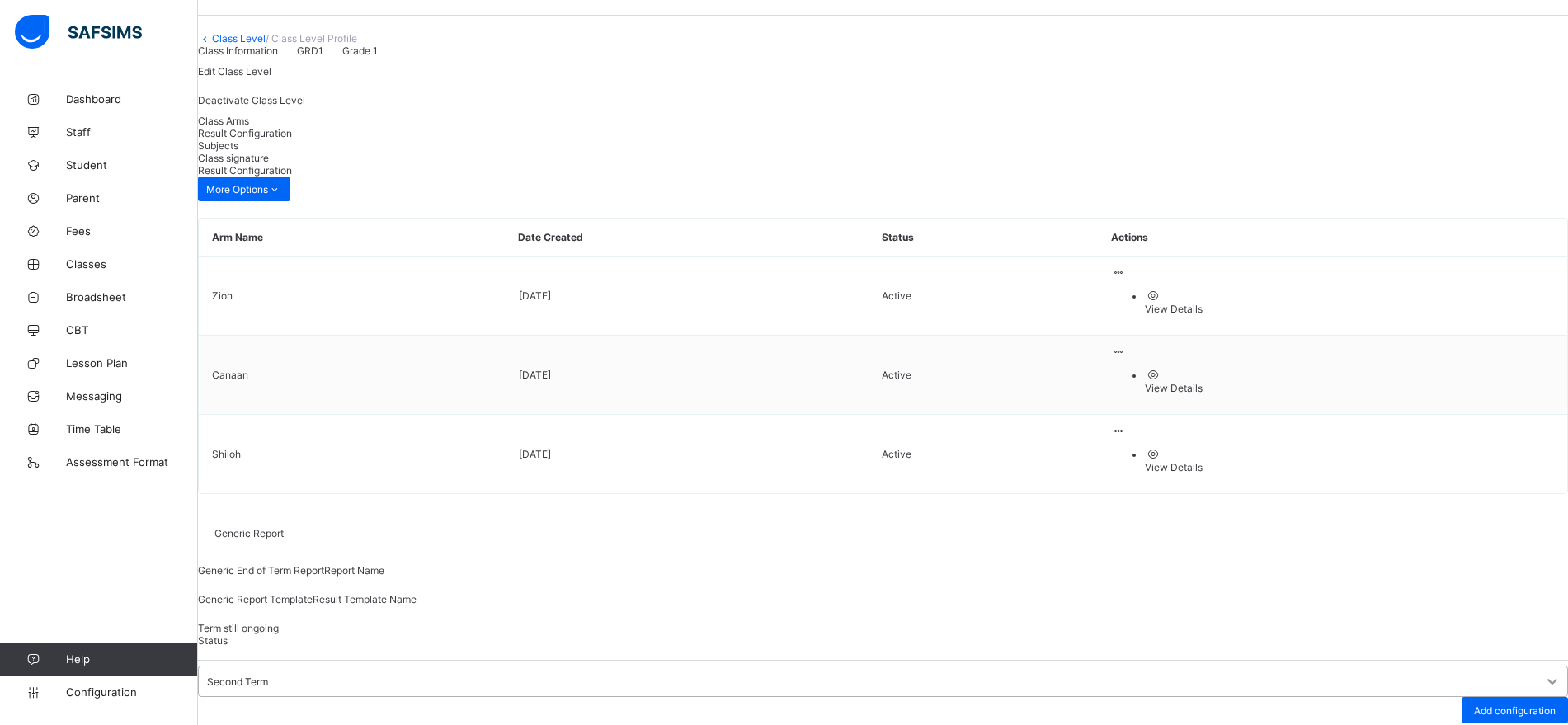 click at bounding box center [1552, 681] 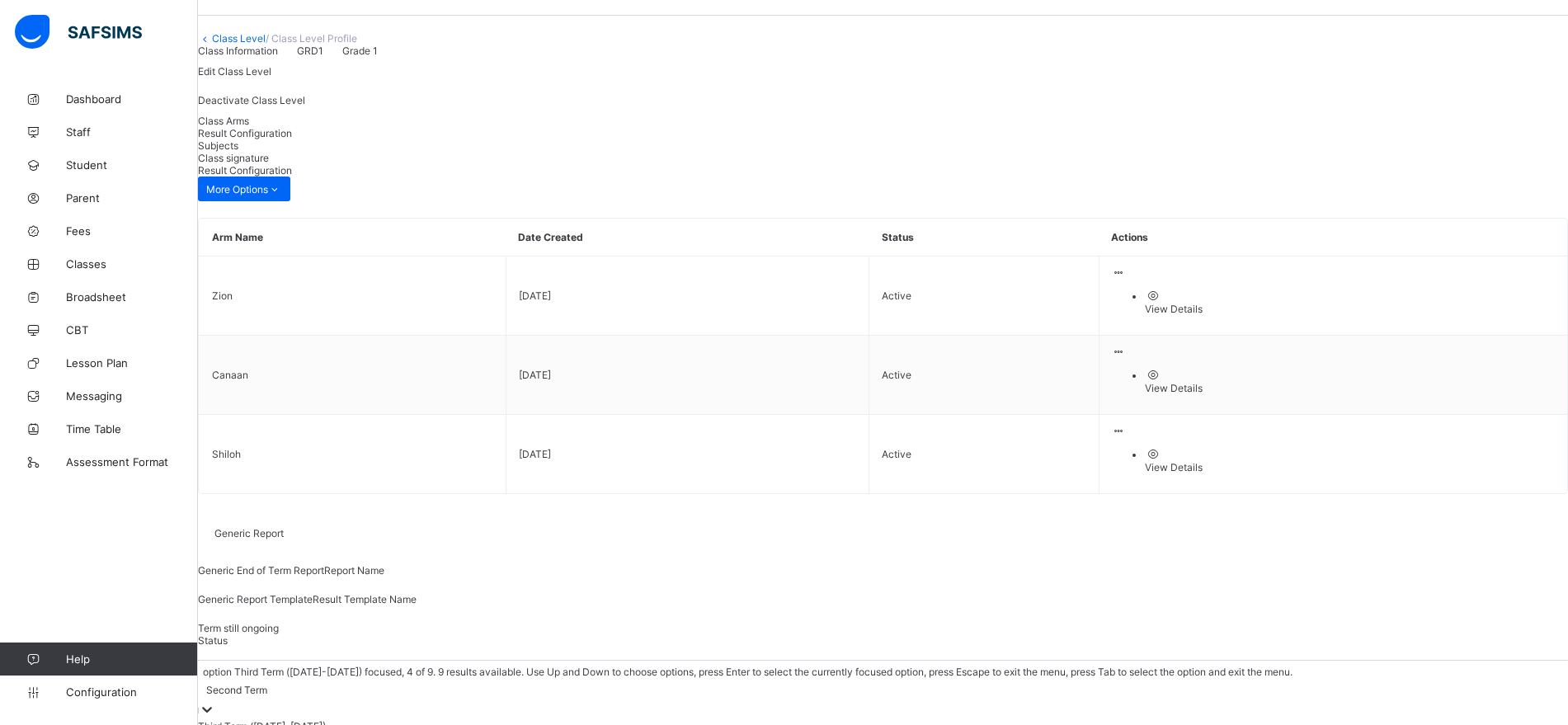 click on "Third Term ([DATE]-[DATE])" at bounding box center (883, 763) 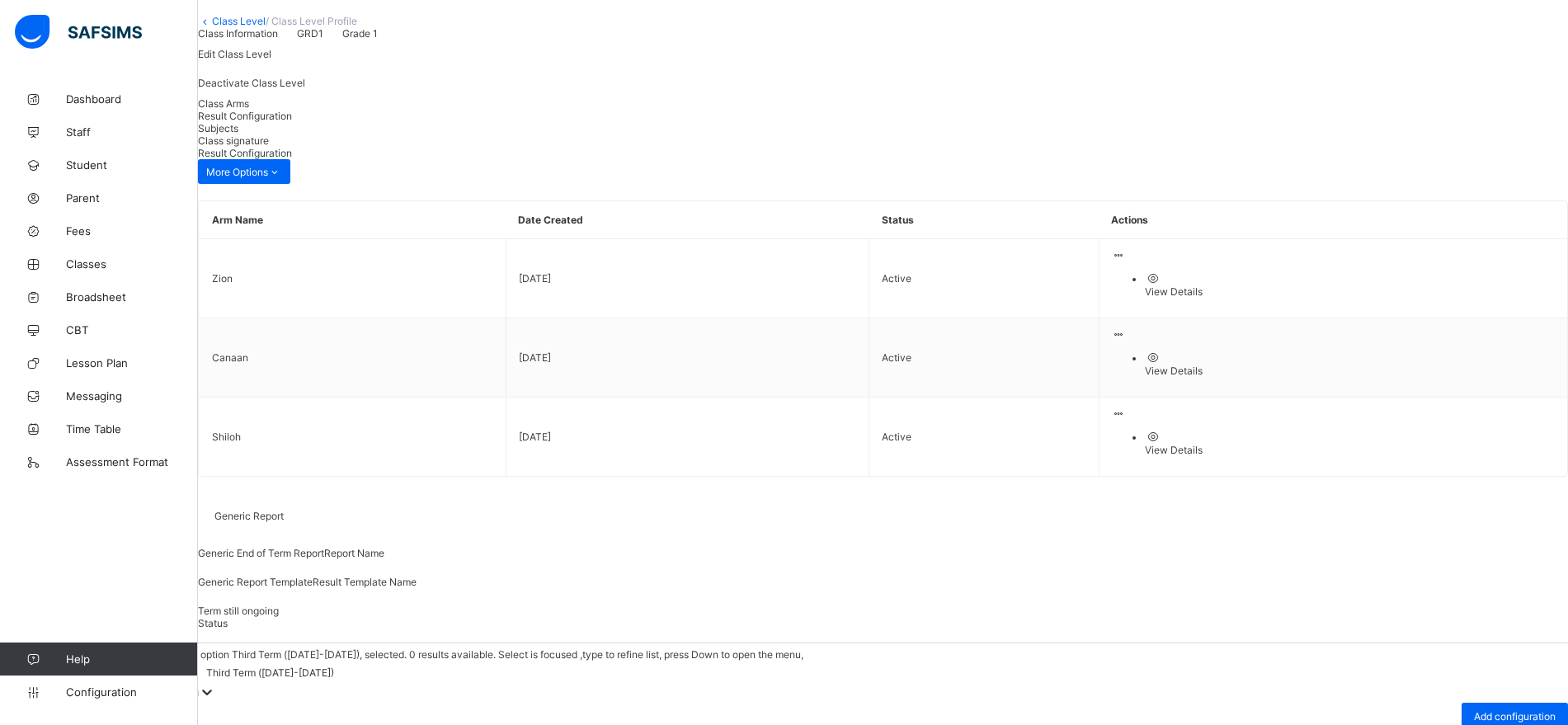 scroll, scrollTop: 97, scrollLeft: 0, axis: vertical 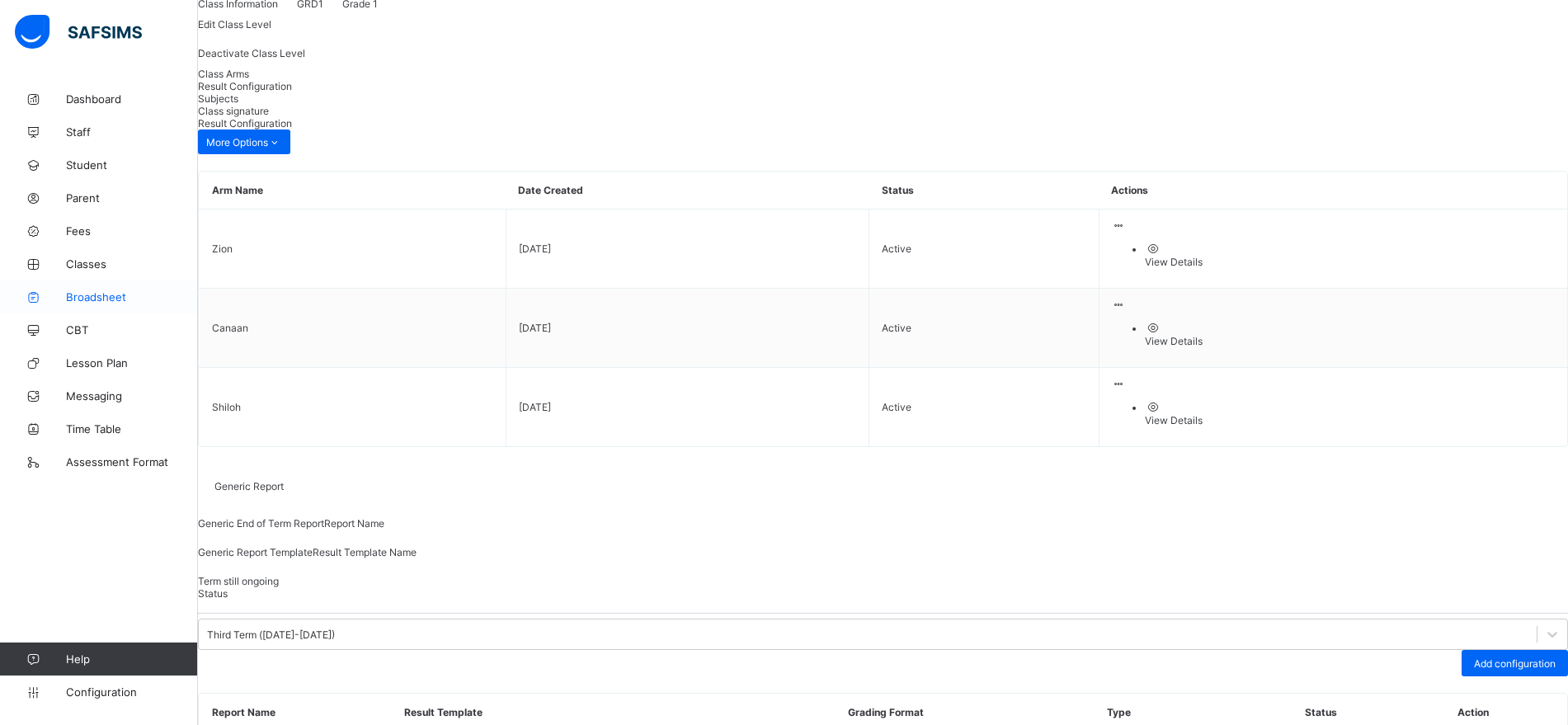 click on "Broadsheet" at bounding box center (132, 297) 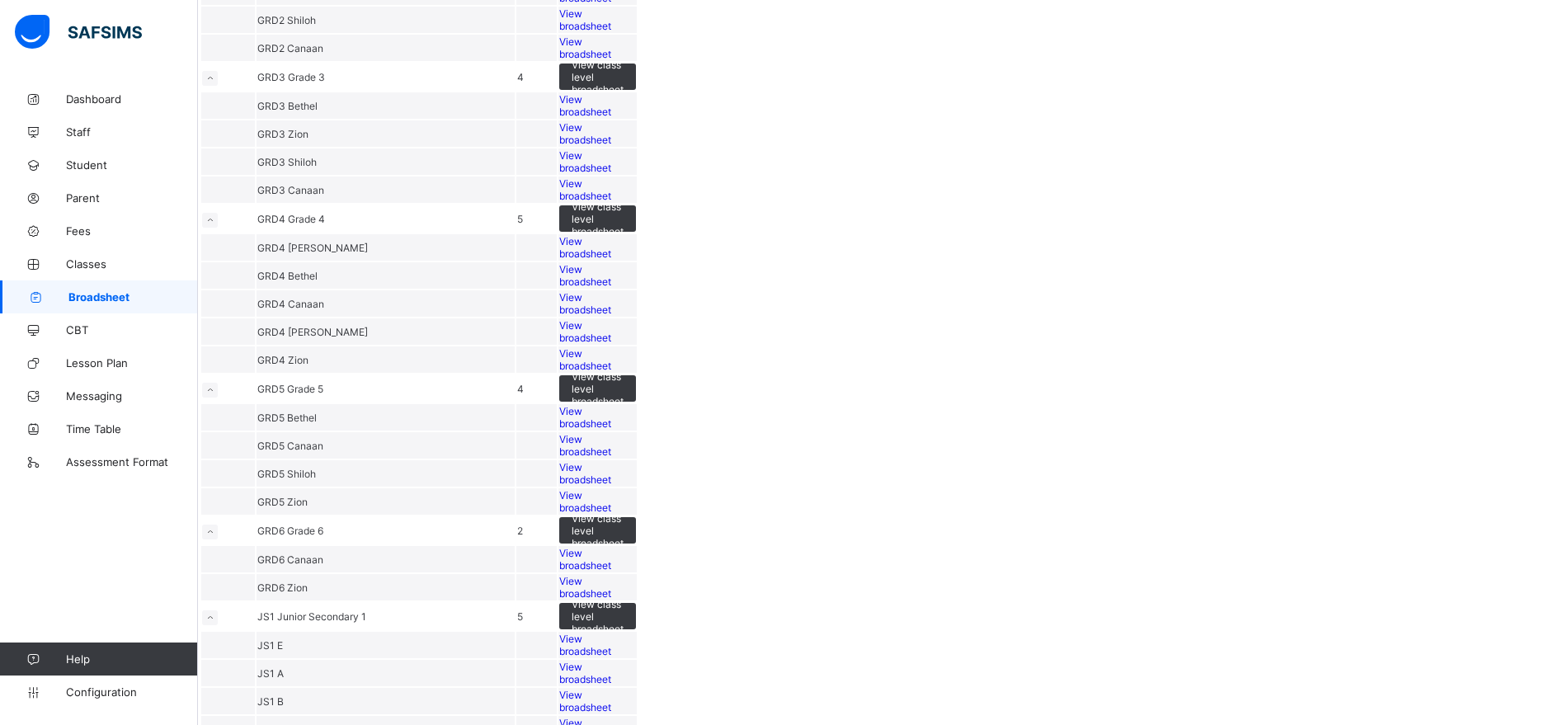 scroll, scrollTop: 871, scrollLeft: 0, axis: vertical 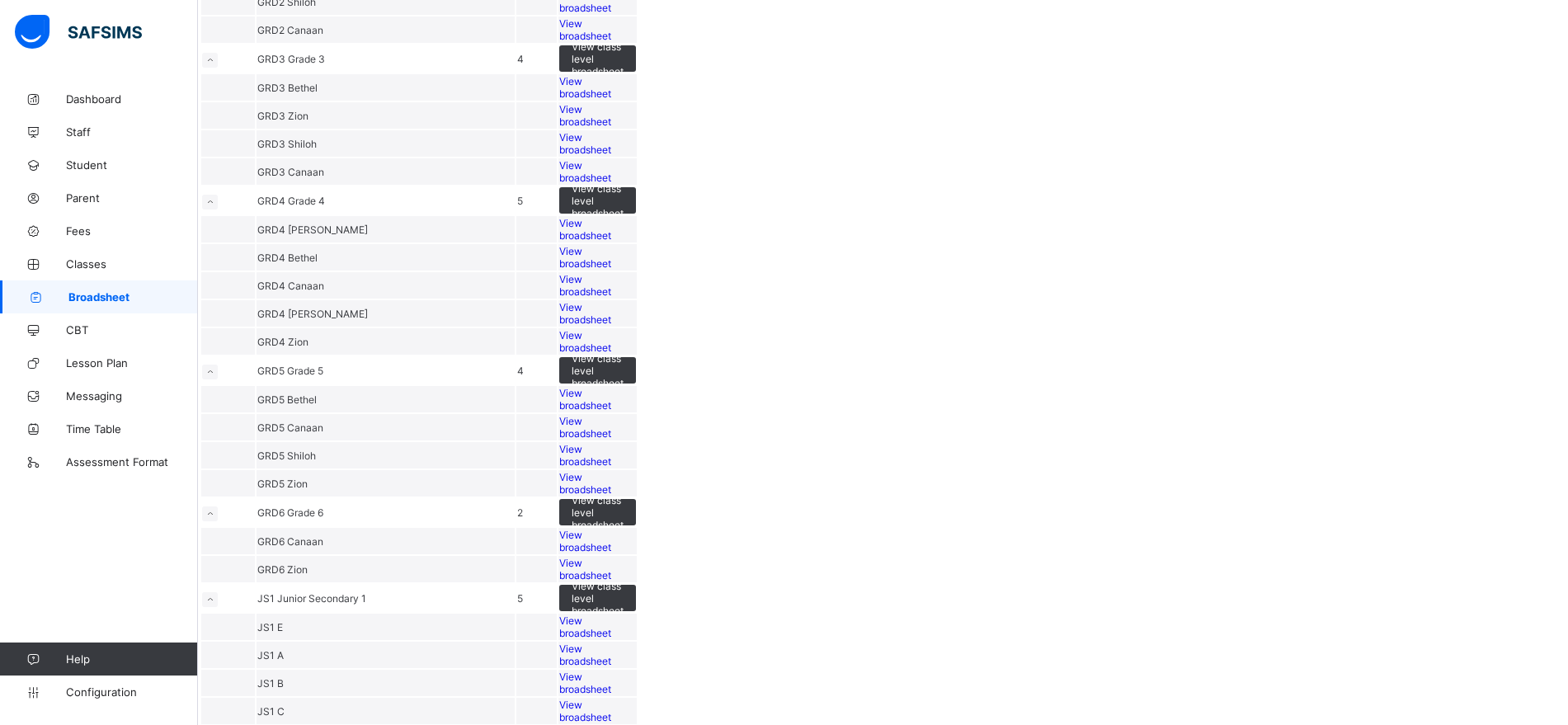 click on "View broadsheet" at bounding box center [597, -140] 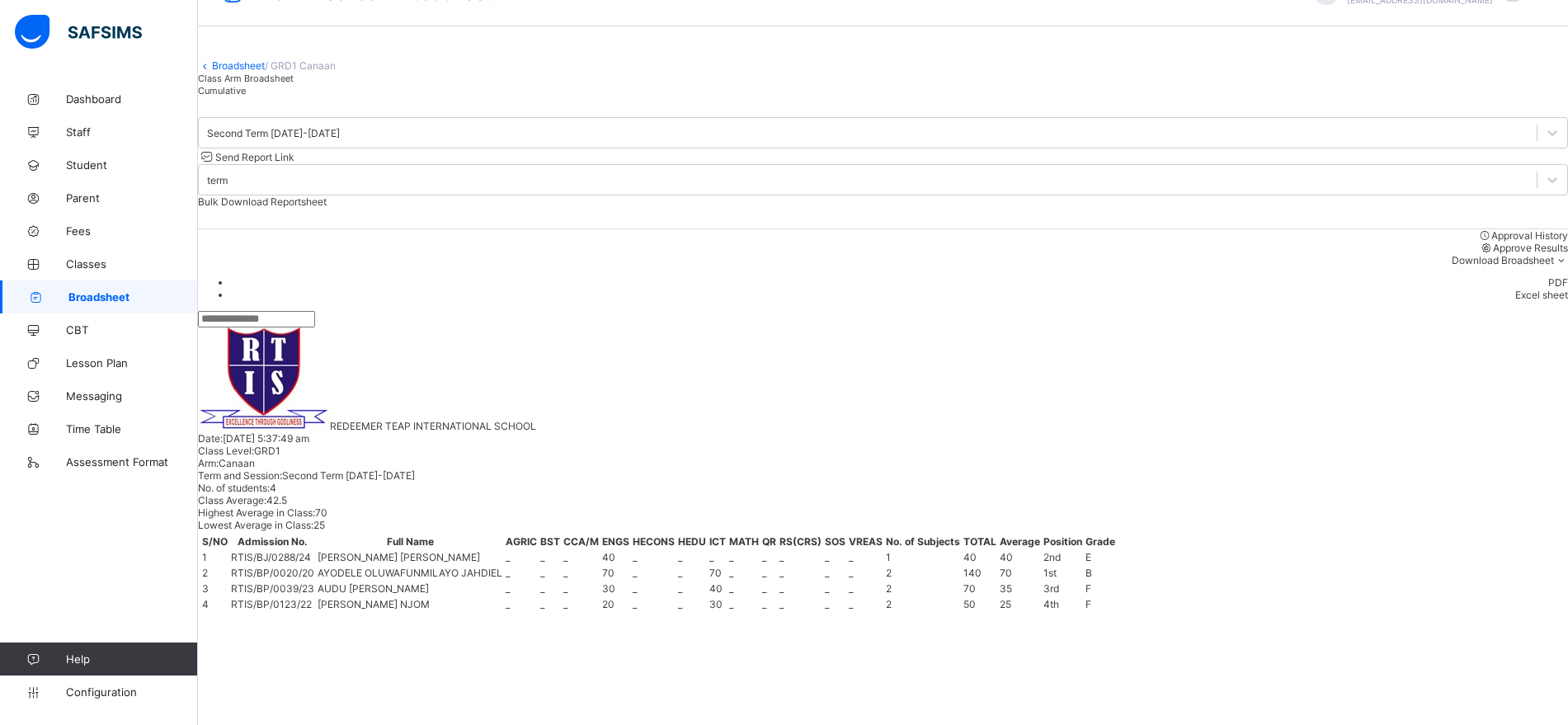scroll, scrollTop: 49, scrollLeft: 0, axis: vertical 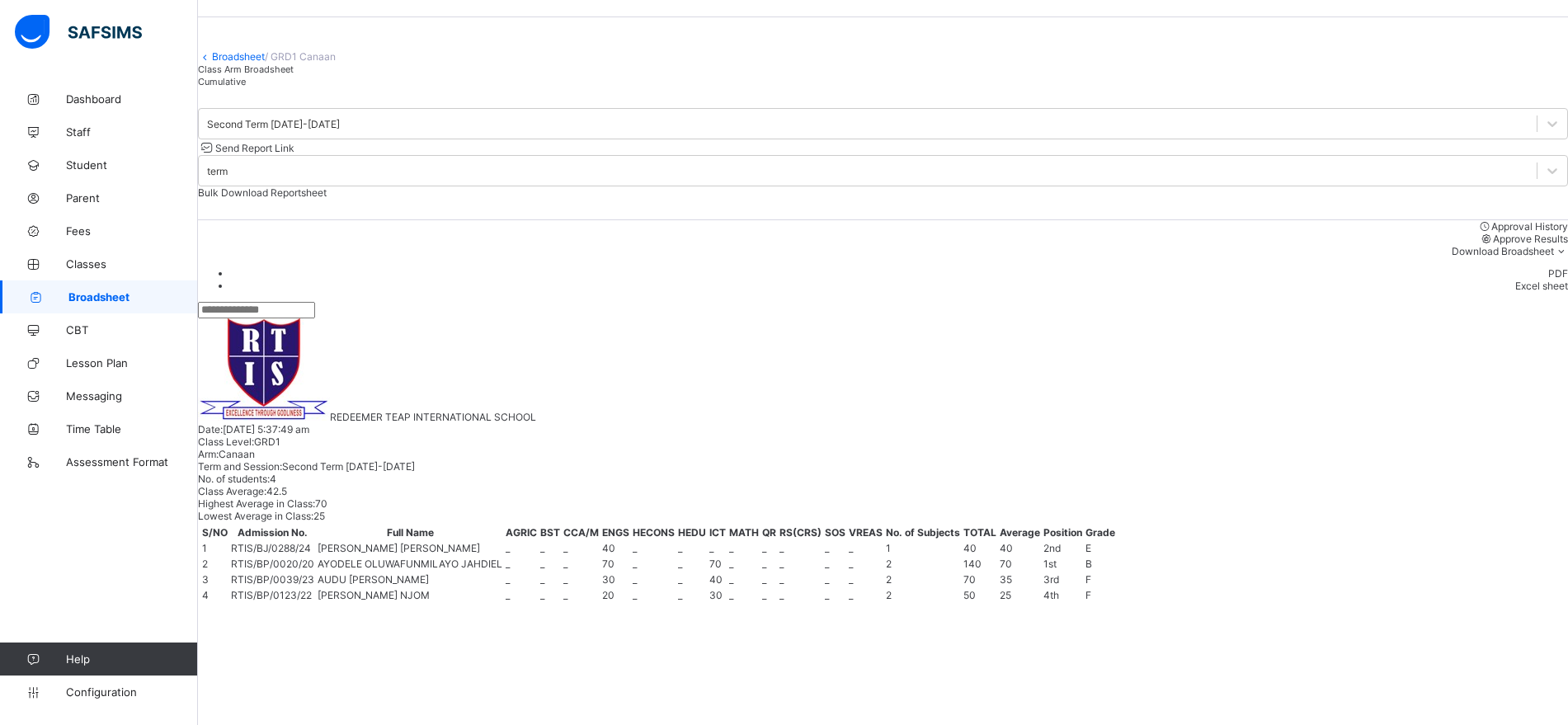 click on "Cumulative" at bounding box center [222, 82] 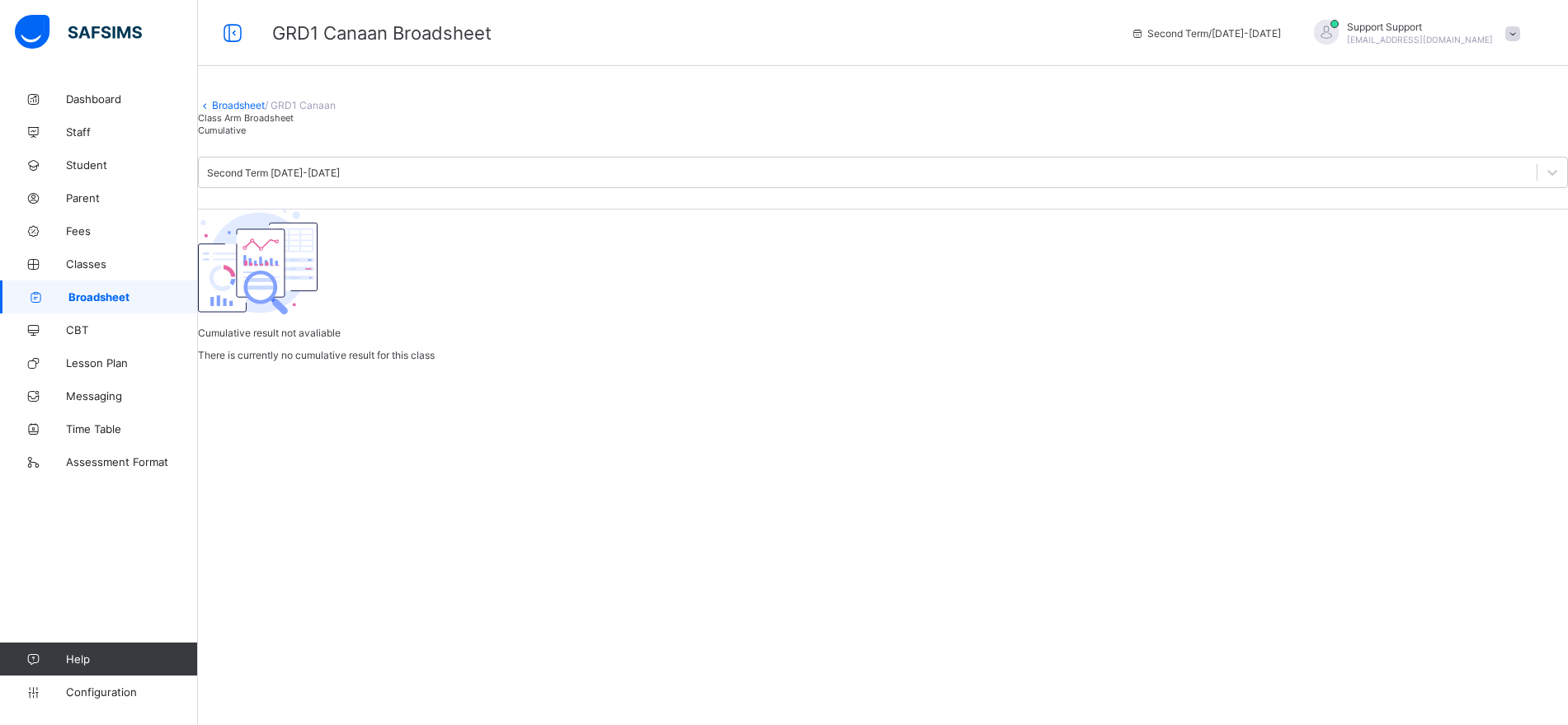 scroll, scrollTop: 0, scrollLeft: 0, axis: both 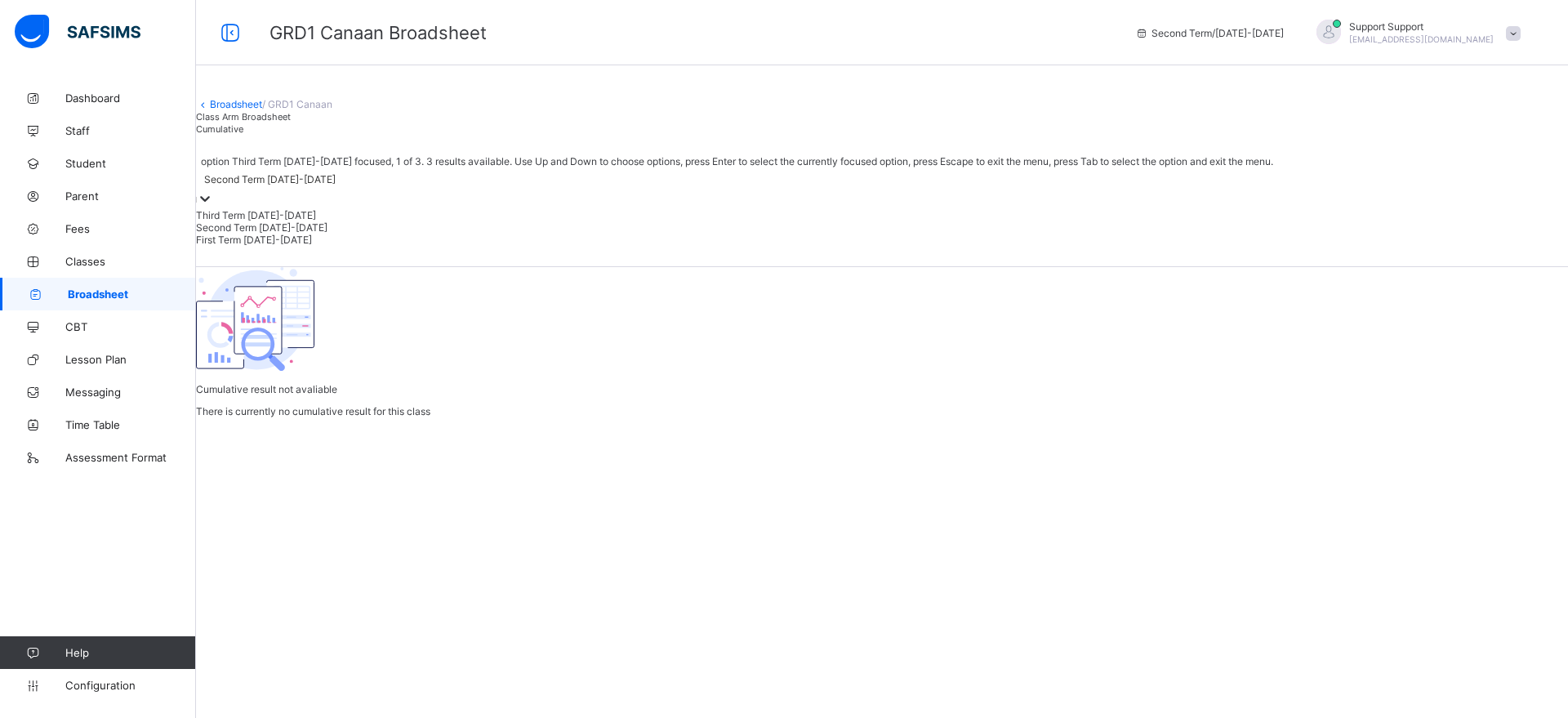 click on "Second Term [DATE]-[DATE]" at bounding box center (270, 179) 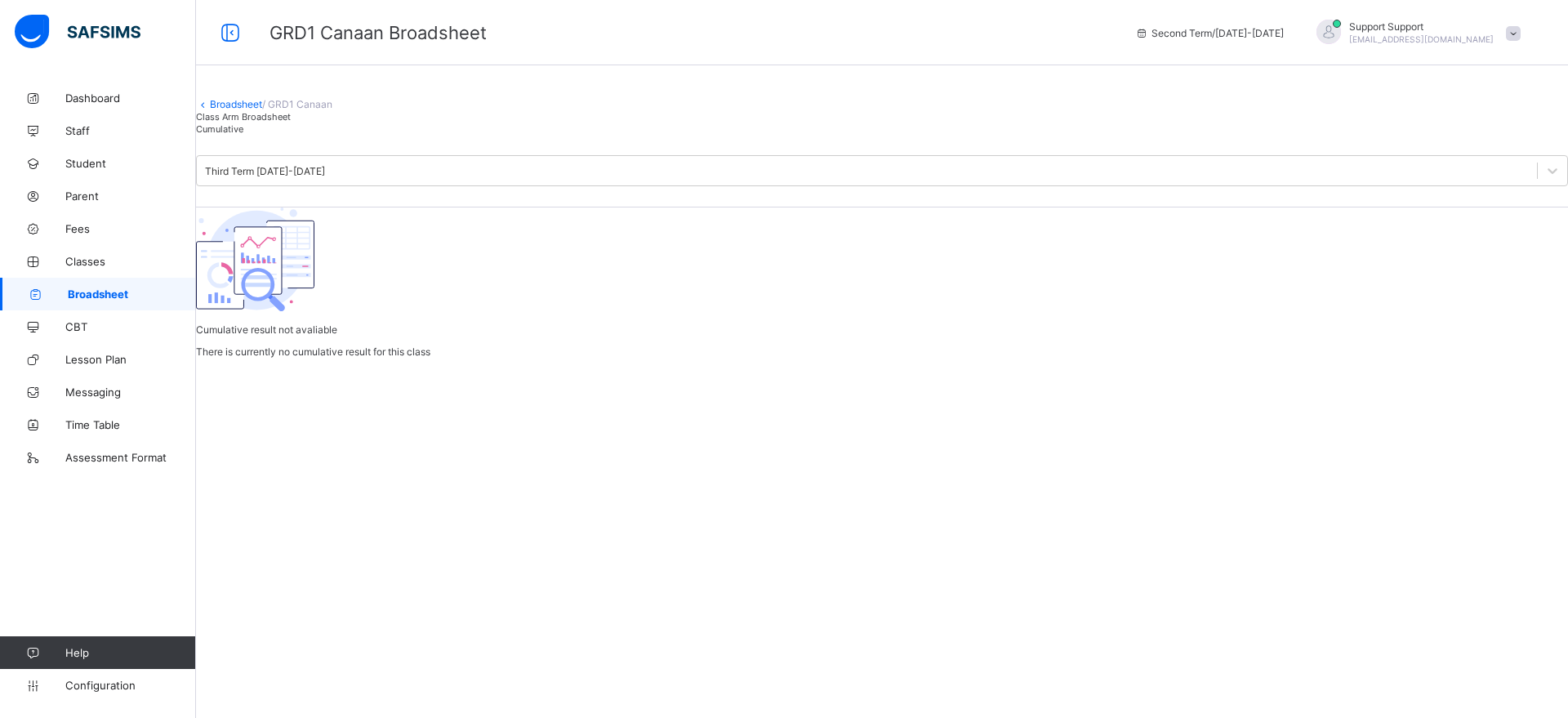 click on "Class Arm Broadsheet" at bounding box center [243, 117] 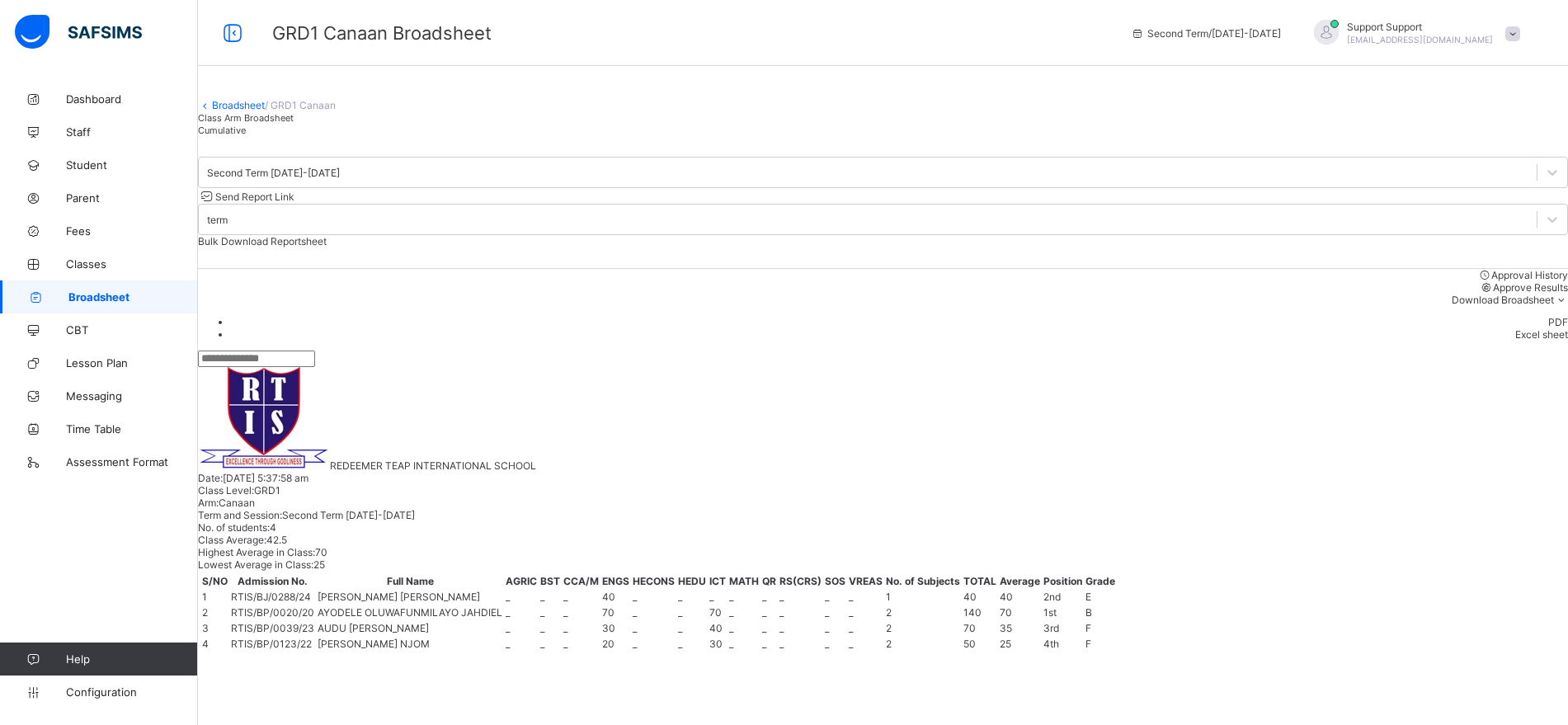 click on "Cumulative" at bounding box center [883, 129] 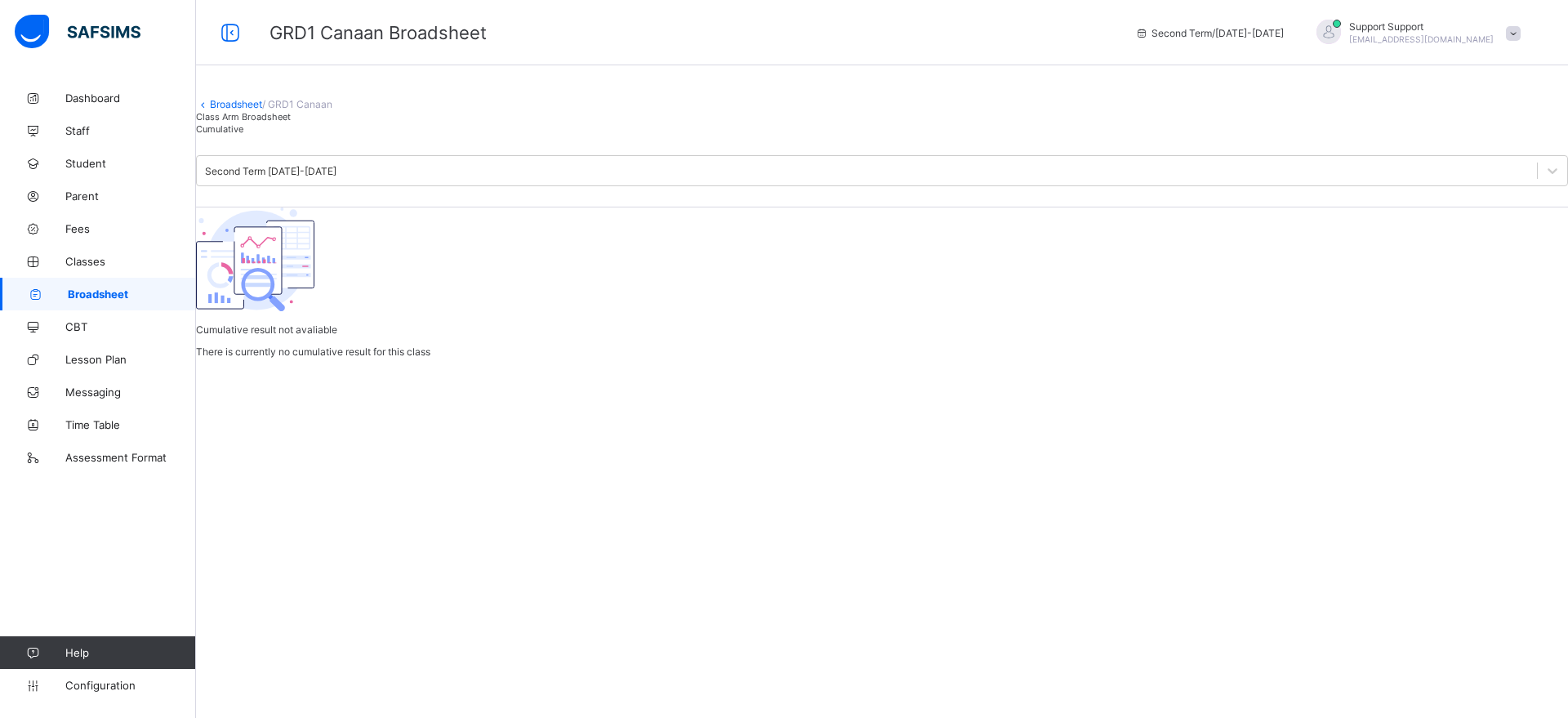 click on "Class Arm Broadsheet" at bounding box center [243, 117] 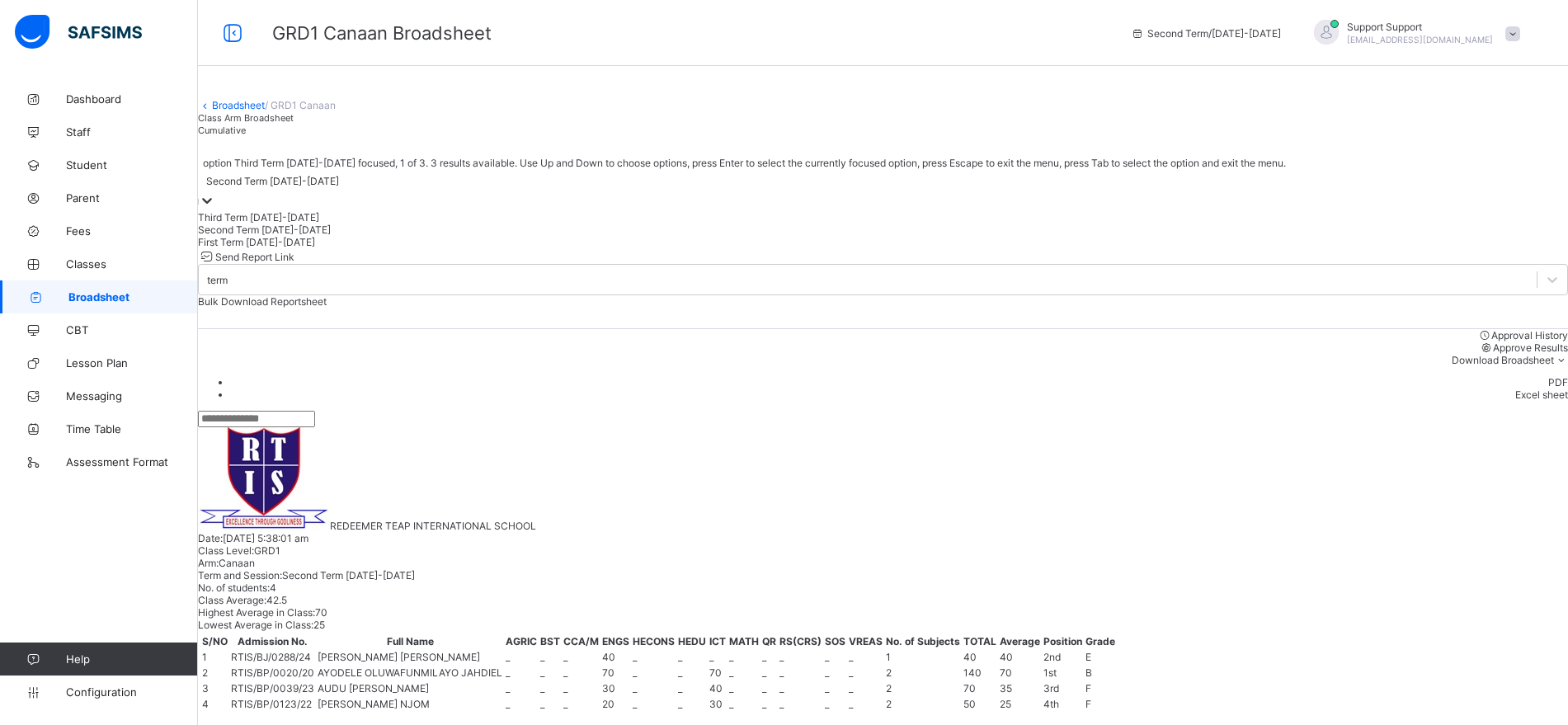 click on "Second Term [DATE]-[DATE]" at bounding box center (272, 181) 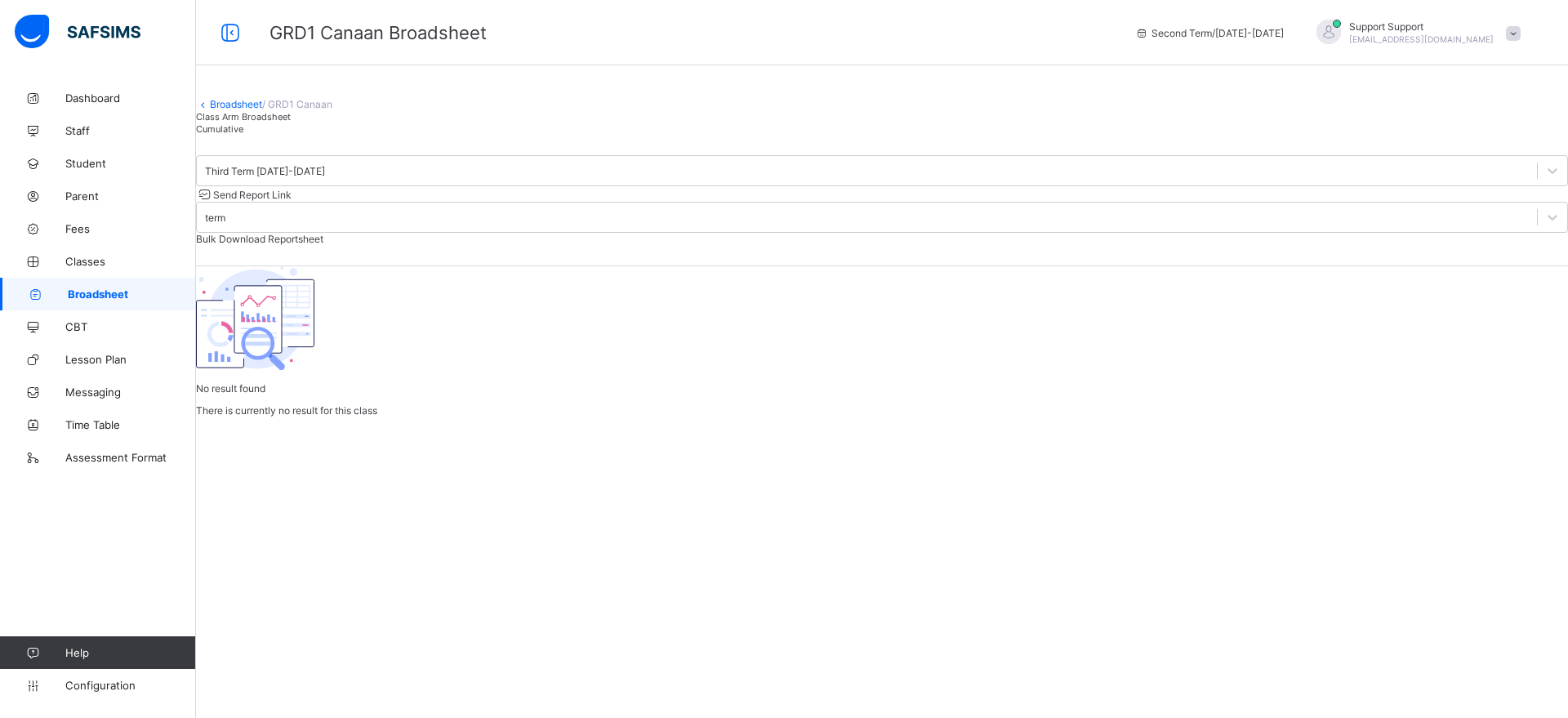 click on "Cumulative" at bounding box center [220, 129] 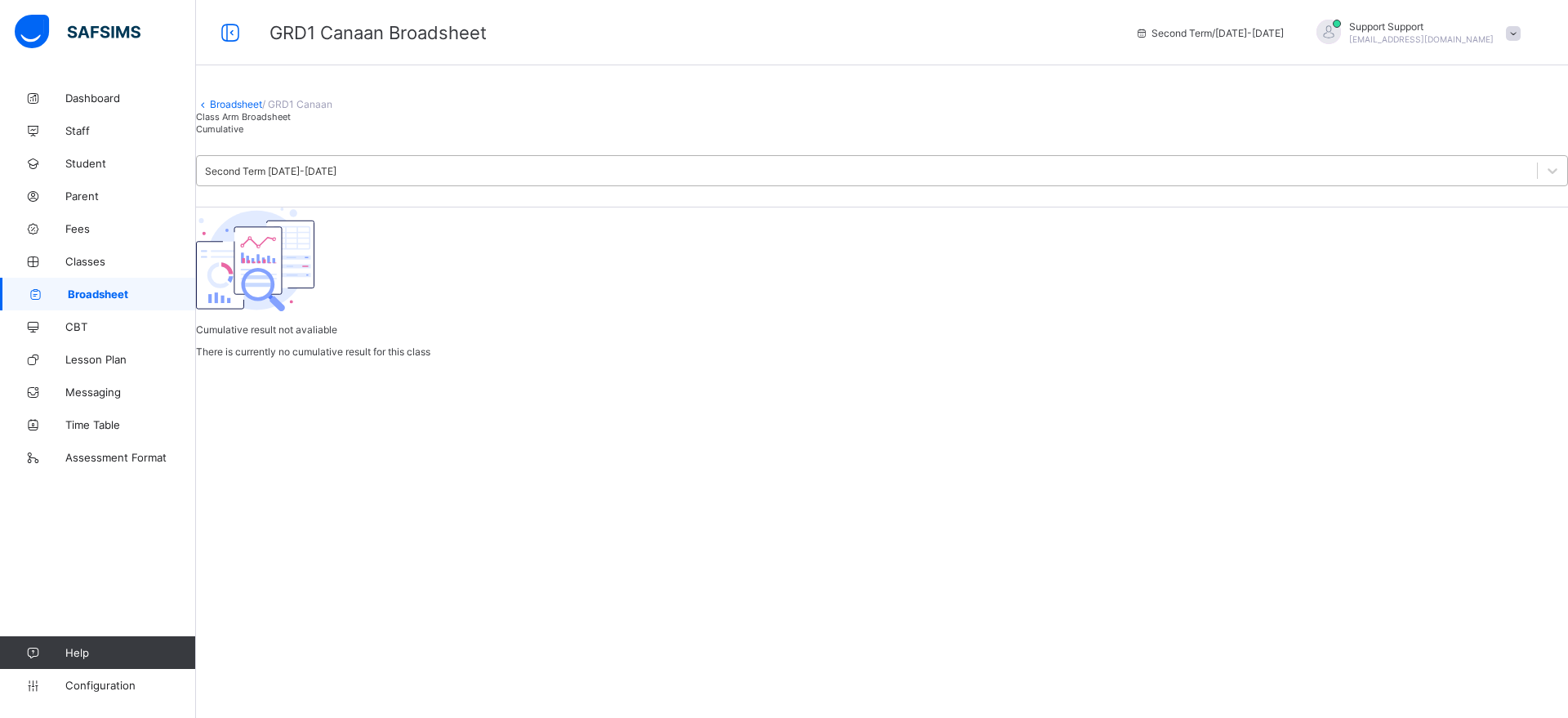 click on "Second Term [DATE]-[DATE]" at bounding box center [270, 171] 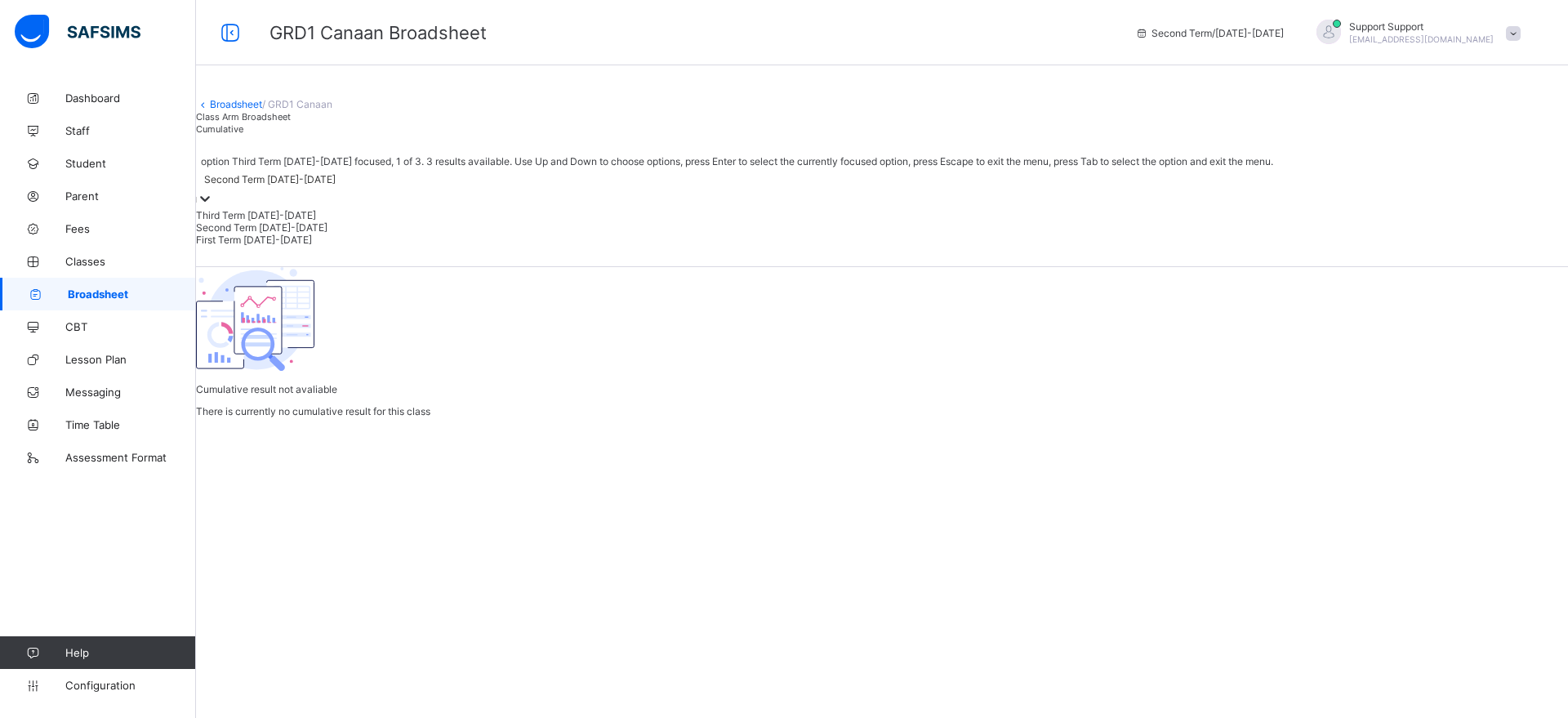 click on "Third Term [DATE]-[DATE]" at bounding box center [882, 215] 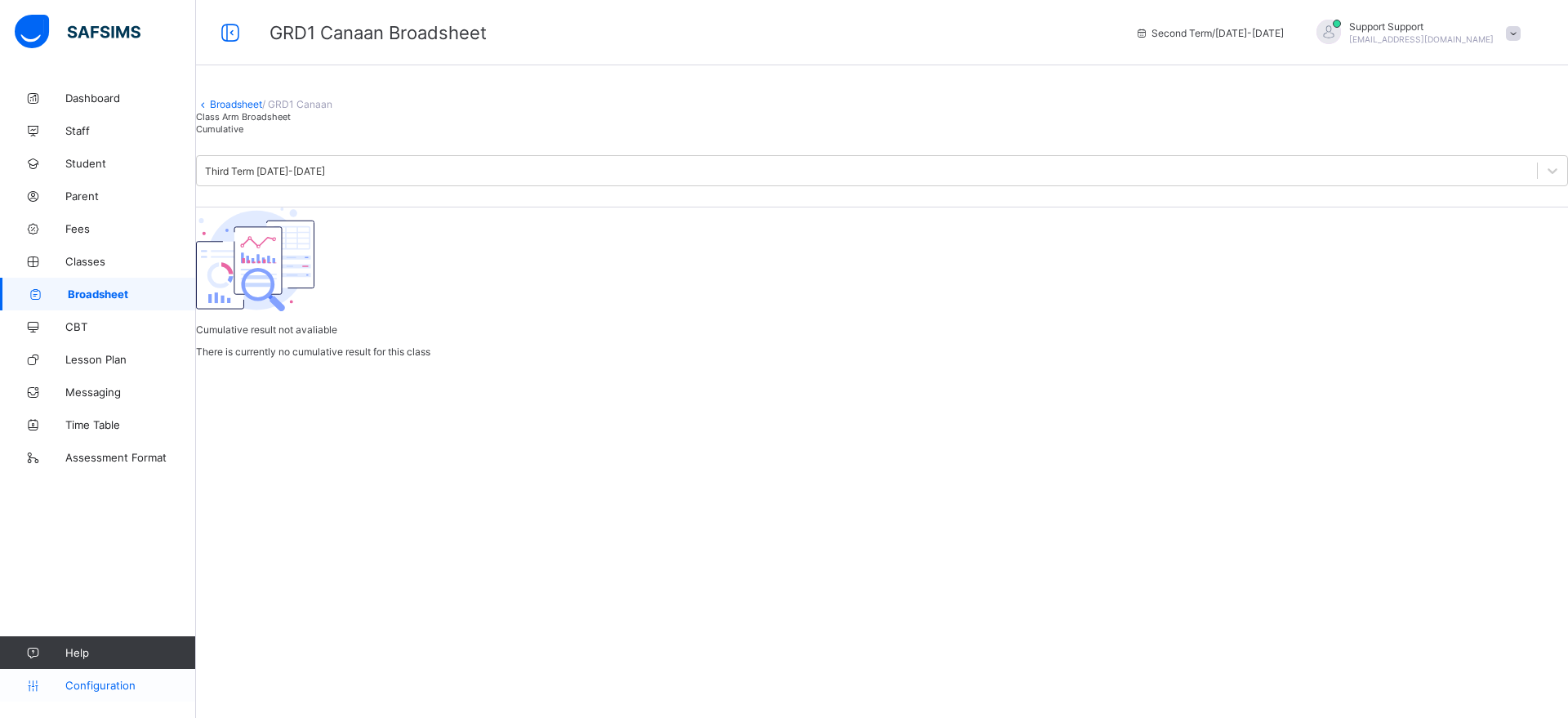 click on "Configuration" at bounding box center (130, 685) 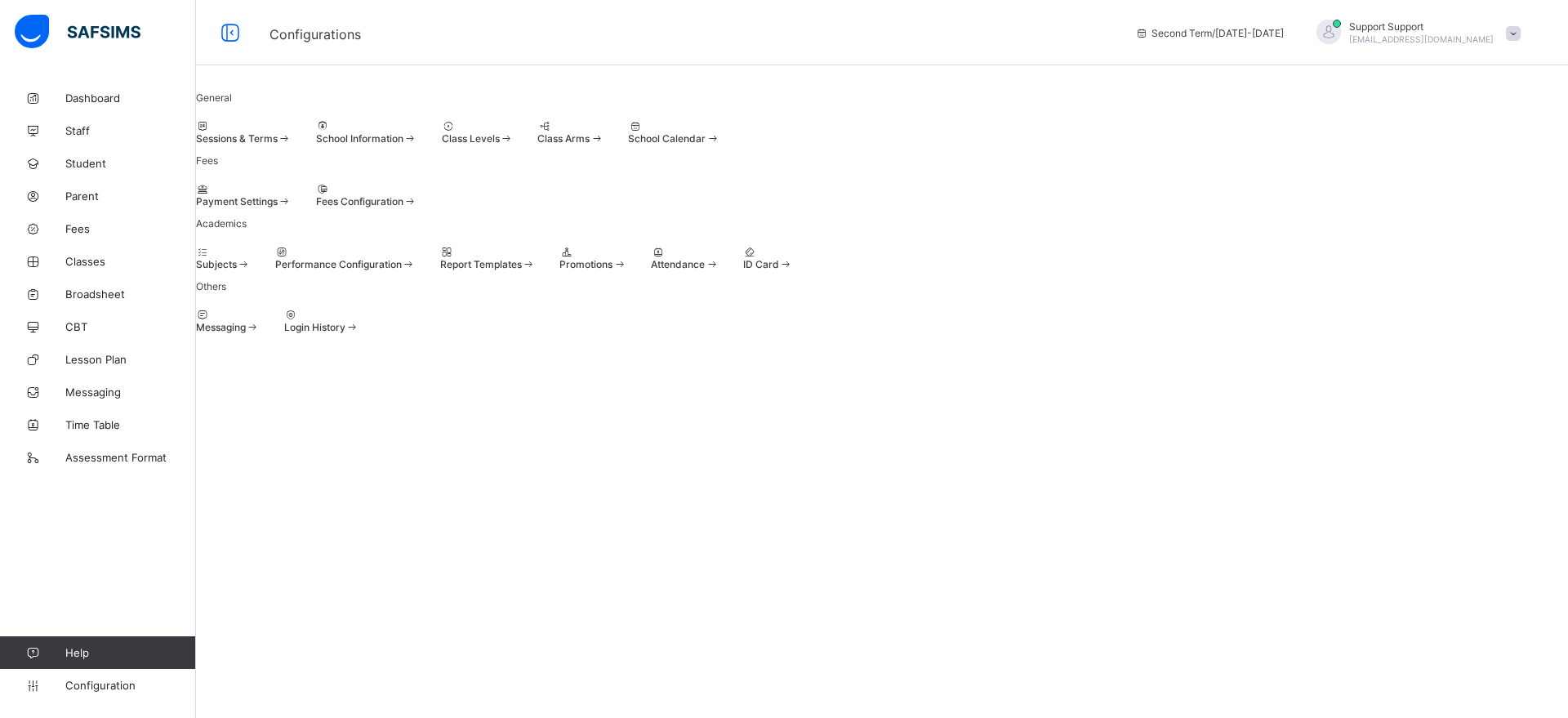 click at bounding box center (284, 138) 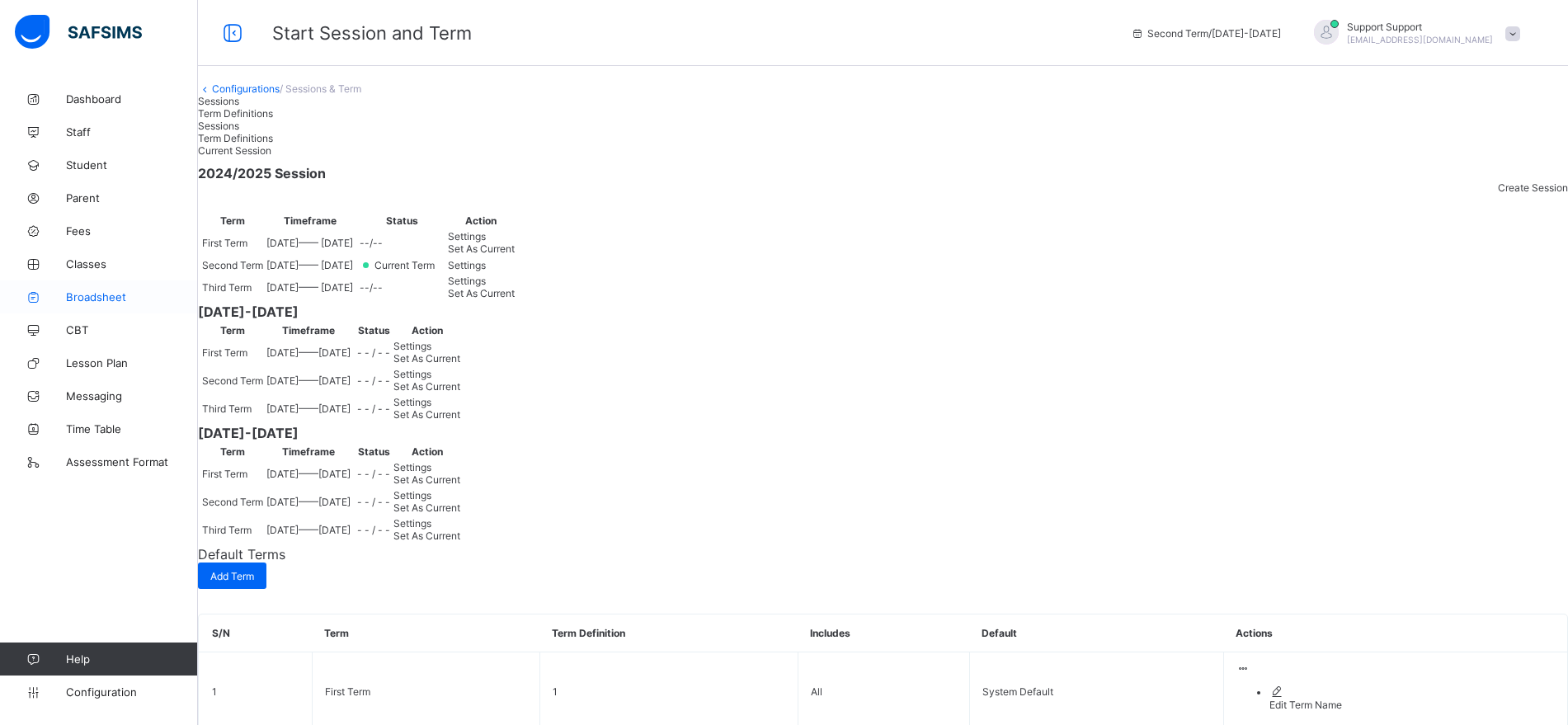 click on "Broadsheet" at bounding box center (99, 297) 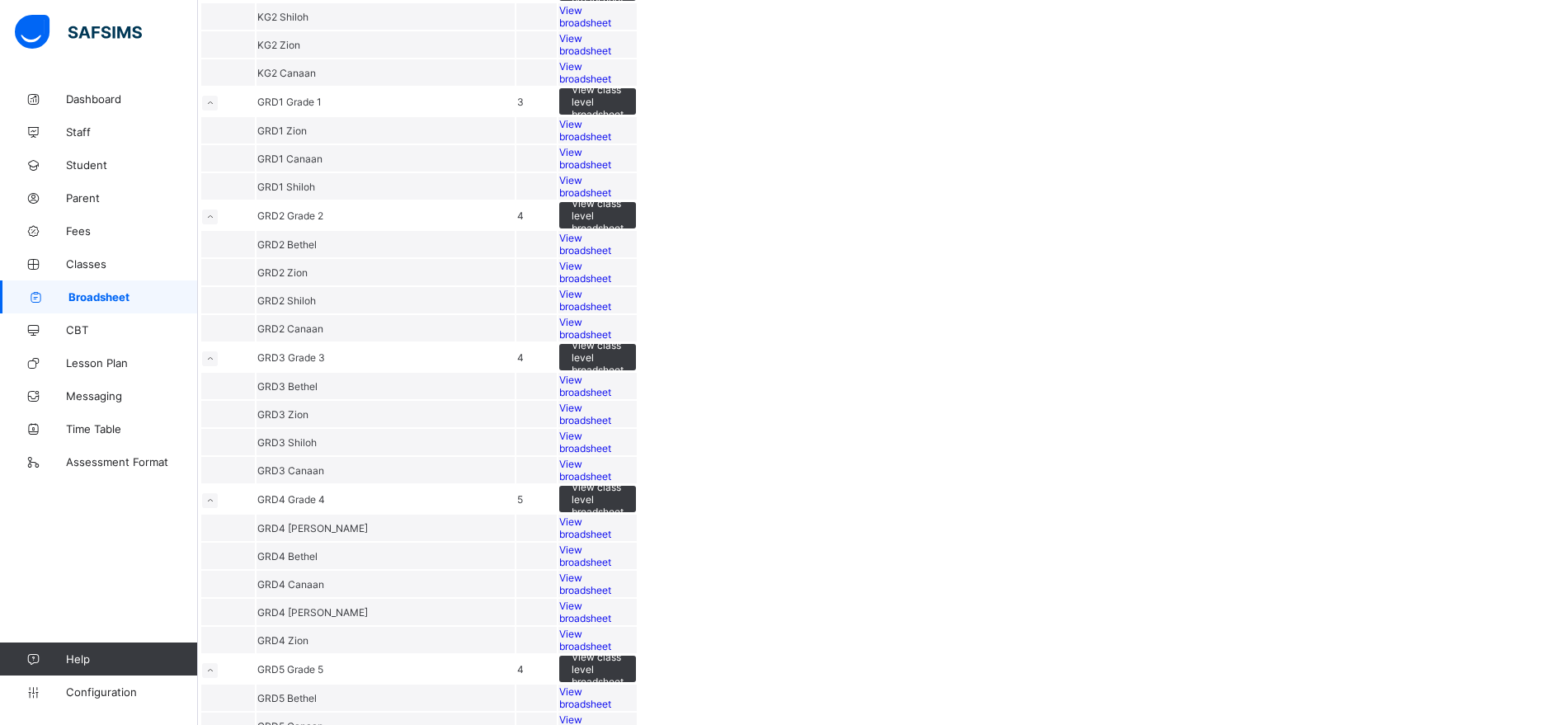 scroll, scrollTop: 574, scrollLeft: 0, axis: vertical 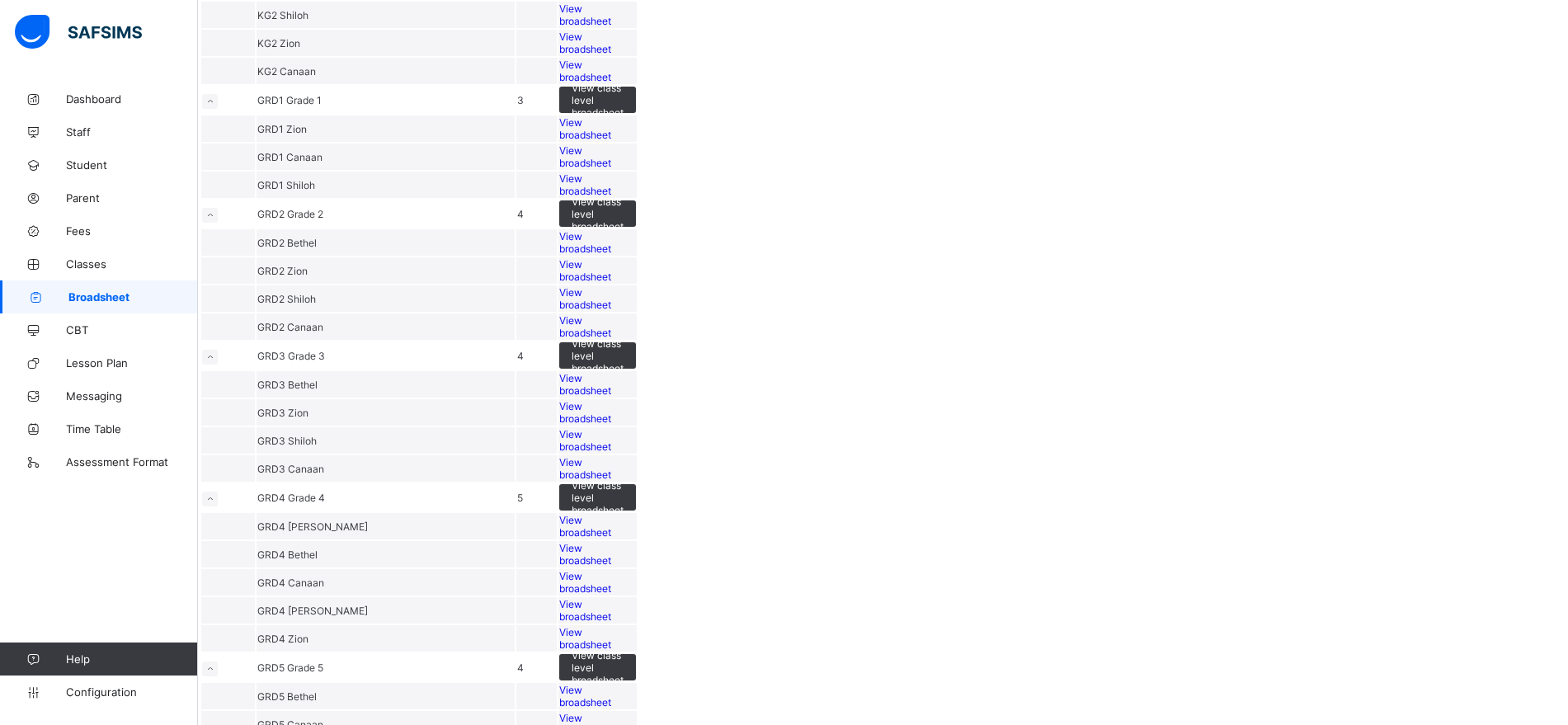 click on "View broadsheet" at bounding box center [585, 157] 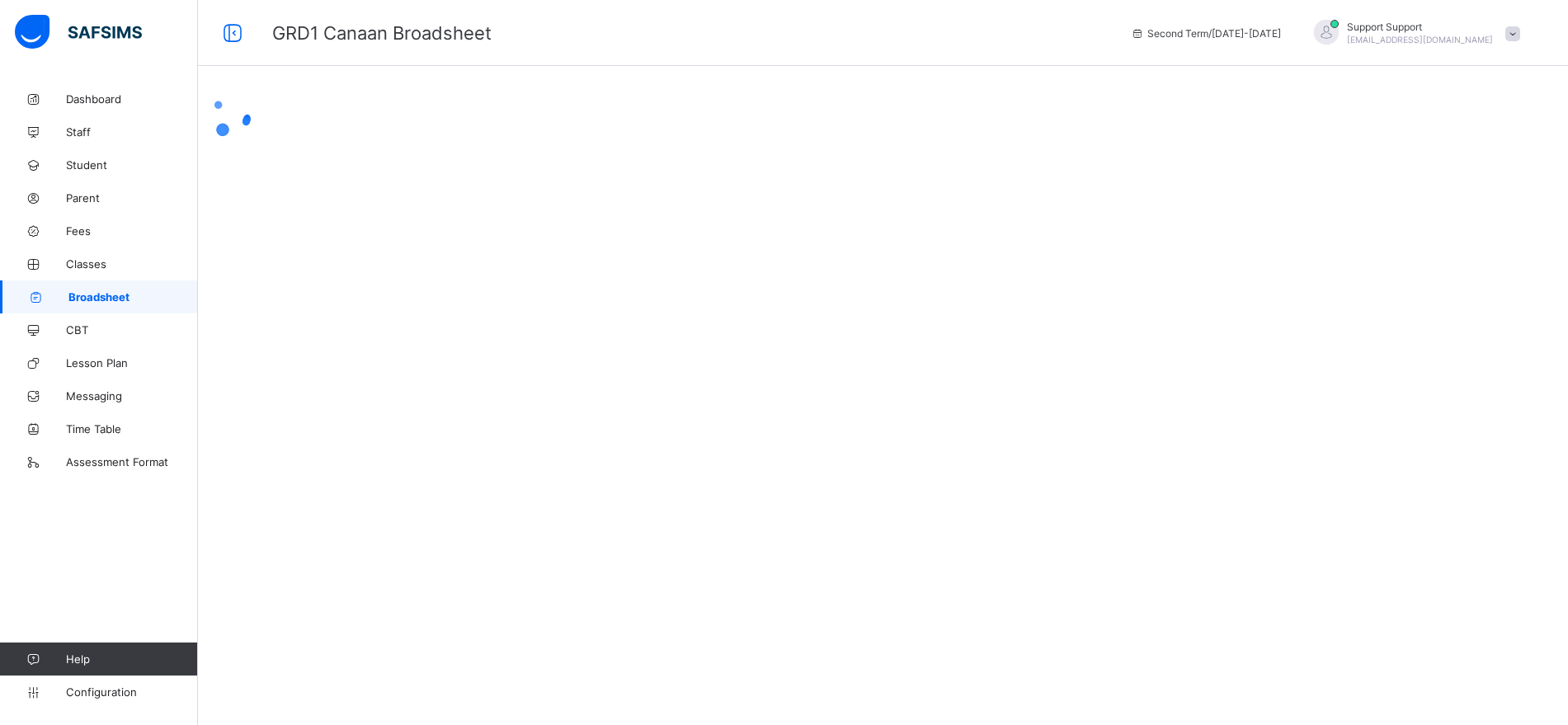 scroll, scrollTop: 0, scrollLeft: 0, axis: both 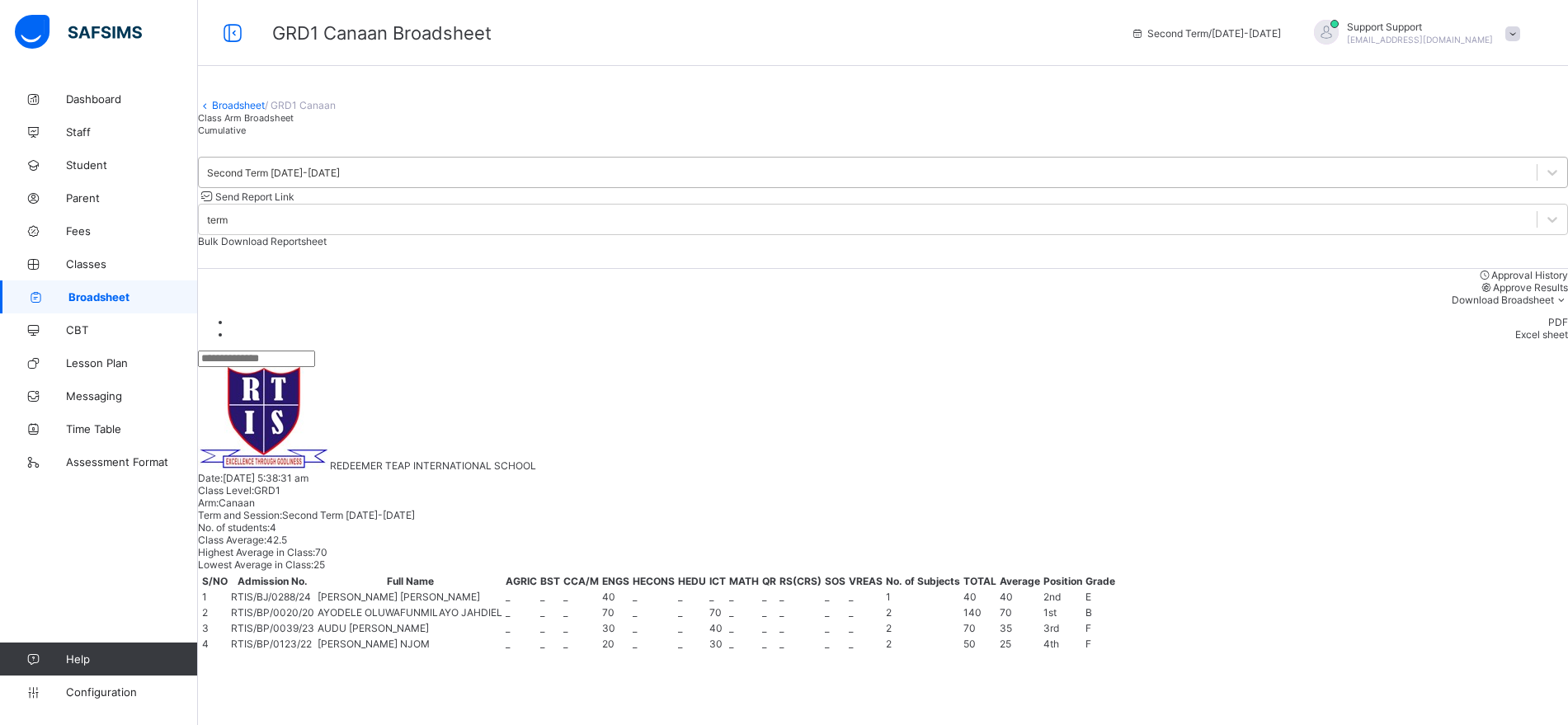 click on "Second Term [DATE]-[DATE]" at bounding box center [273, 172] 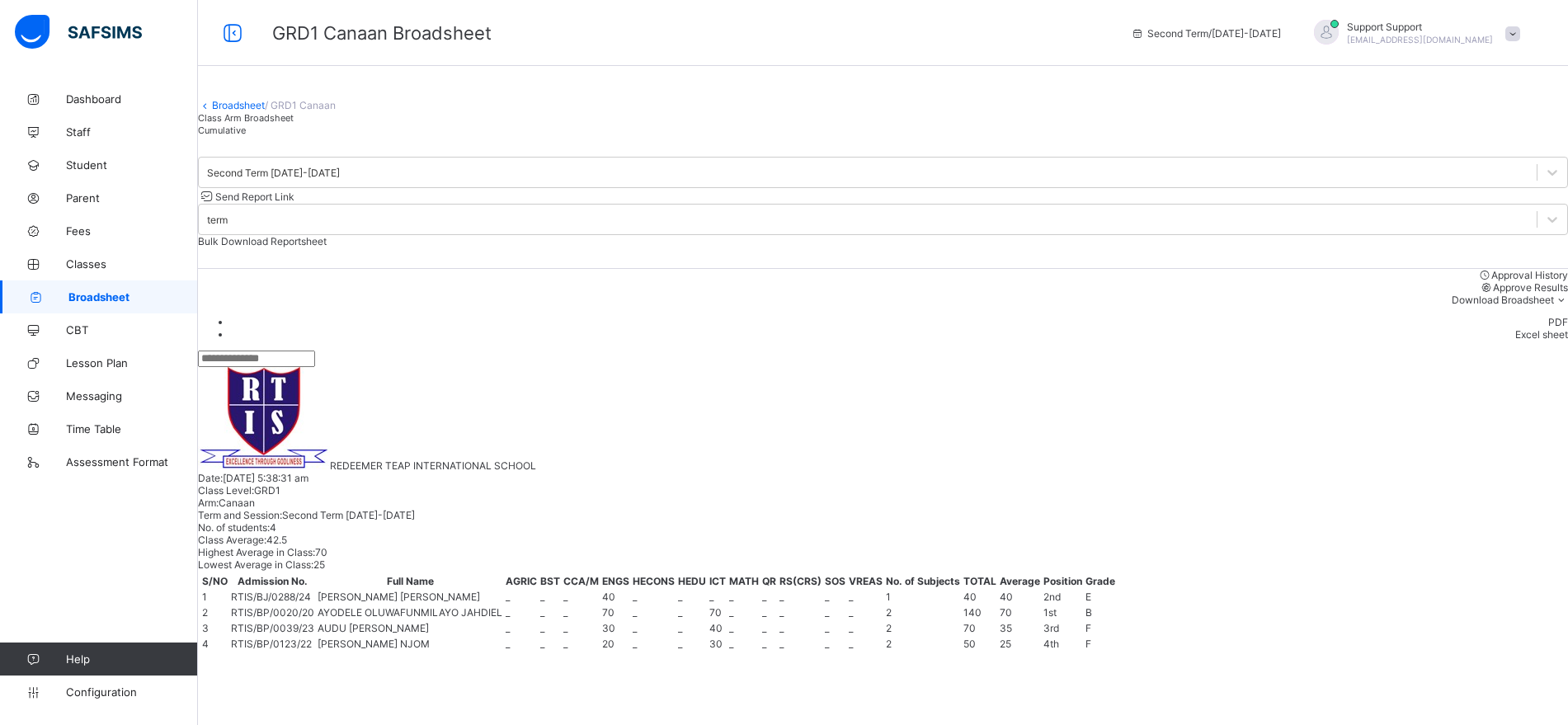 click on "Broadsheet" at bounding box center [238, 105] 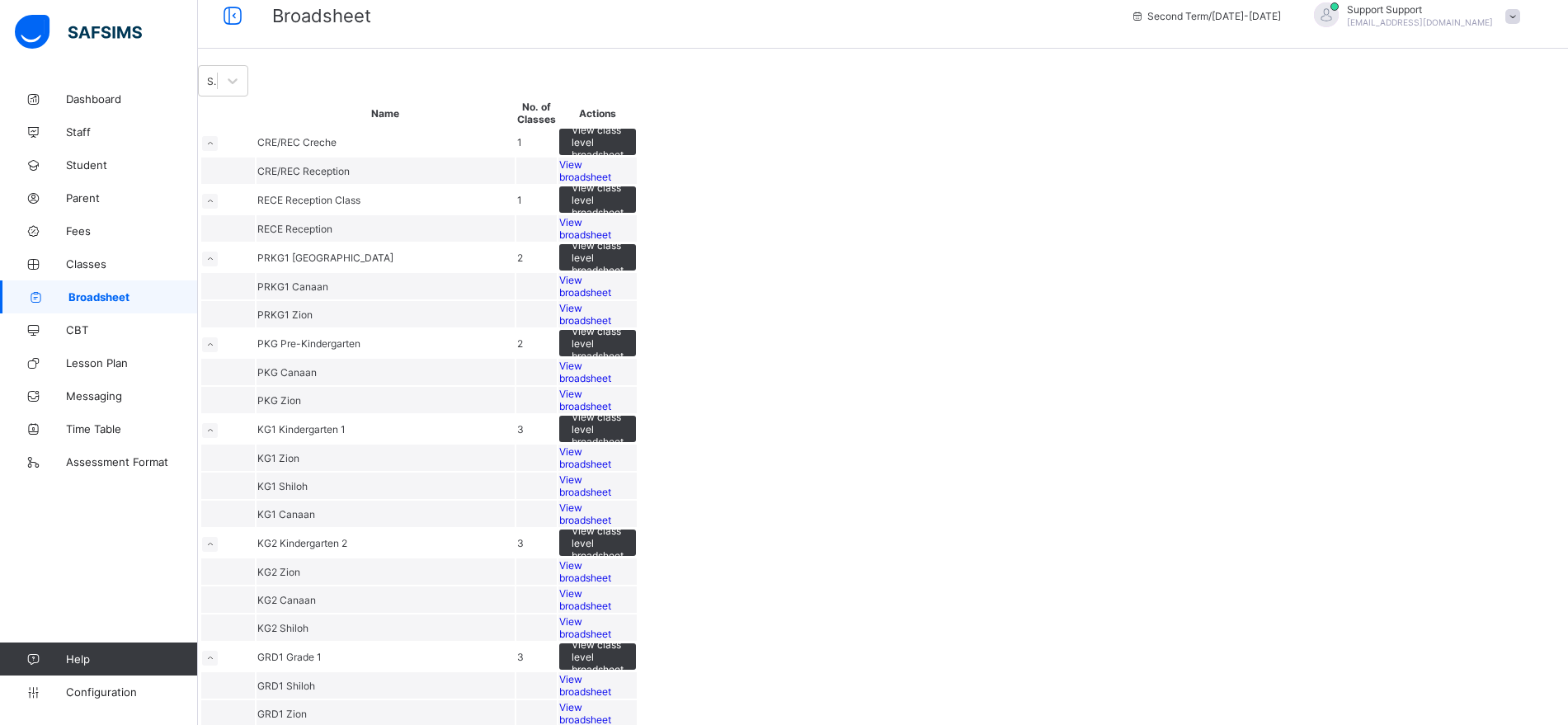 scroll, scrollTop: 27, scrollLeft: 0, axis: vertical 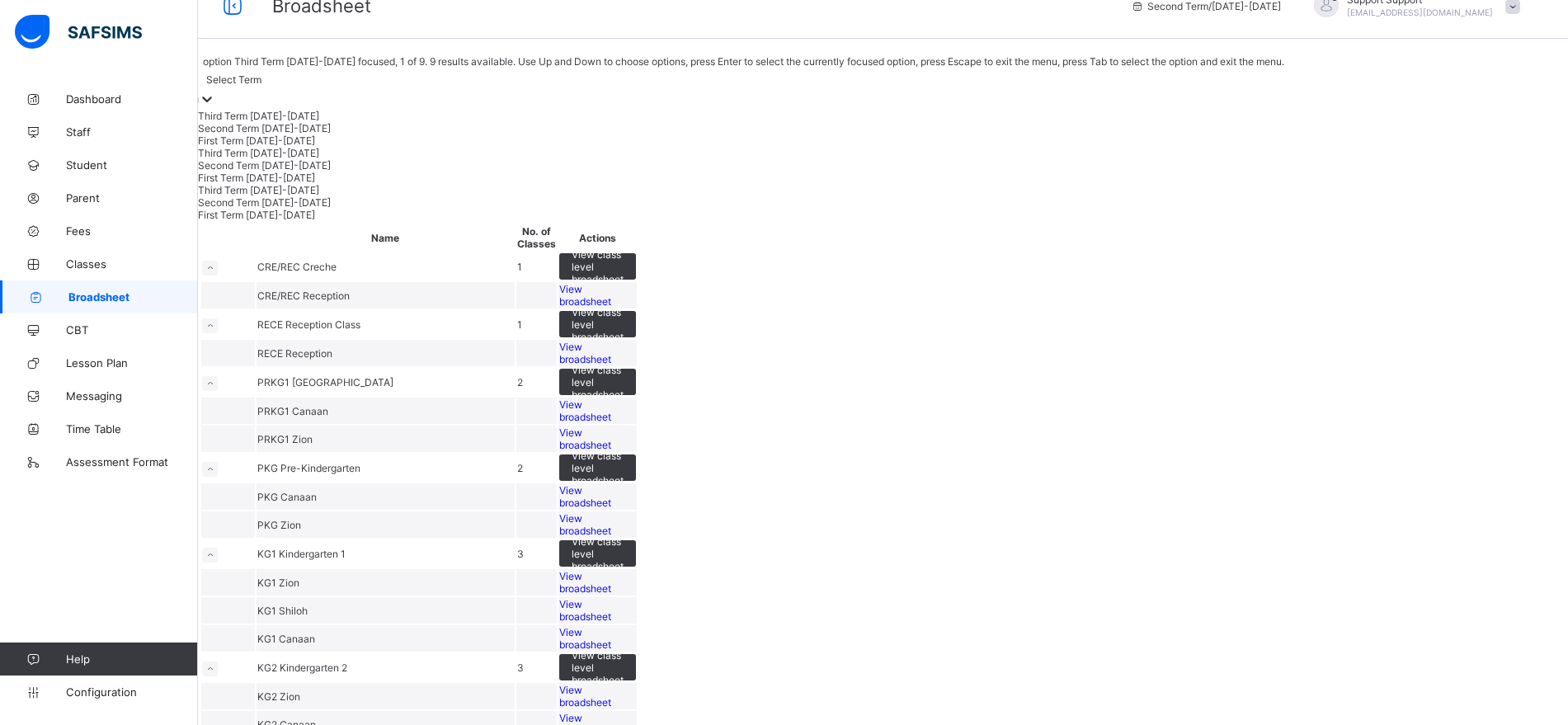click at bounding box center [741, 100] 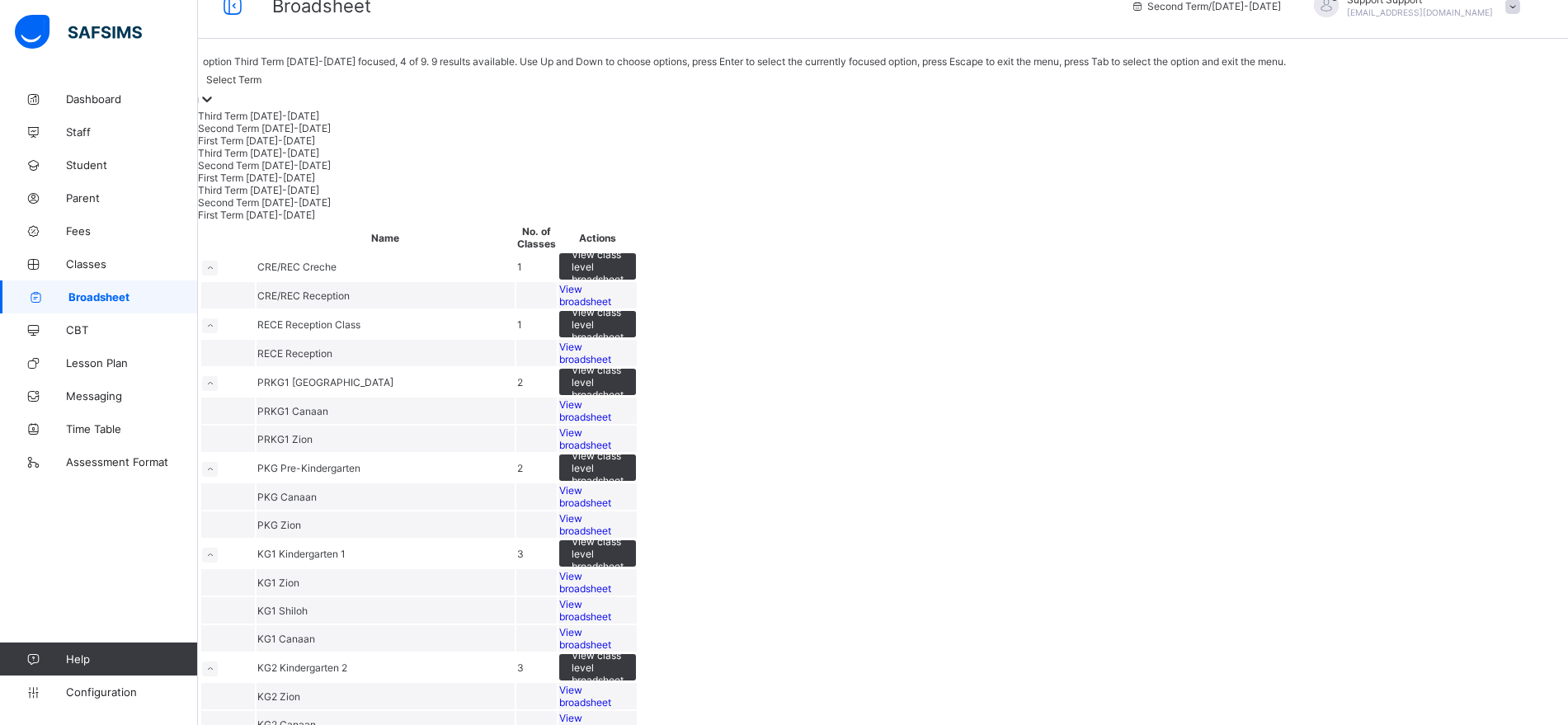 click on "Third Term [DATE]-[DATE]" at bounding box center (742, 153) 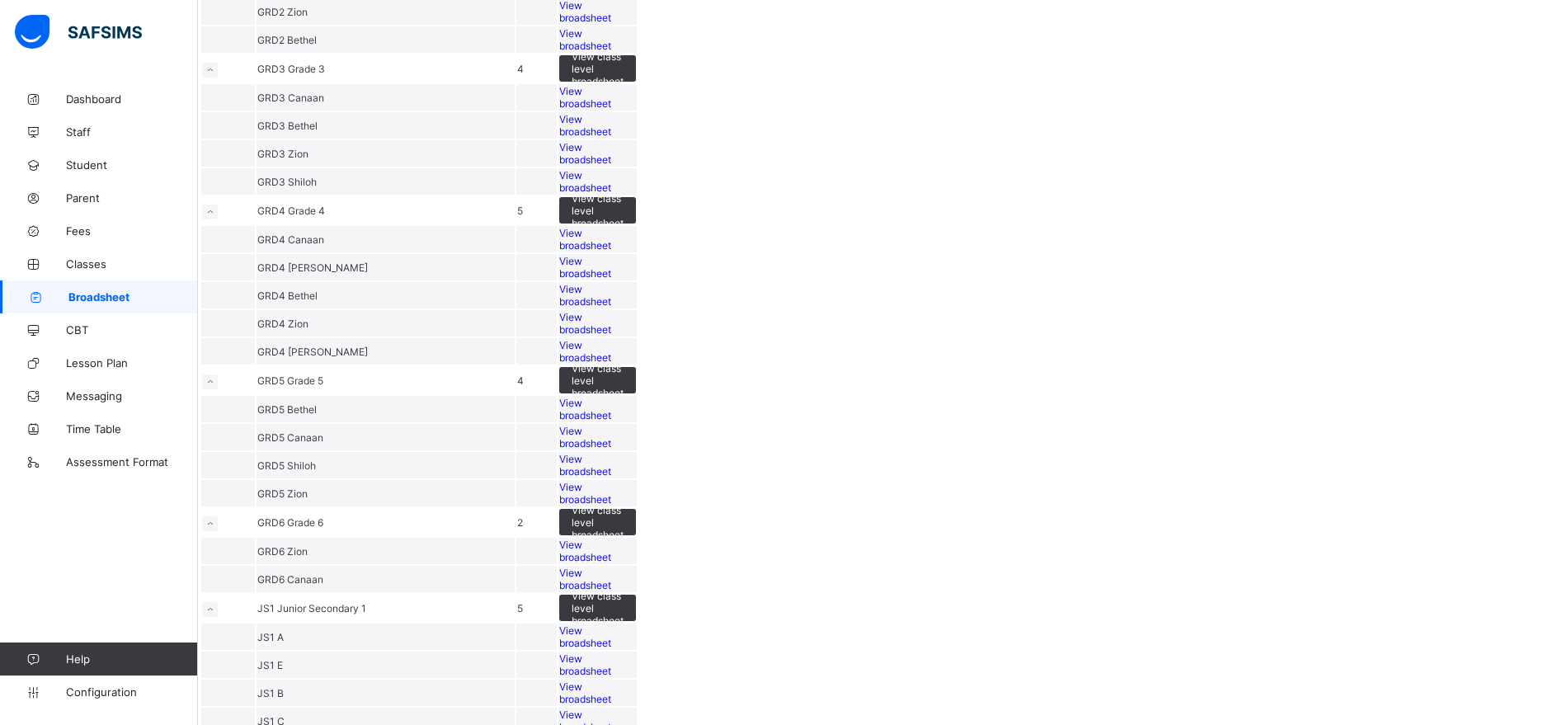 scroll, scrollTop: 878, scrollLeft: 0, axis: vertical 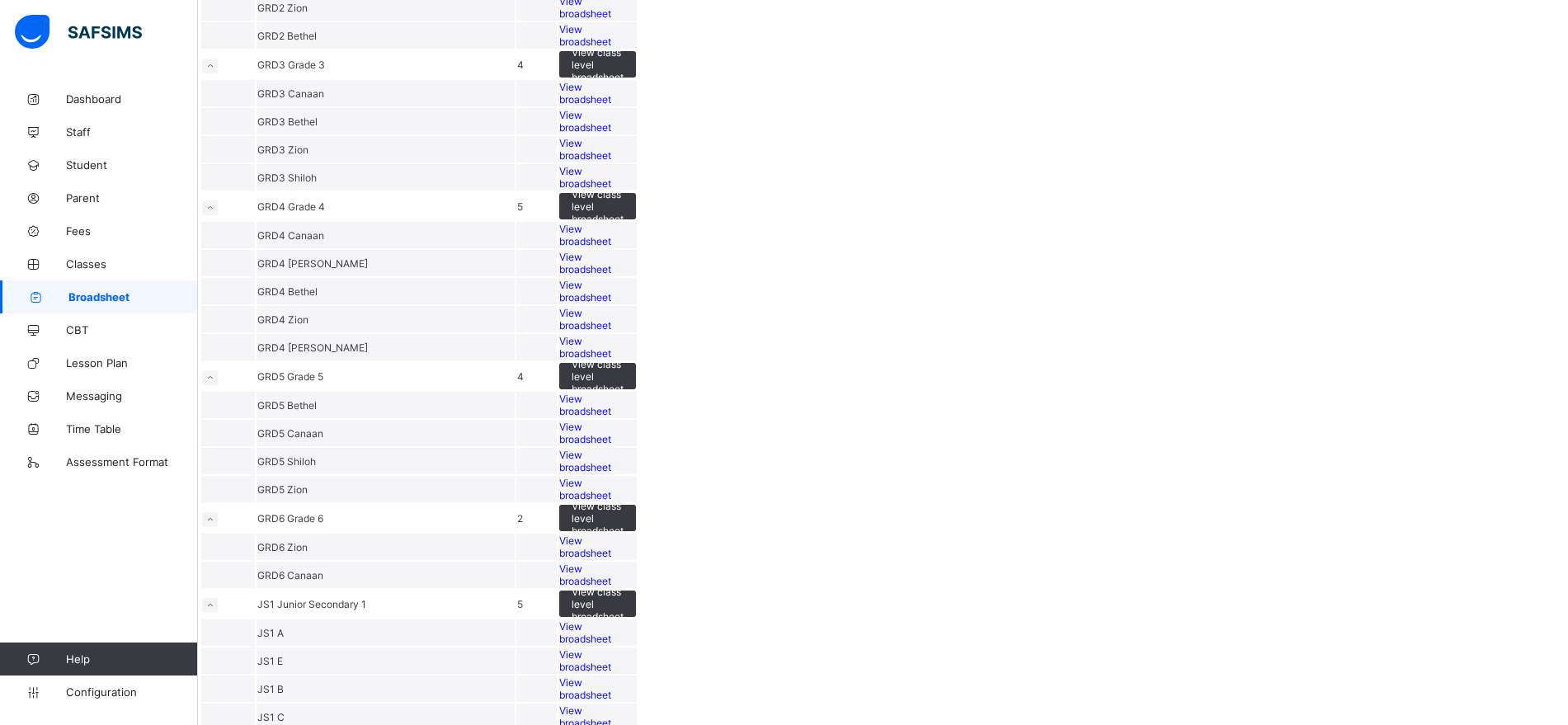 click on "View broadsheet" at bounding box center (585, -162) 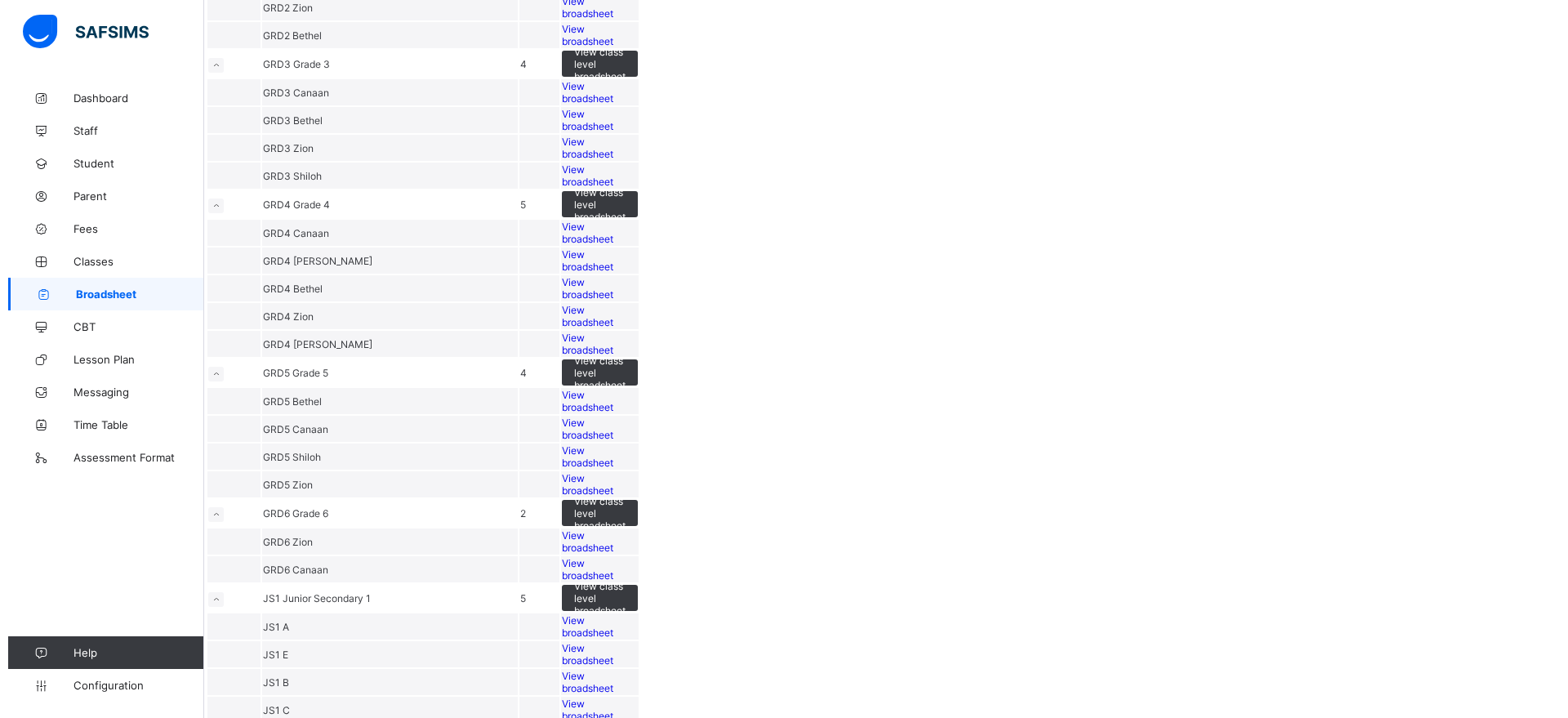 scroll, scrollTop: 0, scrollLeft: 0, axis: both 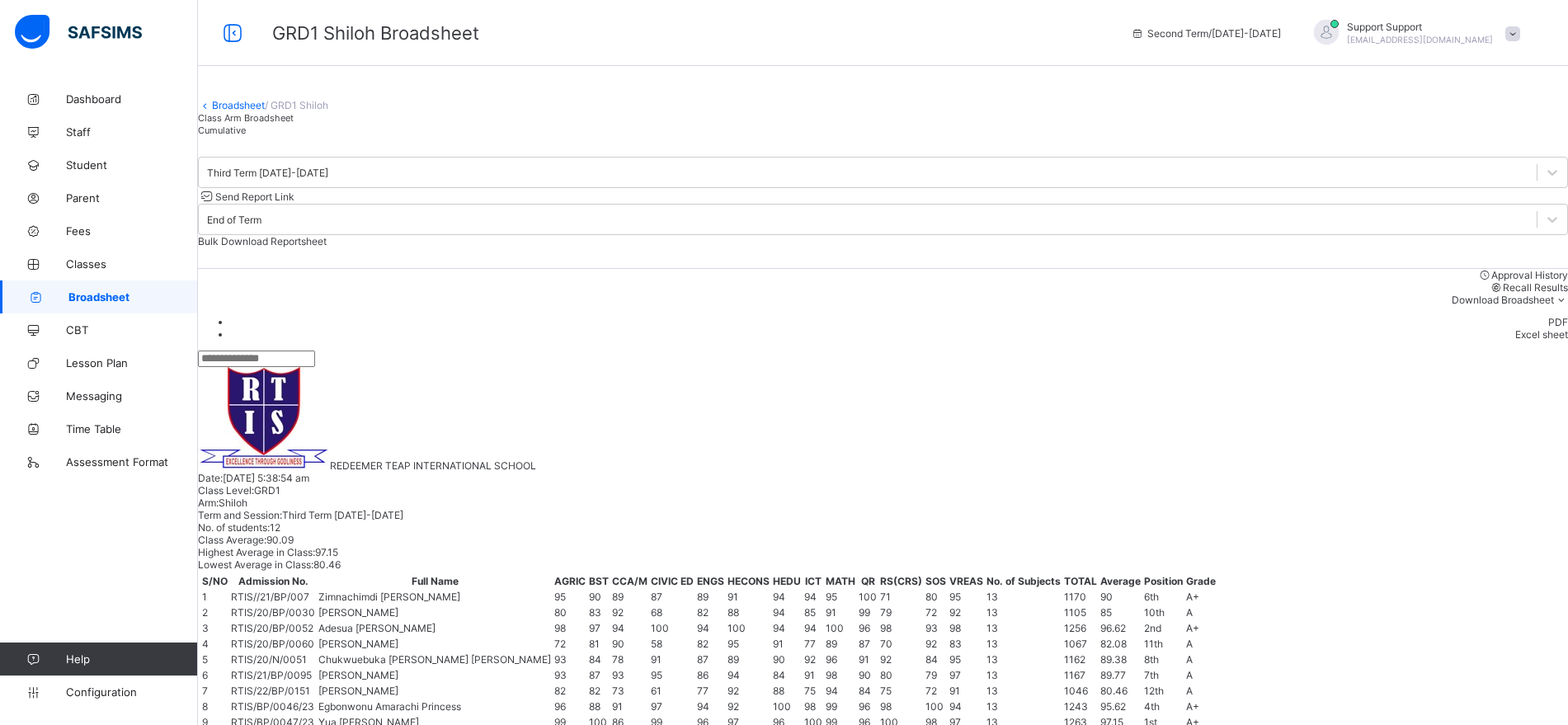 click on "Cumulative" at bounding box center [883, 129] 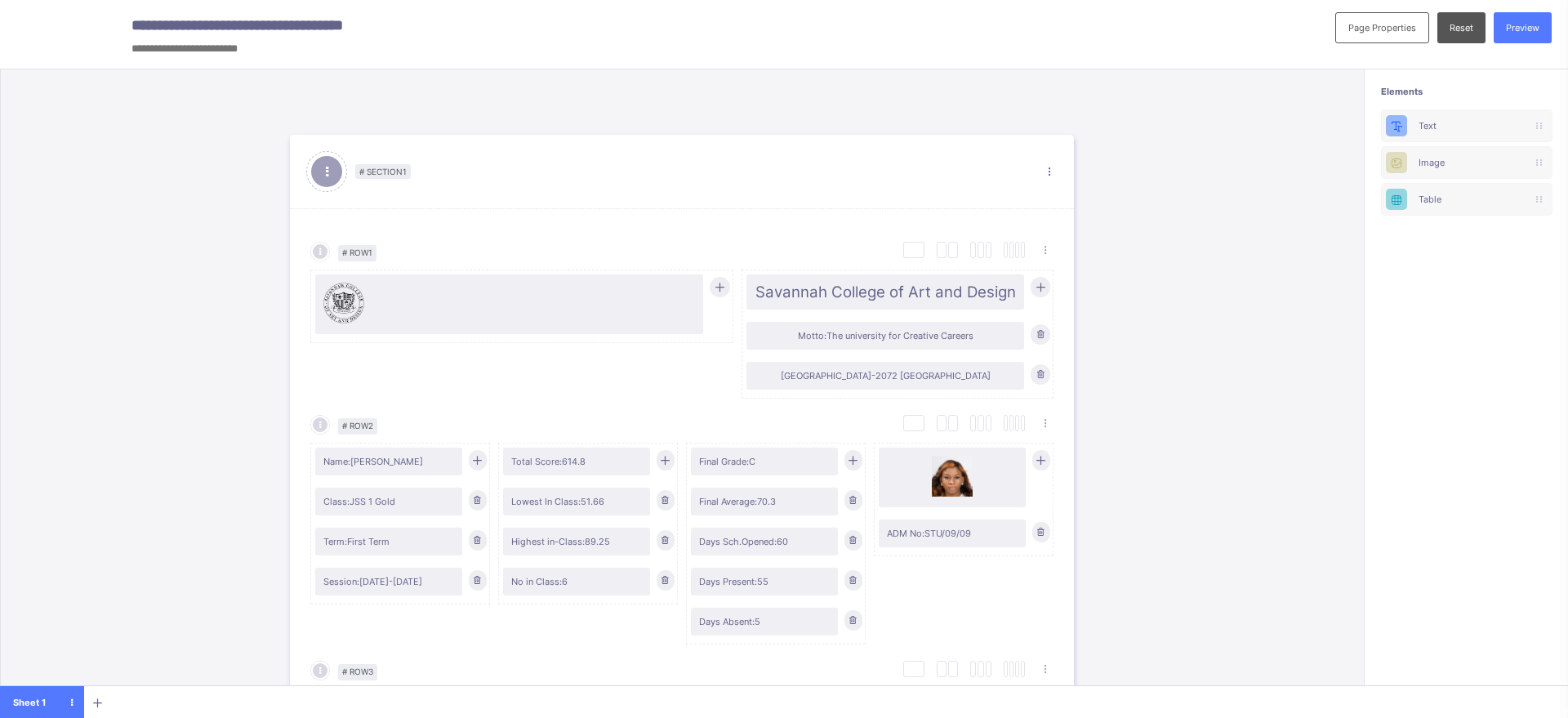 scroll, scrollTop: 0, scrollLeft: 0, axis: both 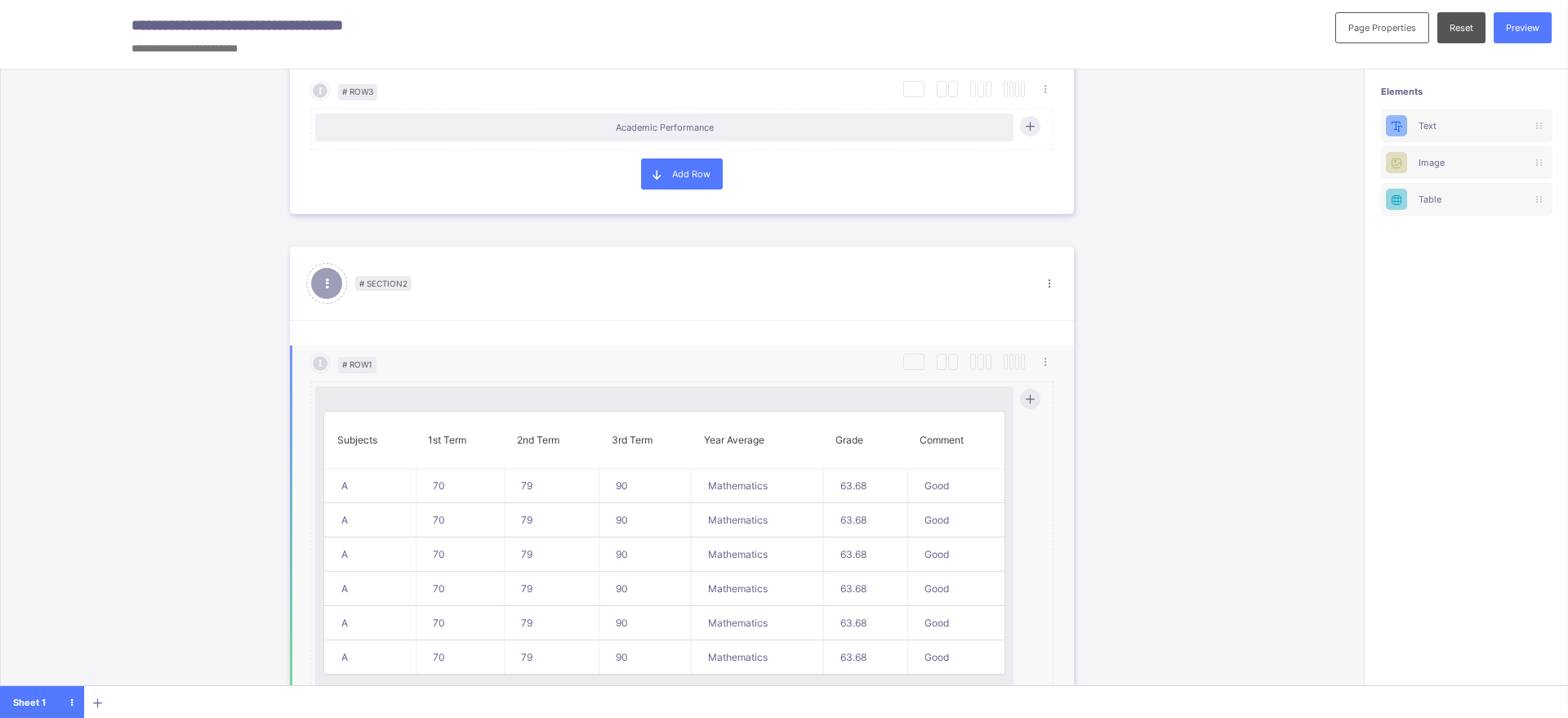 click on "Year Average" at bounding box center (757, 440) 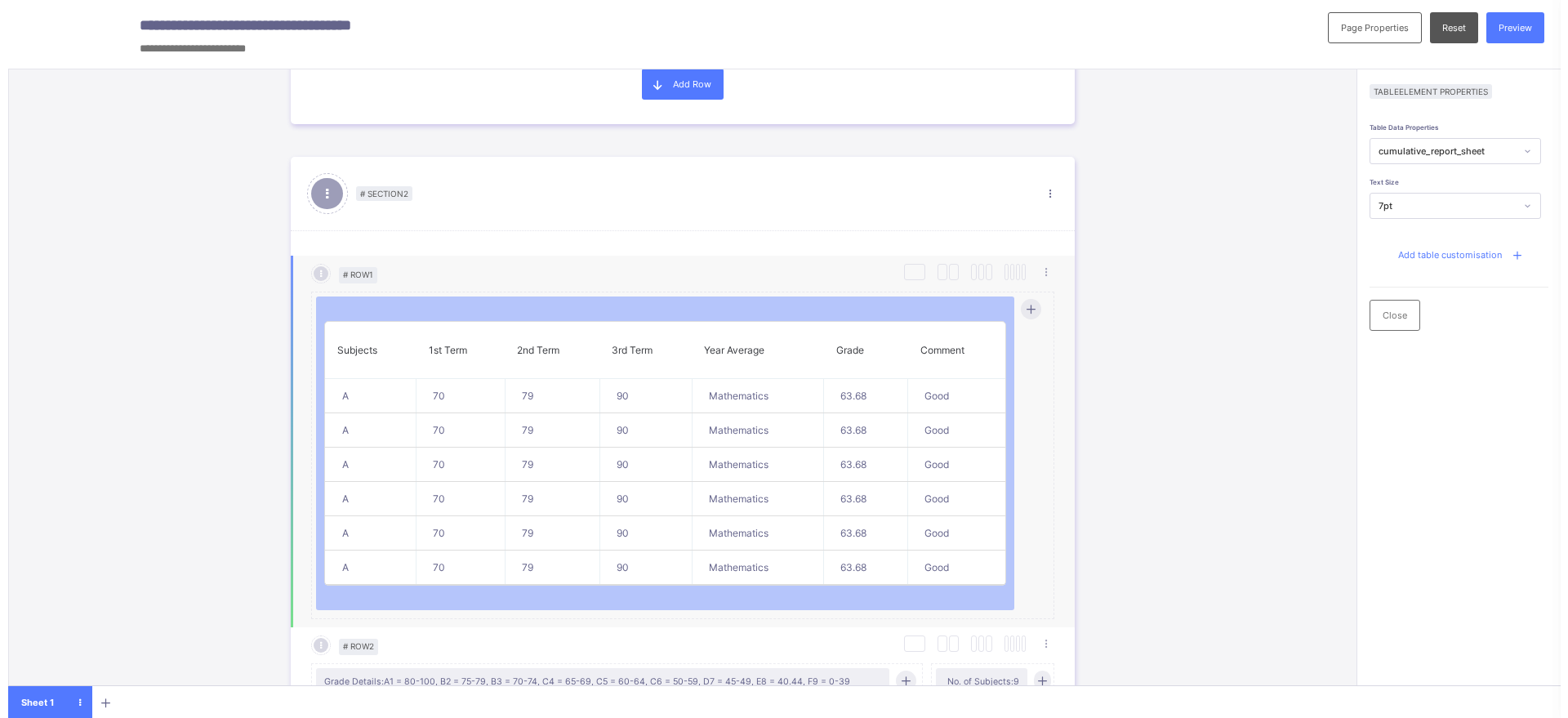 scroll, scrollTop: 672, scrollLeft: 0, axis: vertical 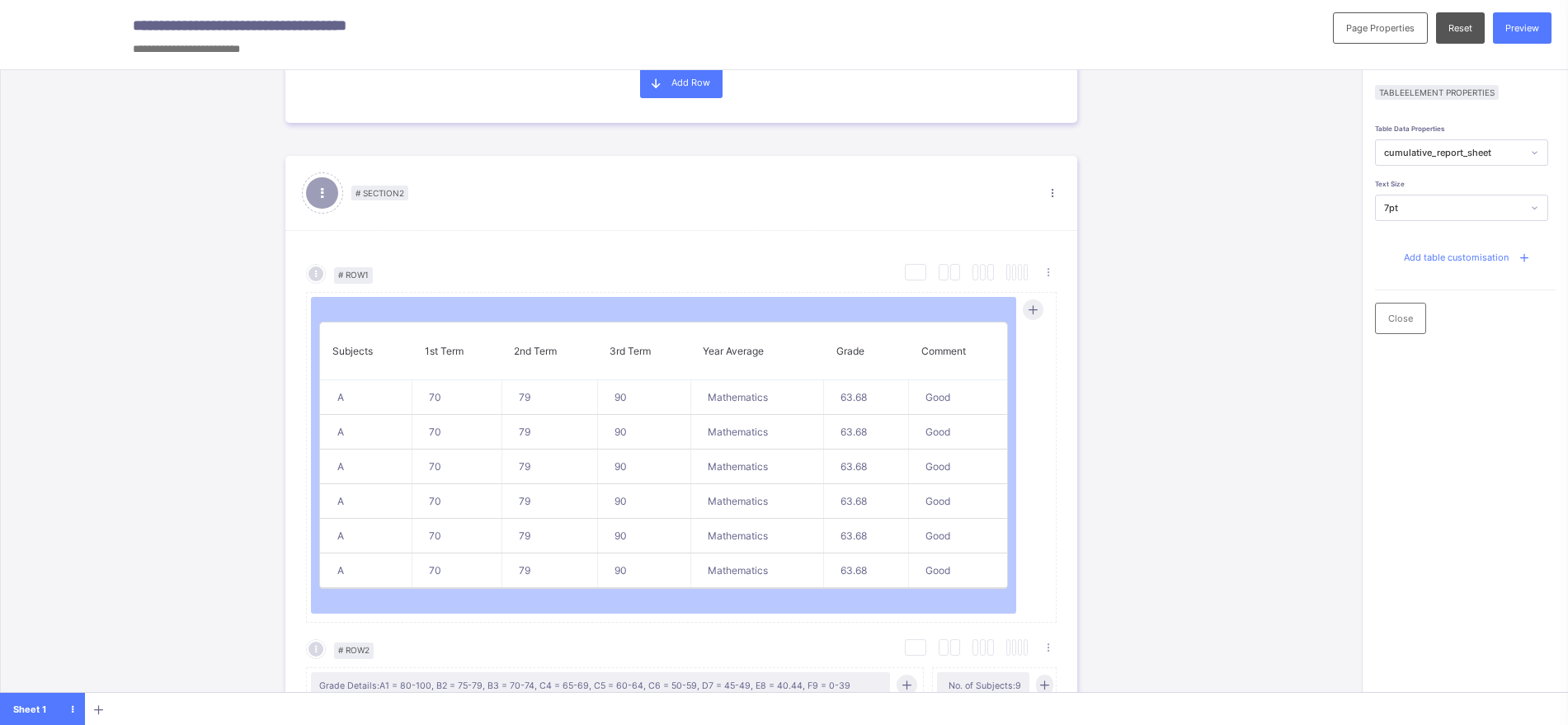 click on "Add table customisation" at bounding box center [1456, 257] 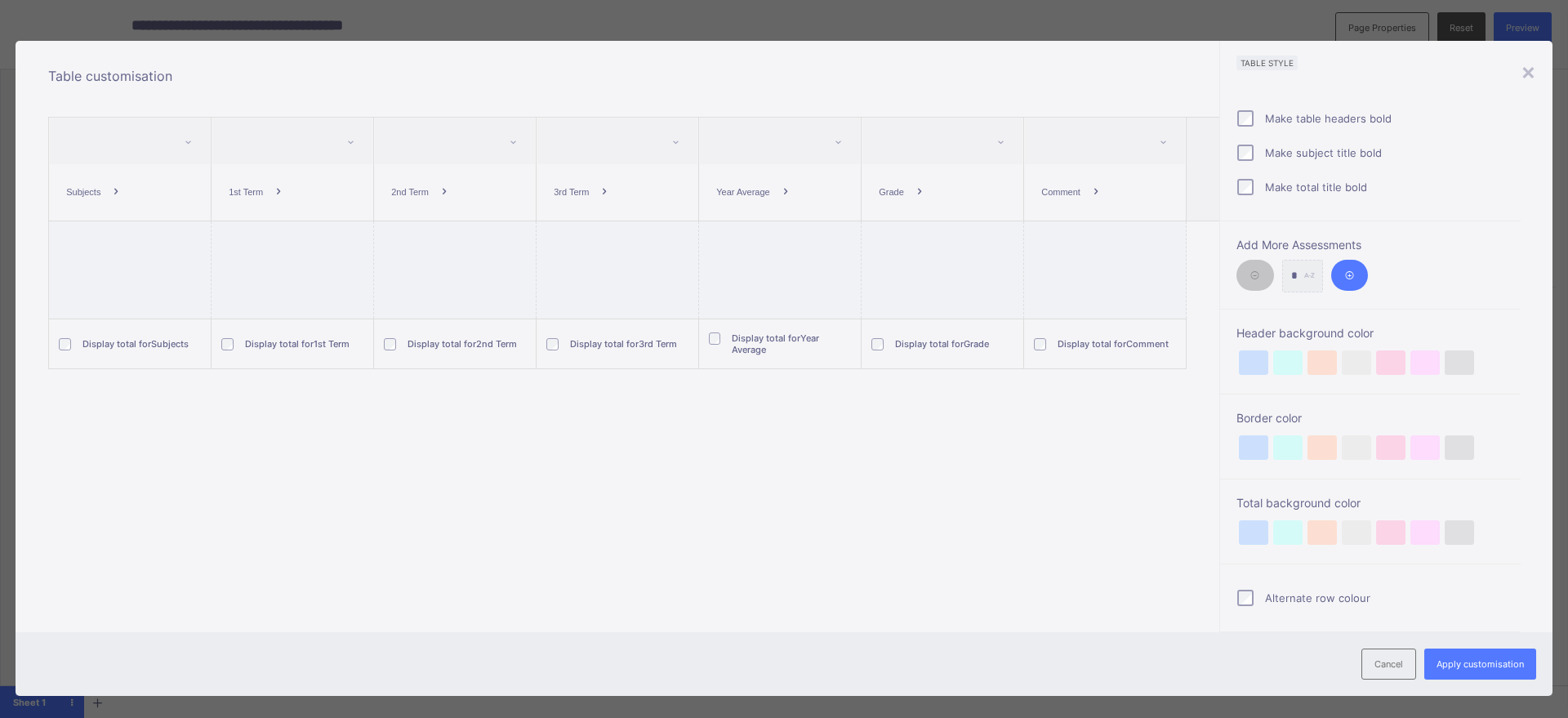 scroll, scrollTop: 0, scrollLeft: 70, axis: horizontal 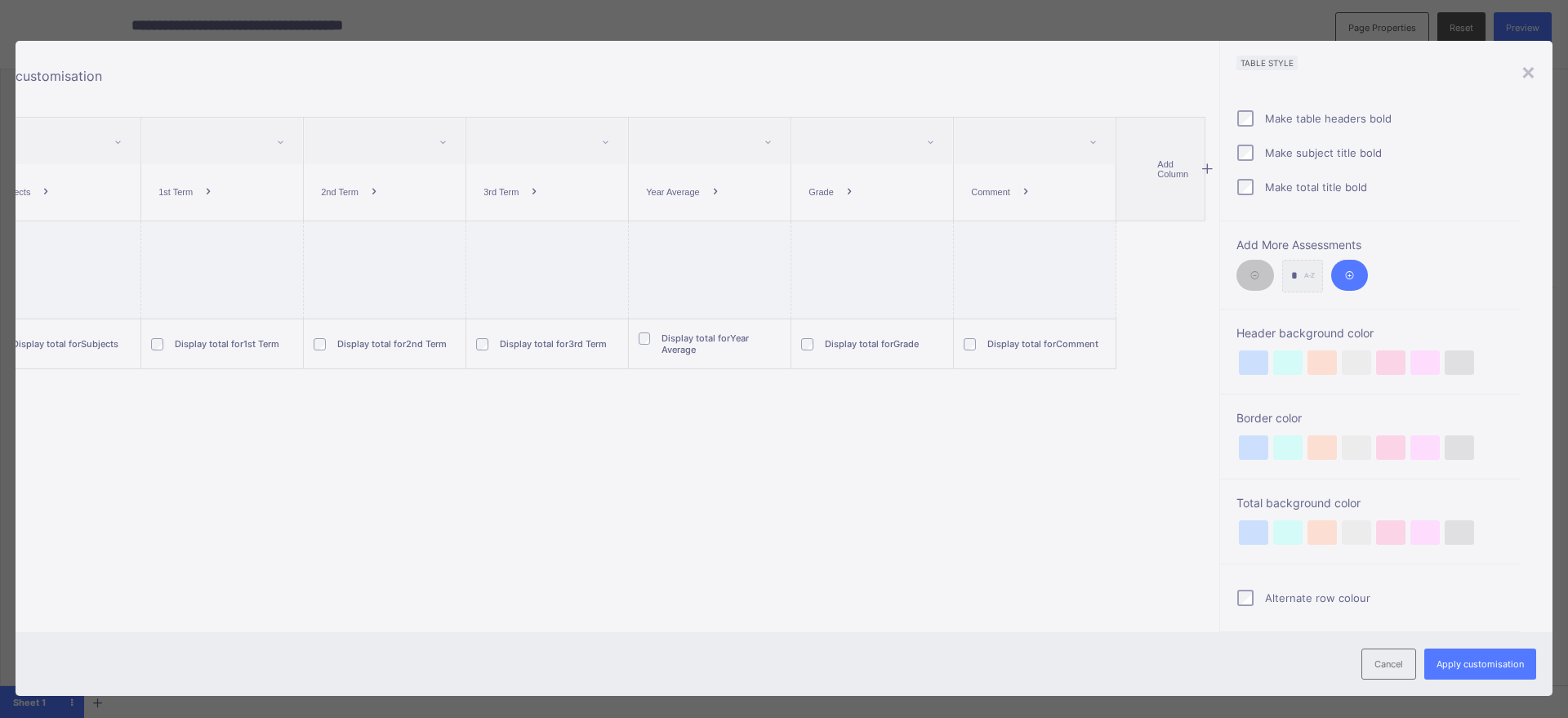 click on "Add Column" at bounding box center (1176, 169) 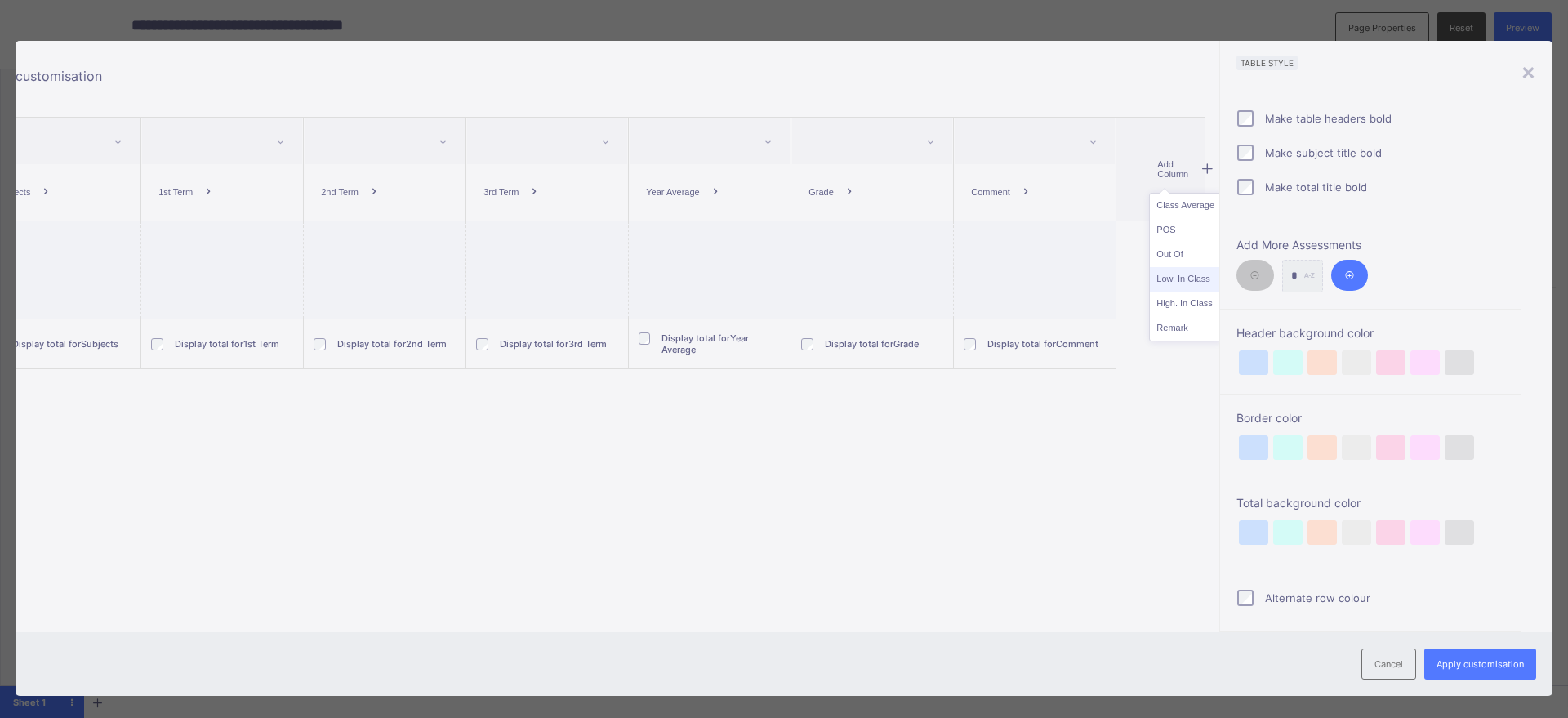 click on "Low. In Class" at bounding box center [1185, 279] 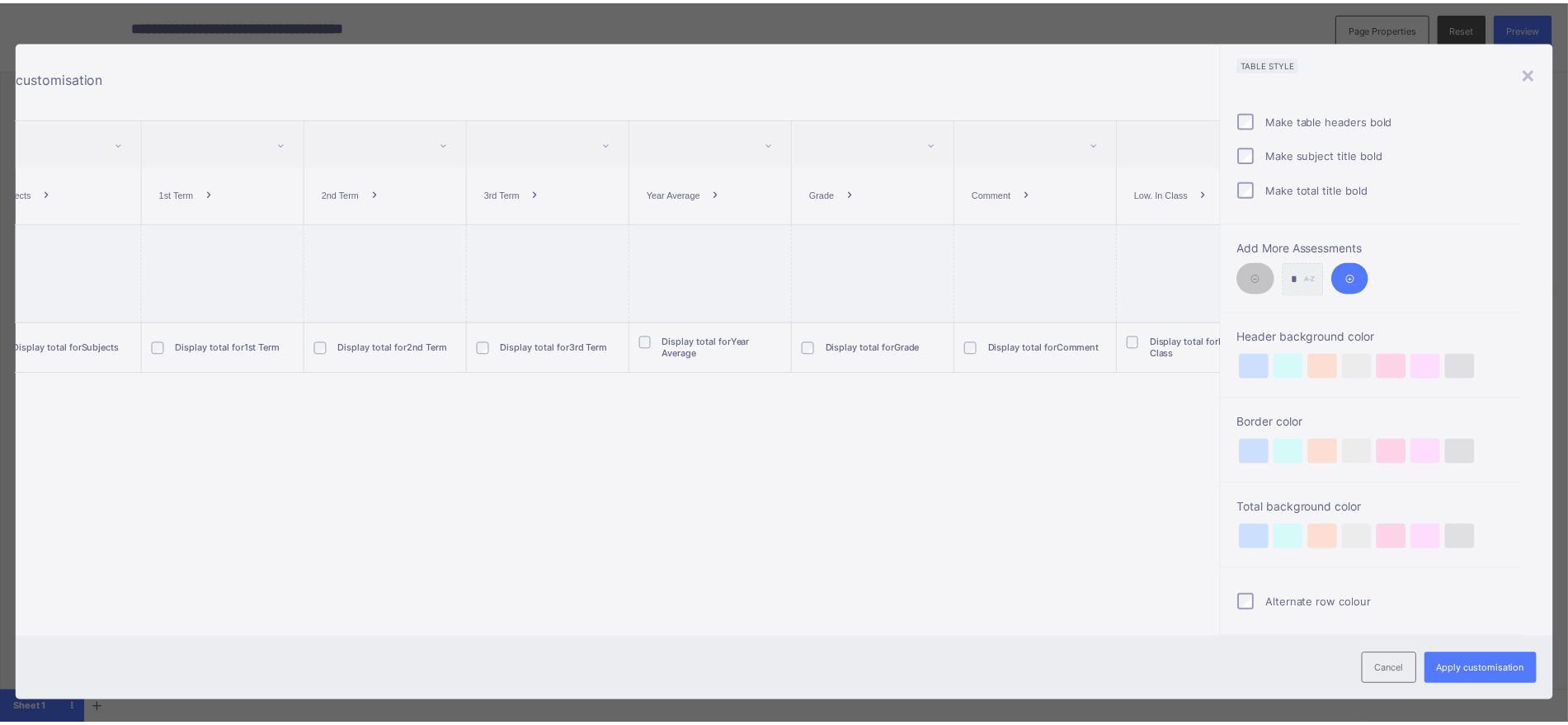 scroll, scrollTop: 0, scrollLeft: 235, axis: horizontal 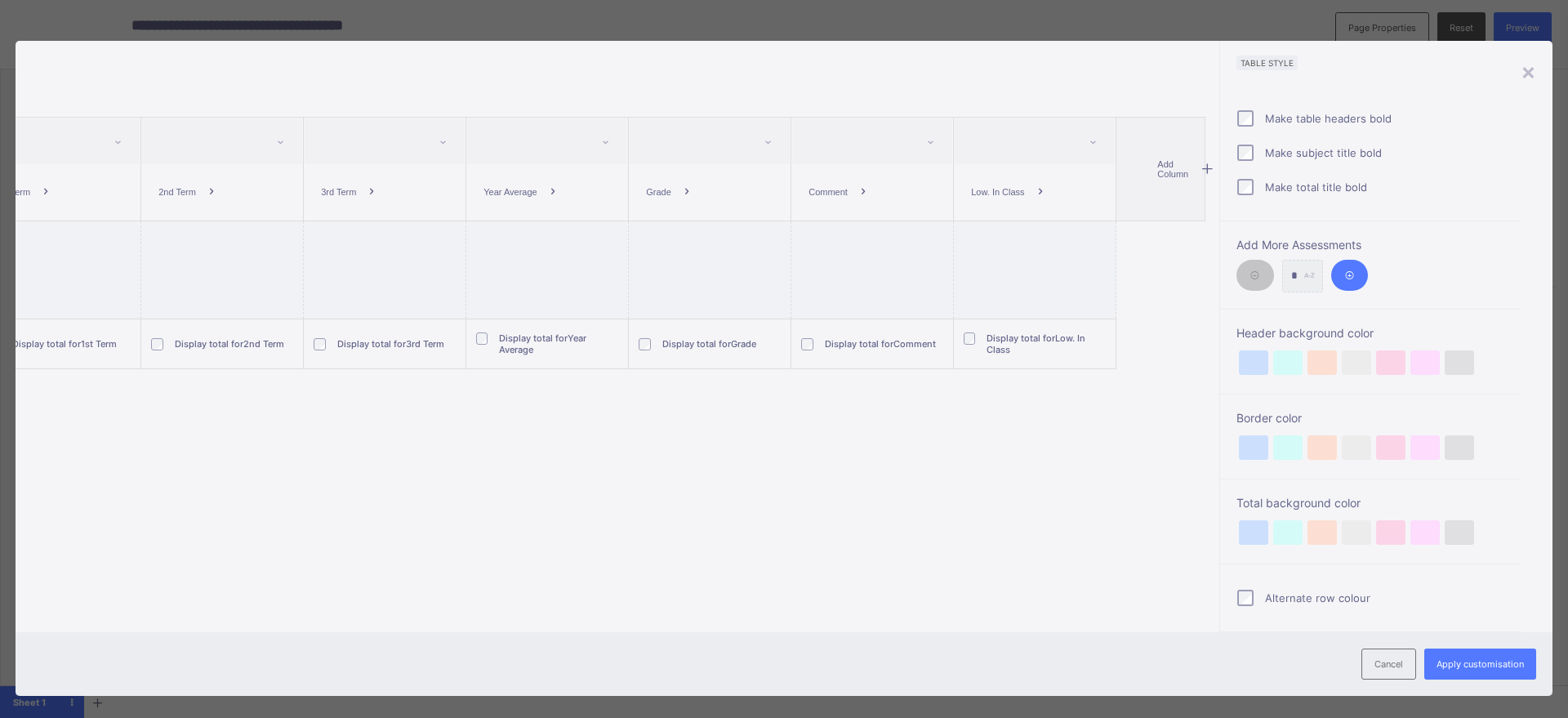 click at bounding box center [1208, 169] 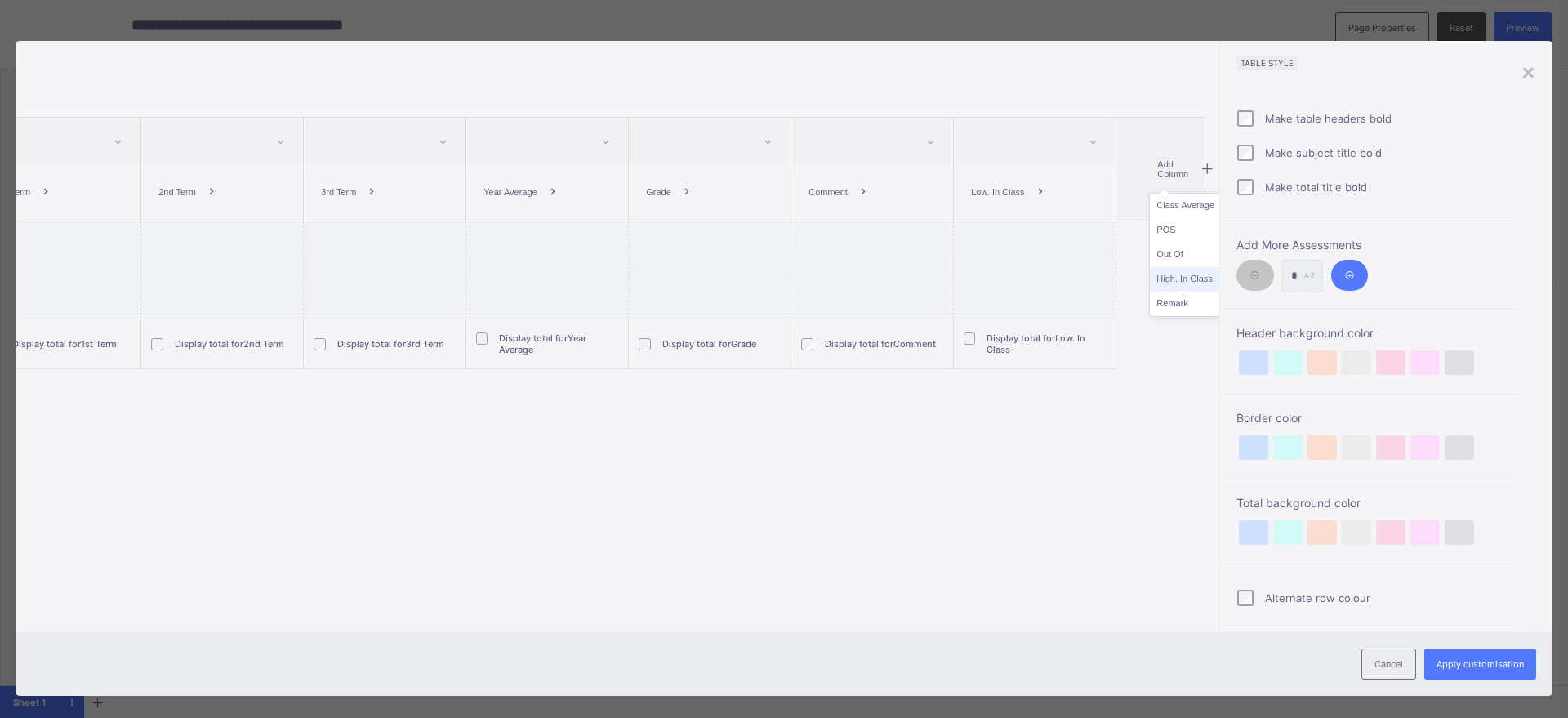 click on "High. In Class" at bounding box center (1185, 279) 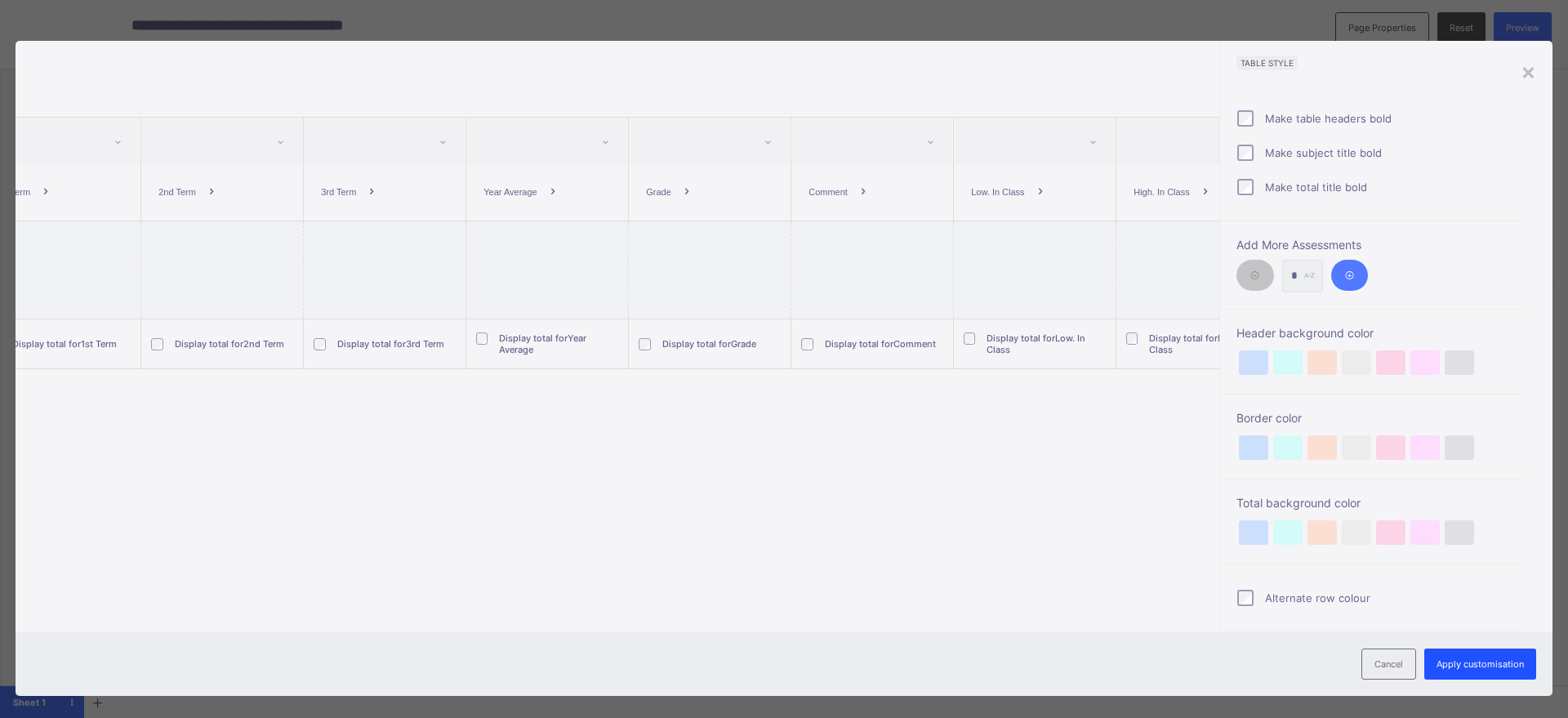 click on "Apply customisation" at bounding box center [1480, 664] 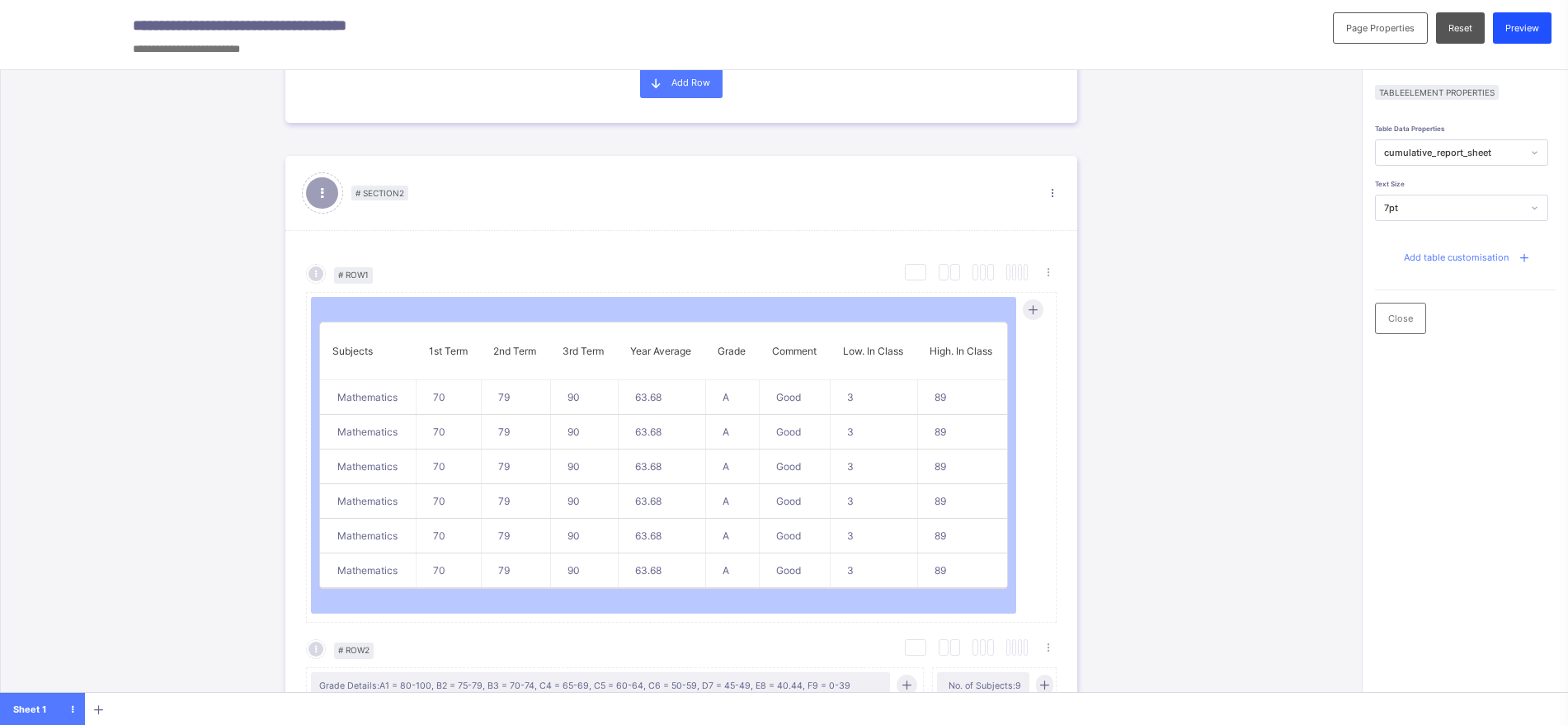 click on "Preview" at bounding box center (1522, 28) 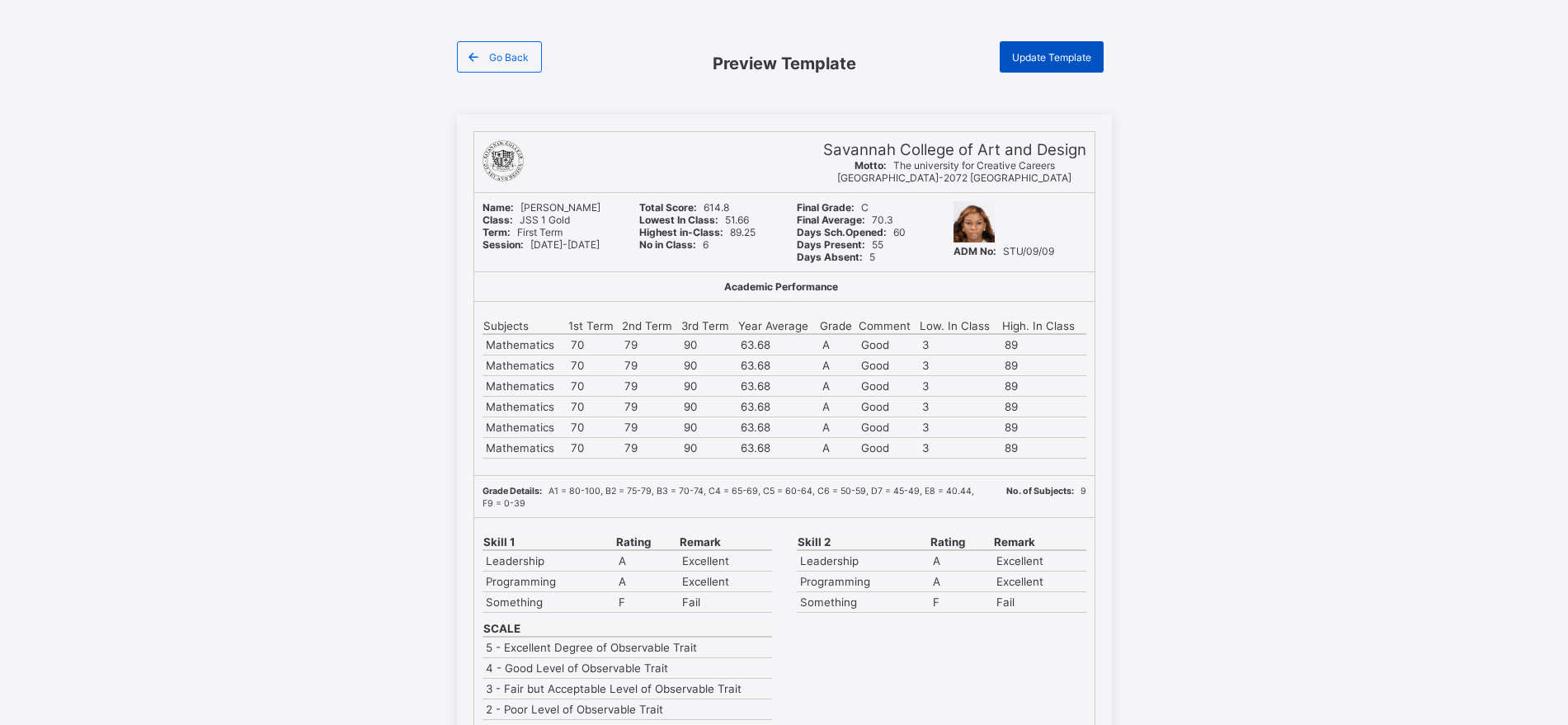 click on "Update Template" at bounding box center [1052, 57] 